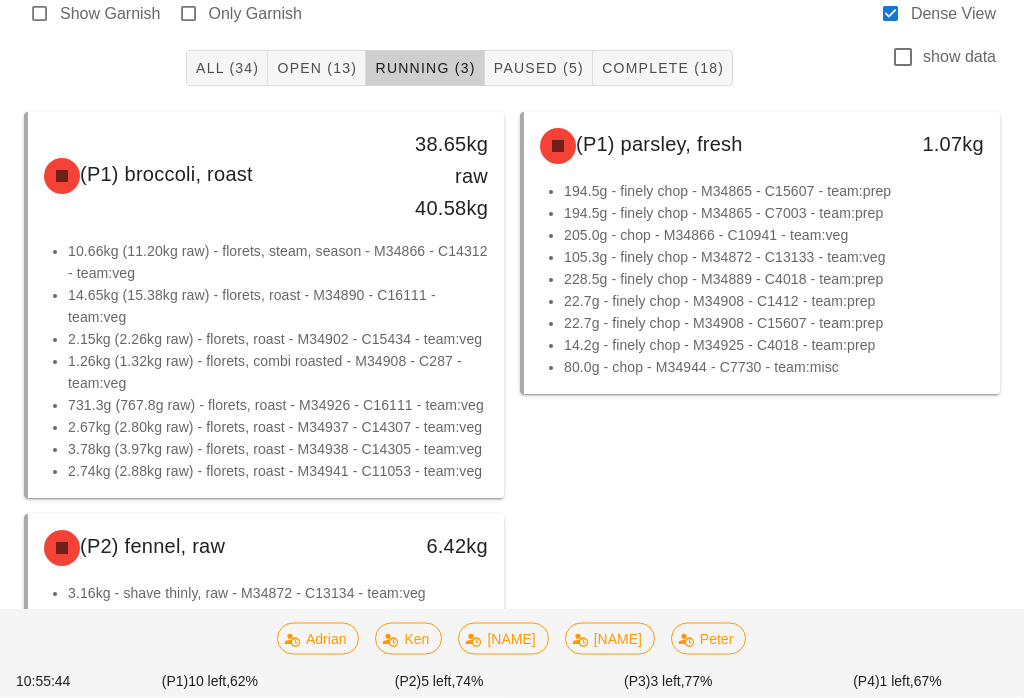 scroll, scrollTop: 219, scrollLeft: 0, axis: vertical 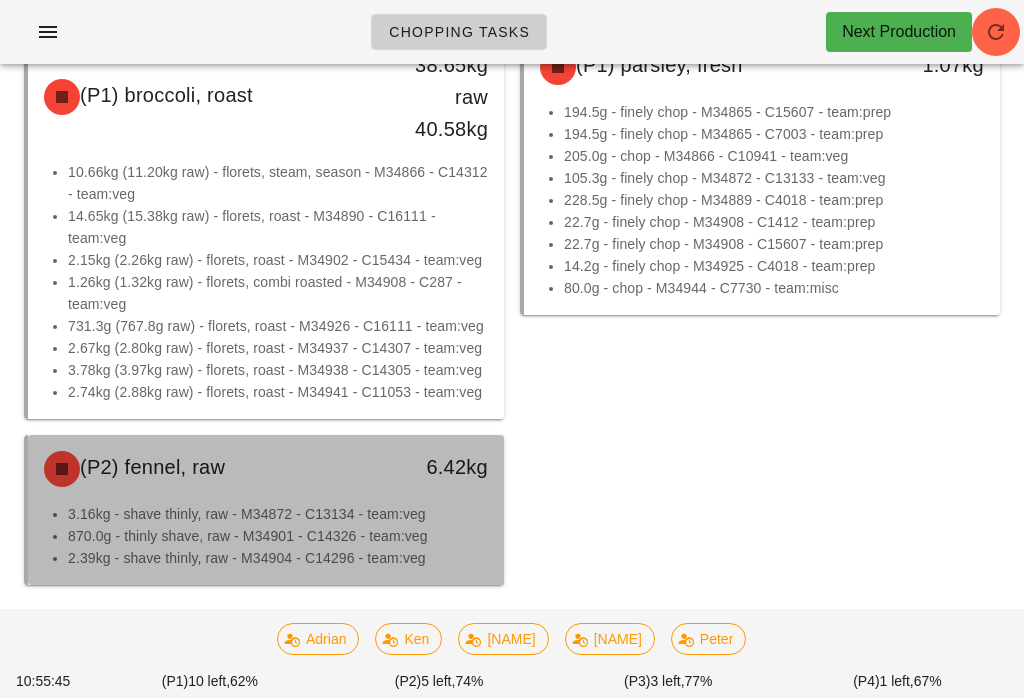 click on "3.16kg - shave thinly, raw - M34872 - C13134 - team:veg" at bounding box center [278, 514] 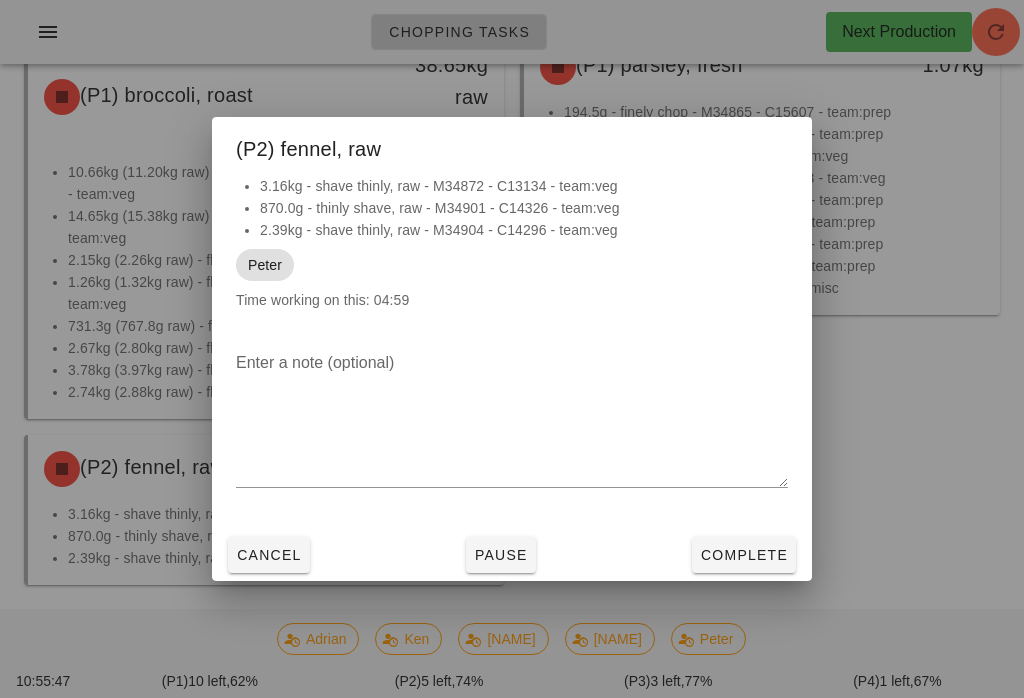 click on "Complete" at bounding box center [744, 555] 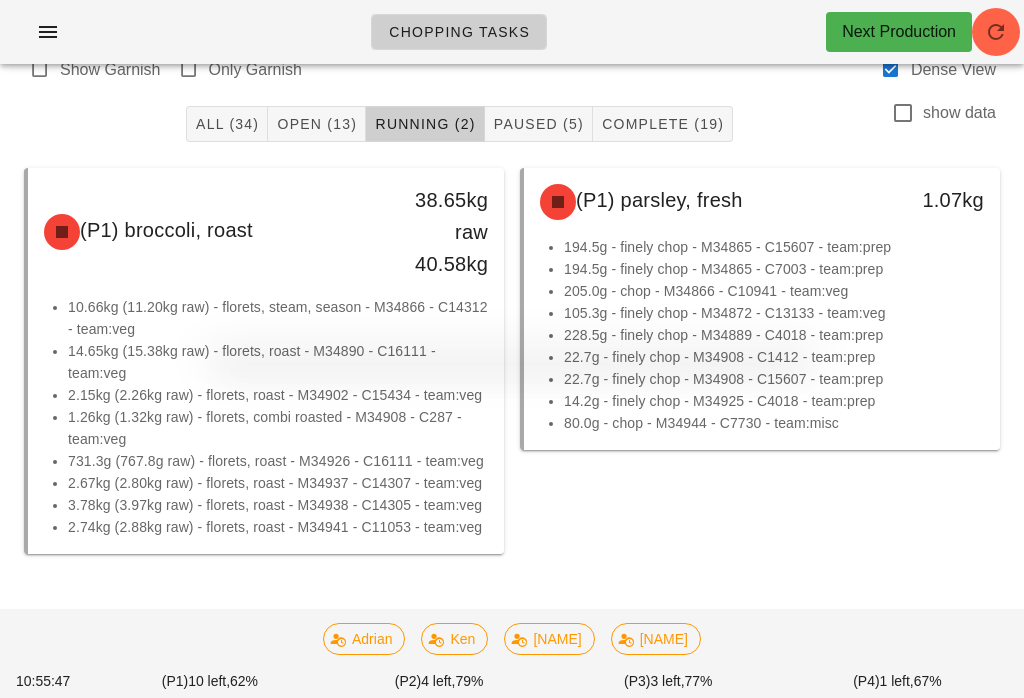 scroll, scrollTop: 53, scrollLeft: 0, axis: vertical 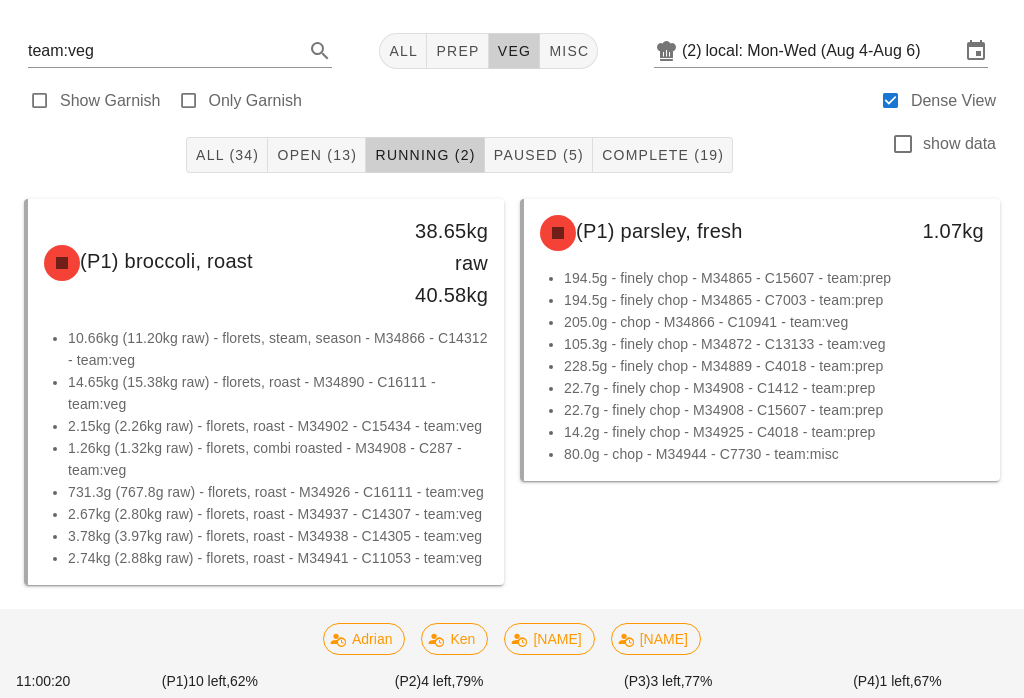 click on "Open (13)" at bounding box center (316, 155) 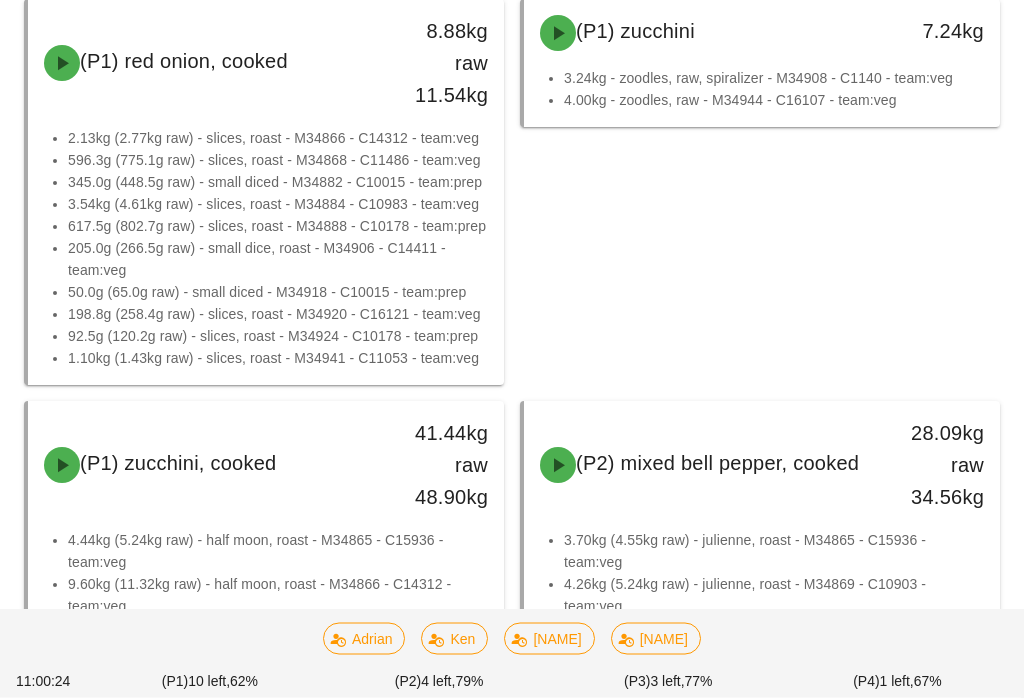 scroll, scrollTop: 762, scrollLeft: 0, axis: vertical 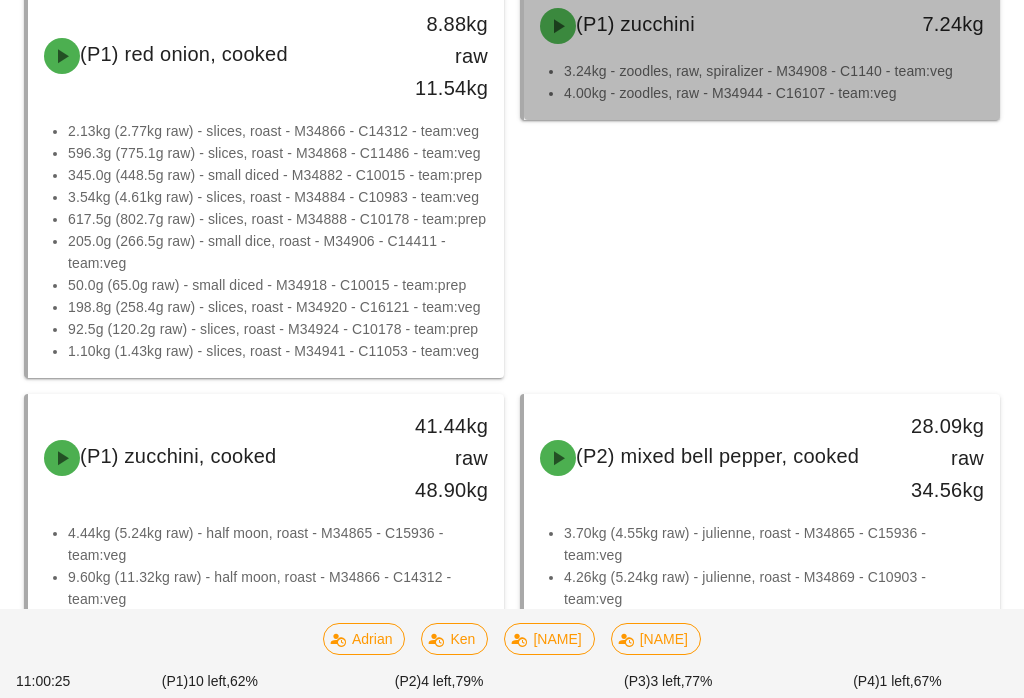 click on "3.24kg - zoodles, raw, spiralizer - M34908 - C1140 - team:veg" at bounding box center [774, 71] 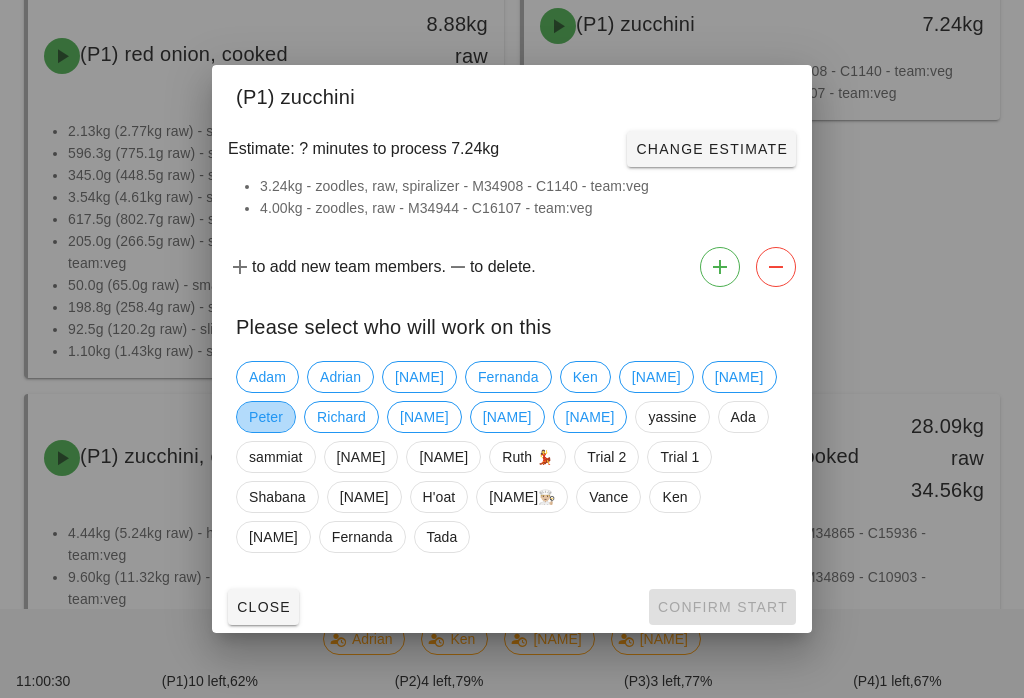 click on "Peter" at bounding box center (266, 417) 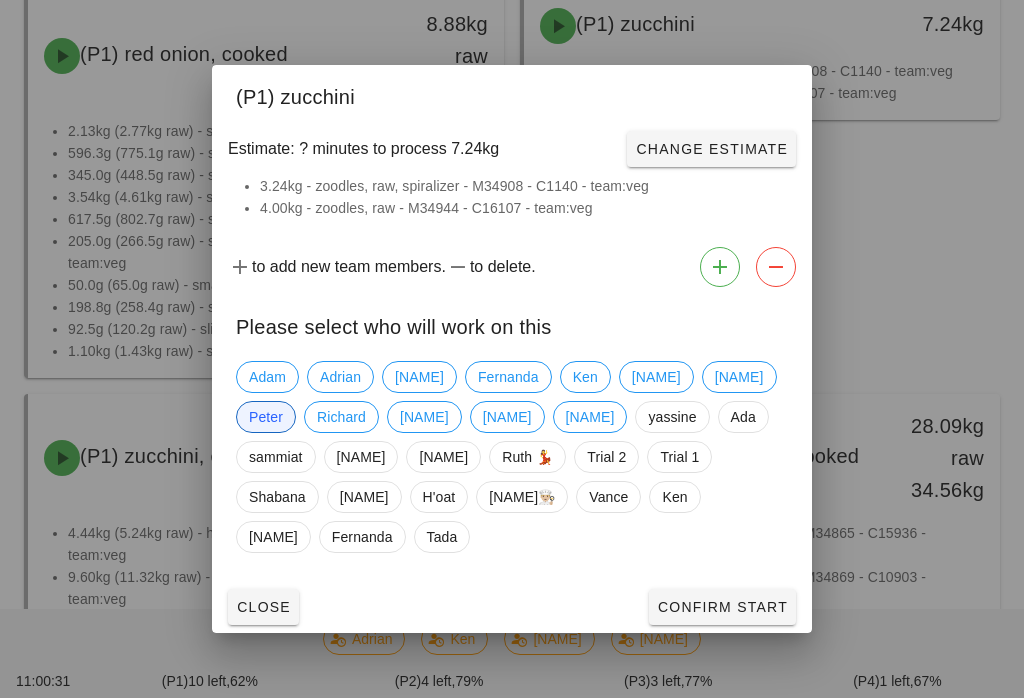 click on "Confirm Start" at bounding box center (722, 607) 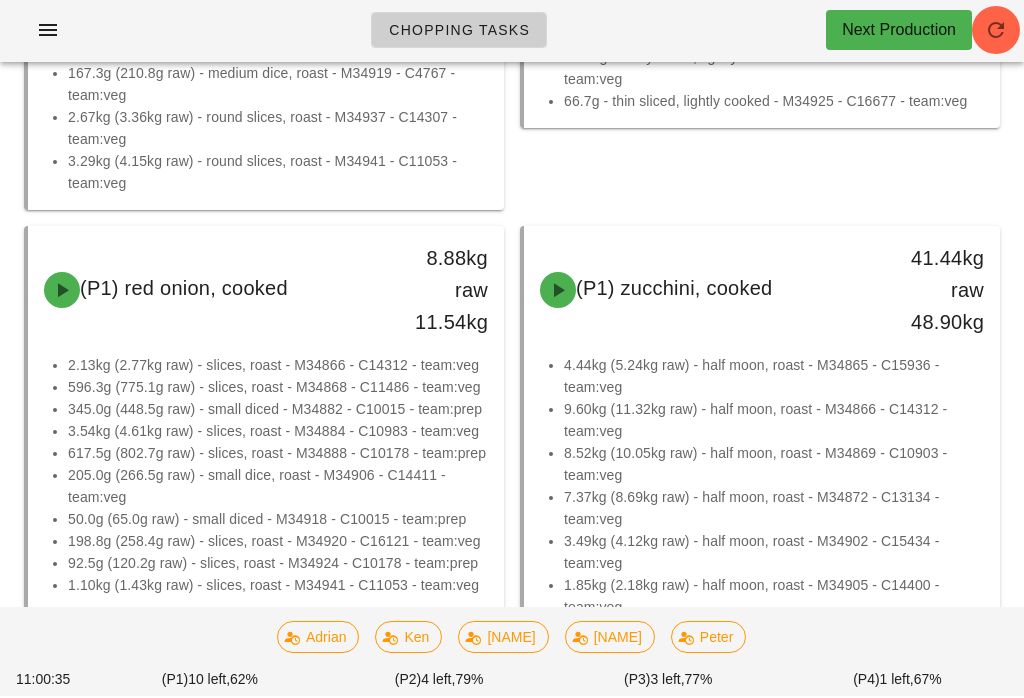 scroll, scrollTop: 528, scrollLeft: 0, axis: vertical 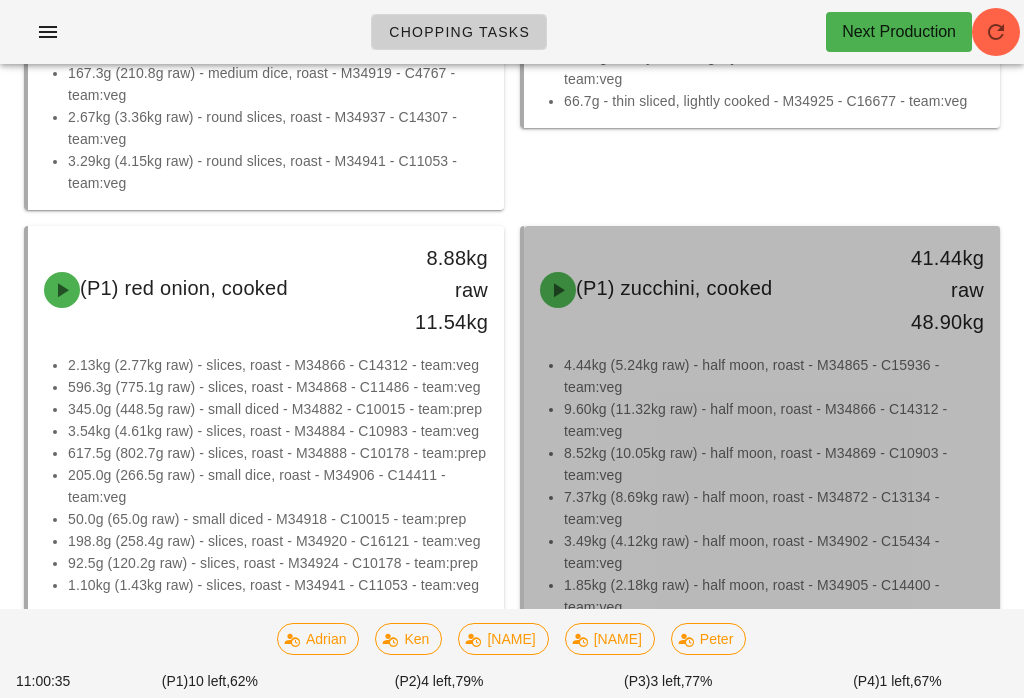 click on "4.44kg (5.24kg raw) - half moon, roast - M34865 - C15936 - team:veg" at bounding box center (774, 376) 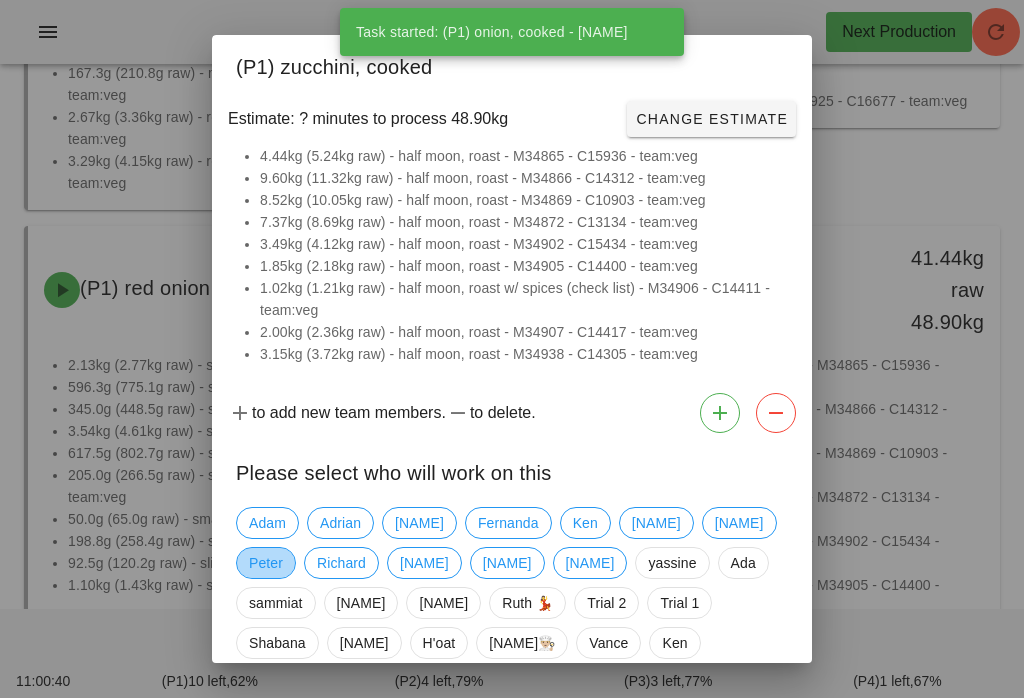 click on "Peter" at bounding box center (266, 563) 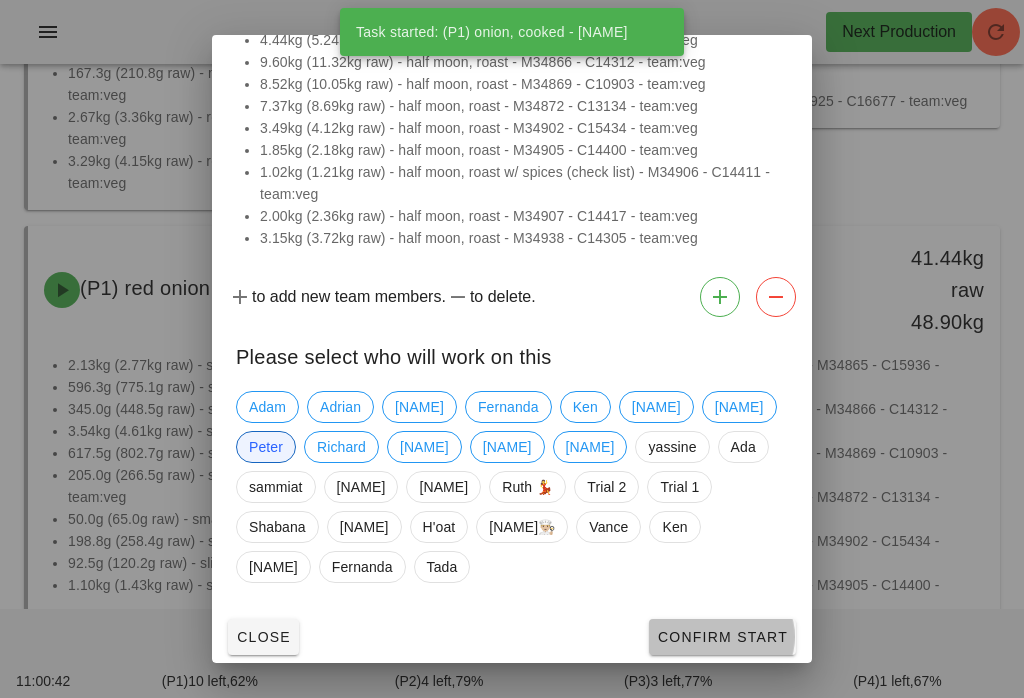 scroll, scrollTop: 116, scrollLeft: 0, axis: vertical 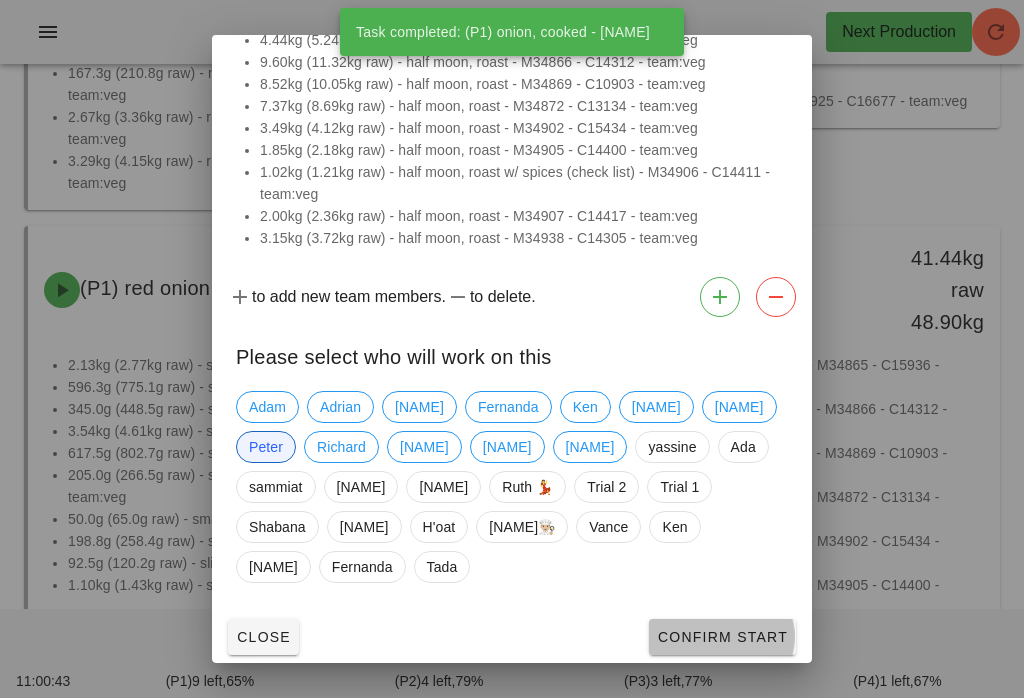click on "Confirm Start" at bounding box center [722, 637] 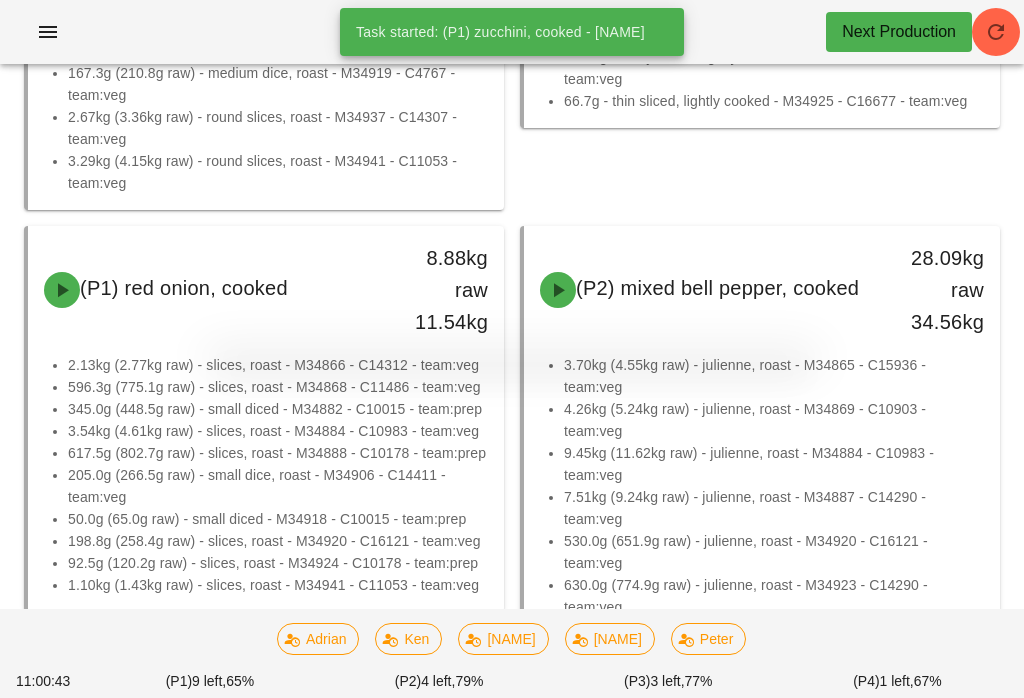 scroll, scrollTop: 0, scrollLeft: 0, axis: both 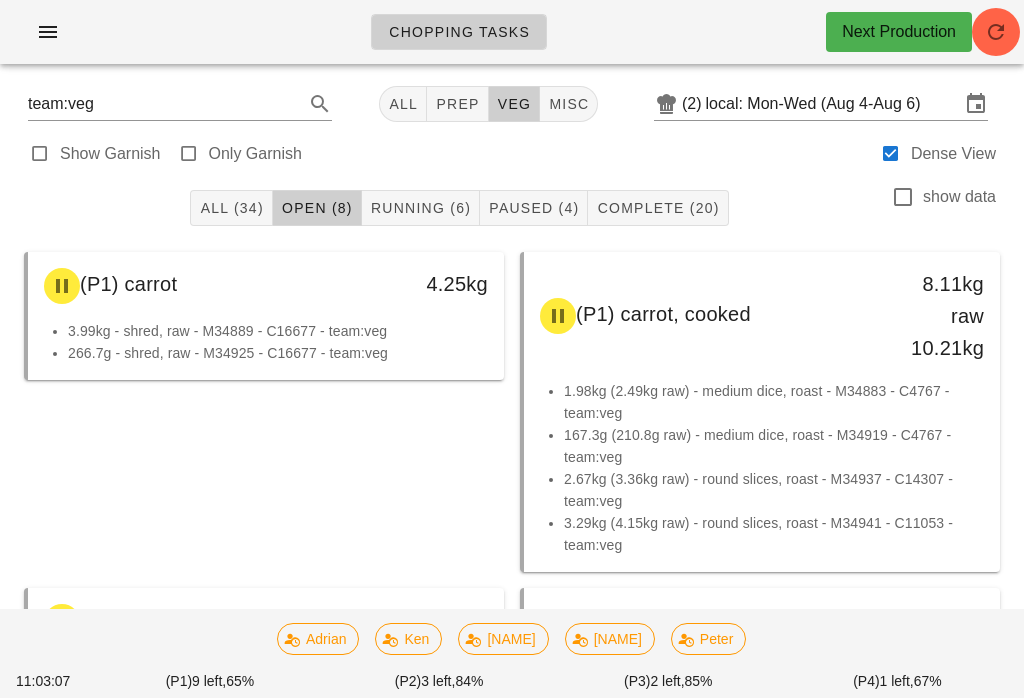 click on "Running (6)" at bounding box center [420, 208] 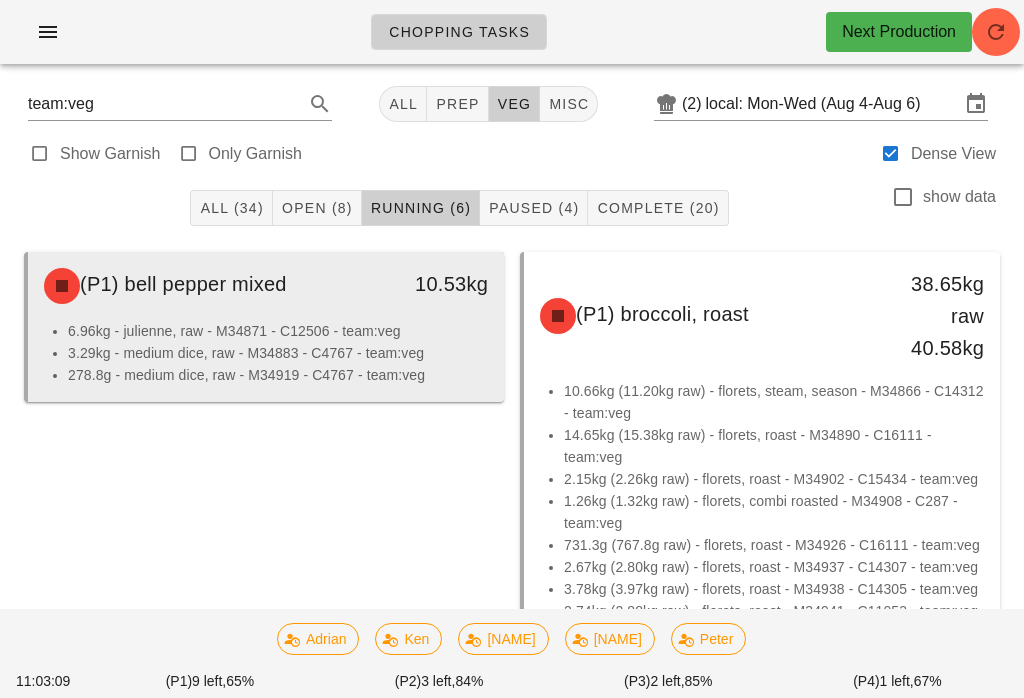 click on "6.96kg - julienne, raw - M34871 - C12506 - team:veg" at bounding box center [278, 331] 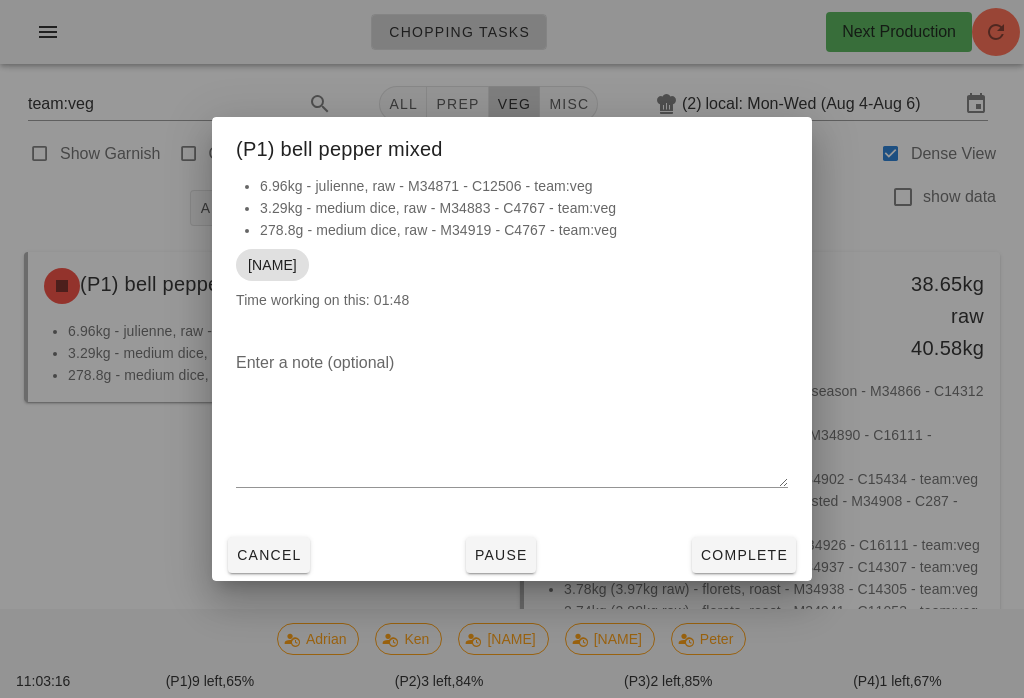 click at bounding box center (512, 349) 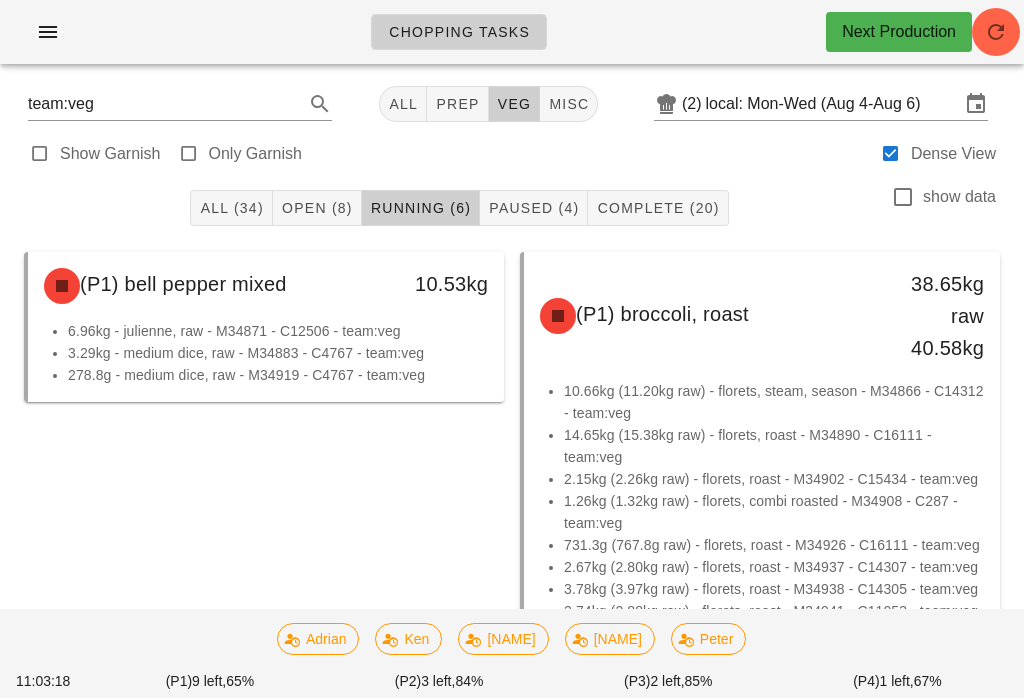click on "Complete (20)" at bounding box center (657, 208) 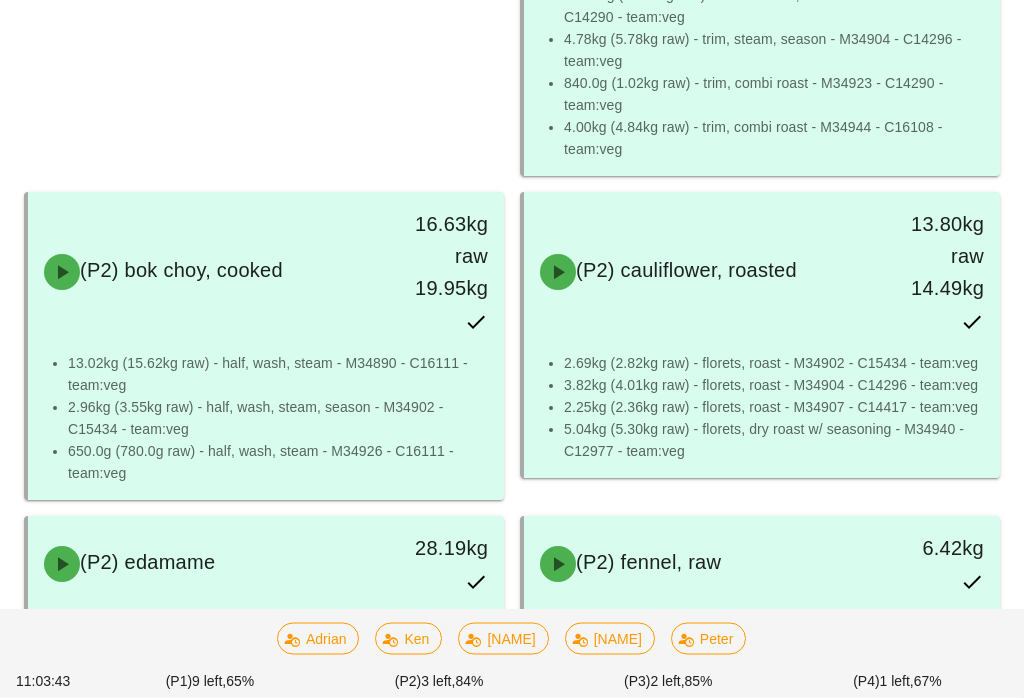 scroll, scrollTop: 1490, scrollLeft: 0, axis: vertical 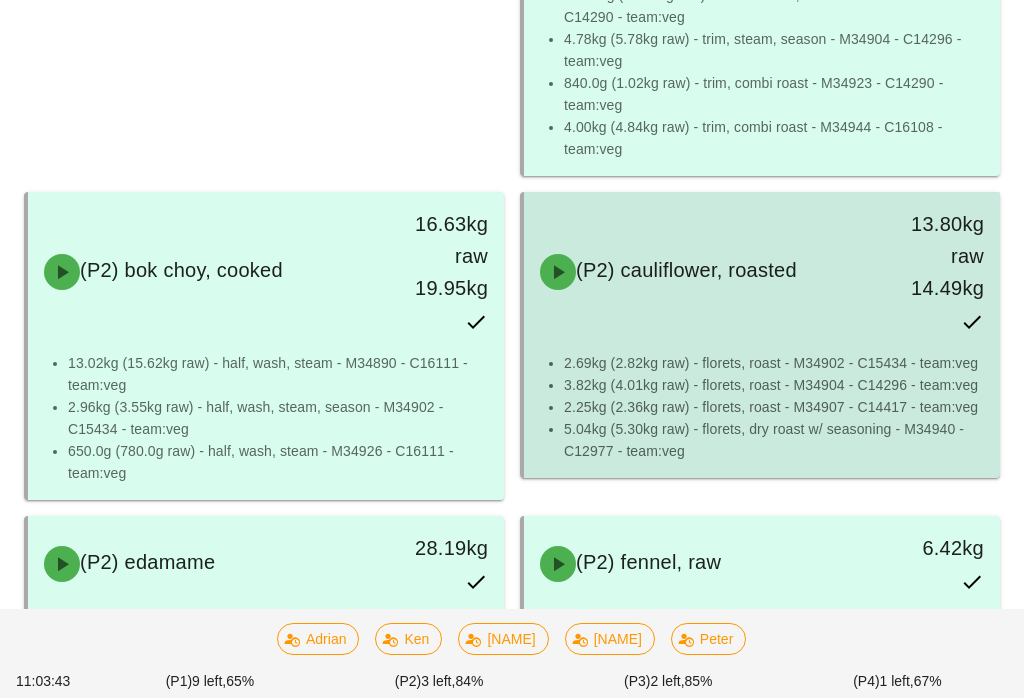 click on "3.82kg (4.01kg raw) - florets, roast - M34904 - C14296 - team:veg" at bounding box center [774, 385] 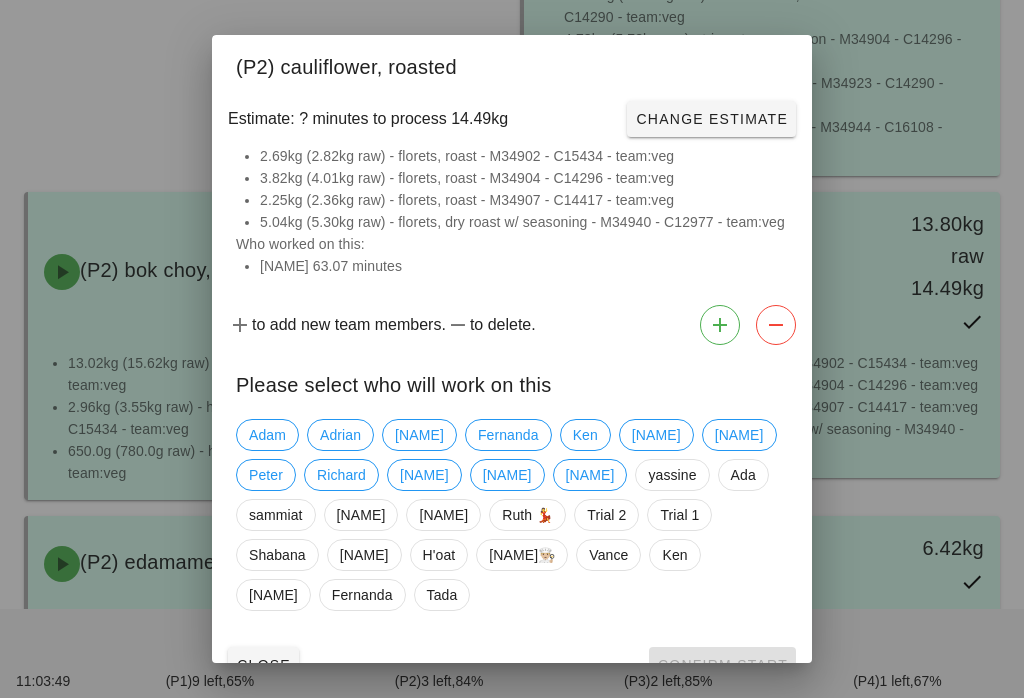 click on "(P2) cauliflower, roasted" at bounding box center (512, 64) 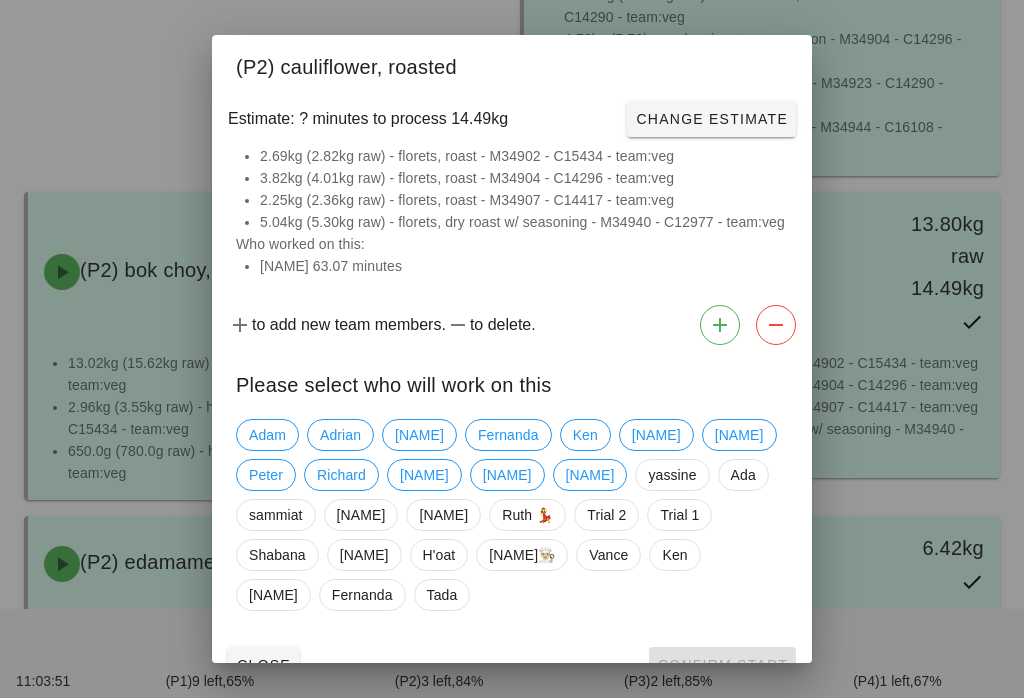click at bounding box center [512, 349] 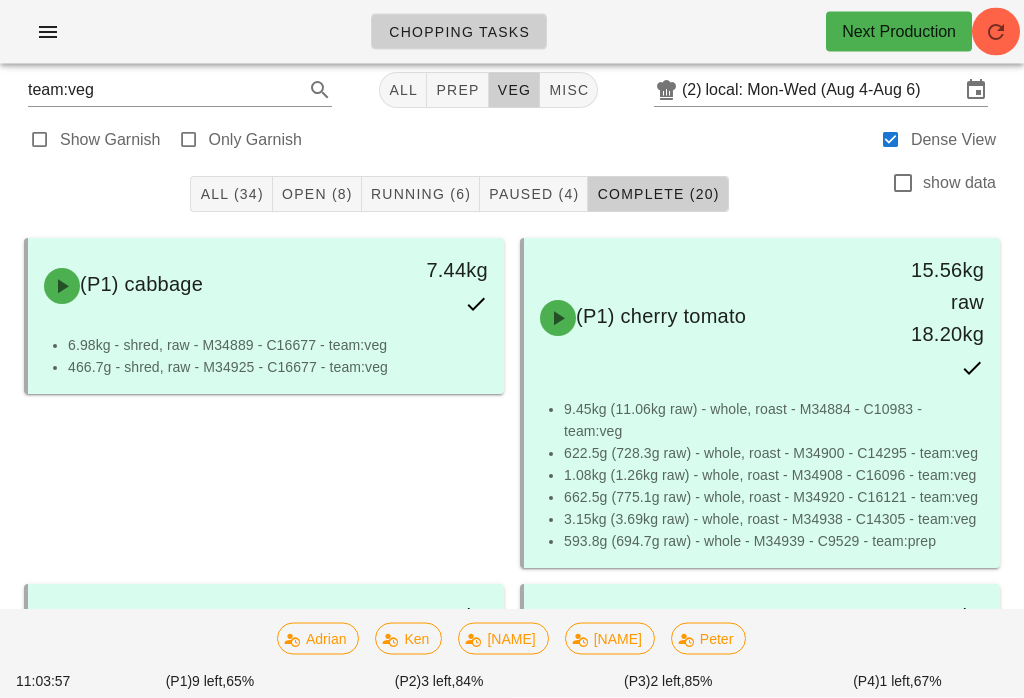 scroll, scrollTop: 0, scrollLeft: 0, axis: both 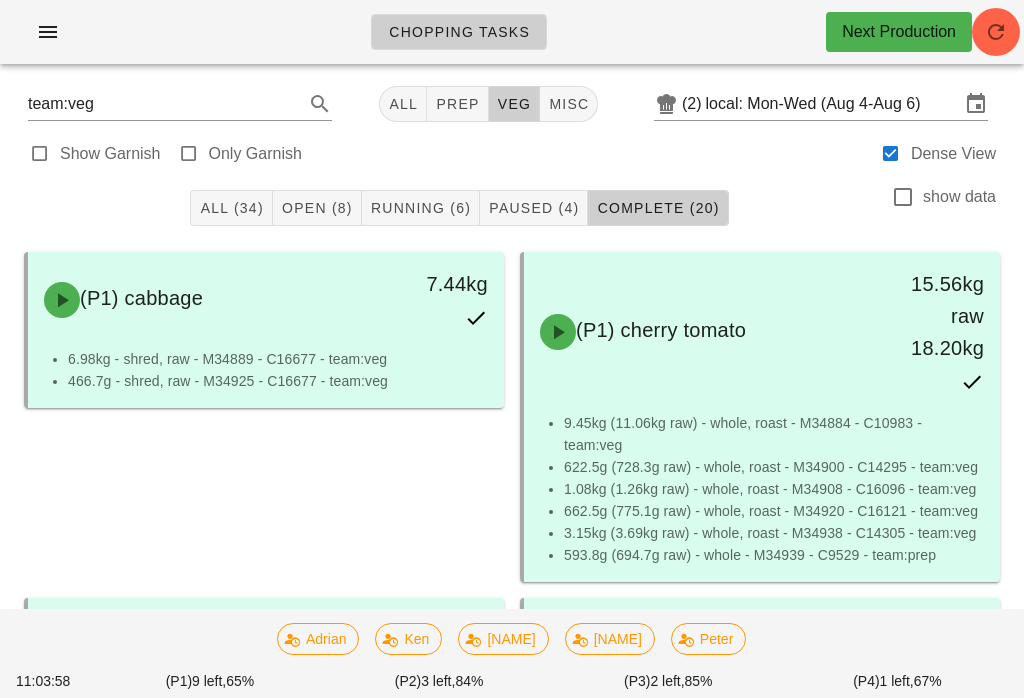 click on "Running (6)" at bounding box center [420, 208] 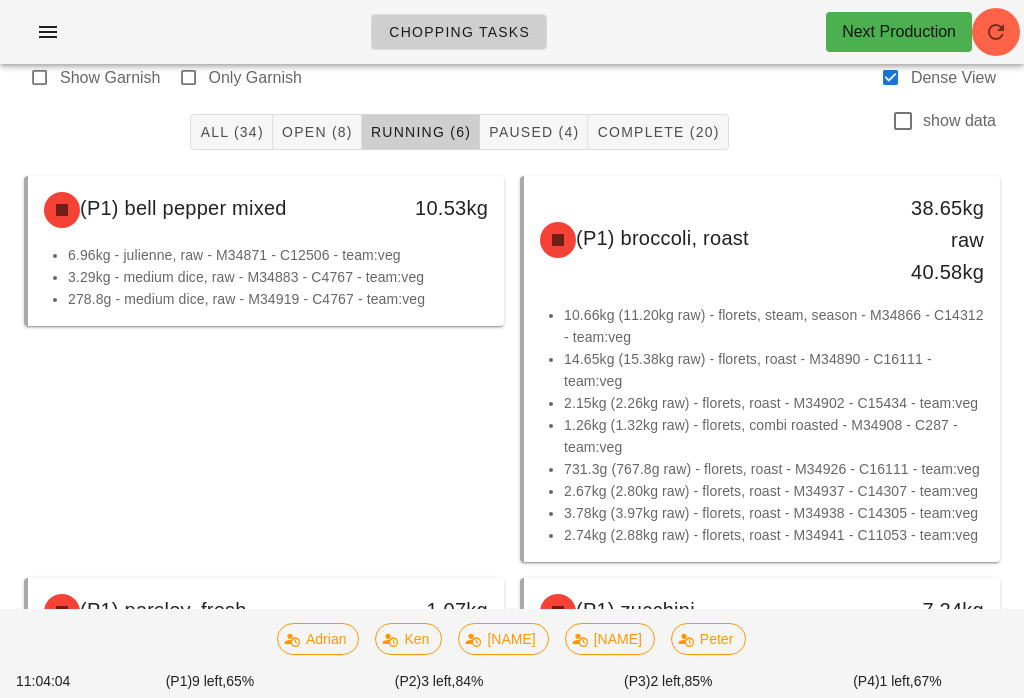 scroll, scrollTop: 0, scrollLeft: 0, axis: both 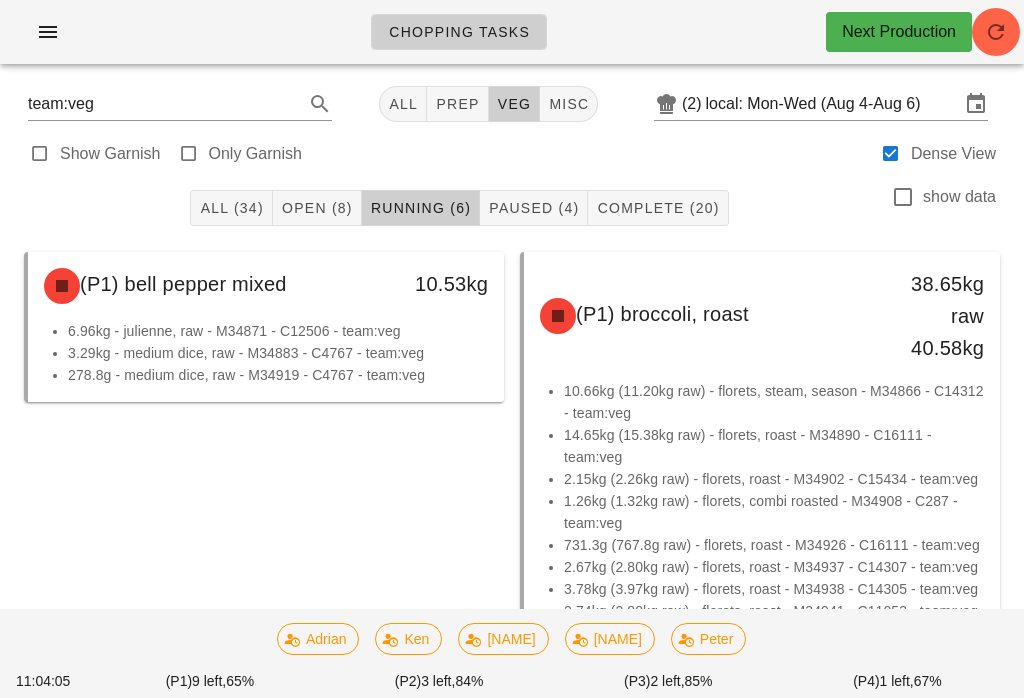 click on "Open (8)" at bounding box center (317, 208) 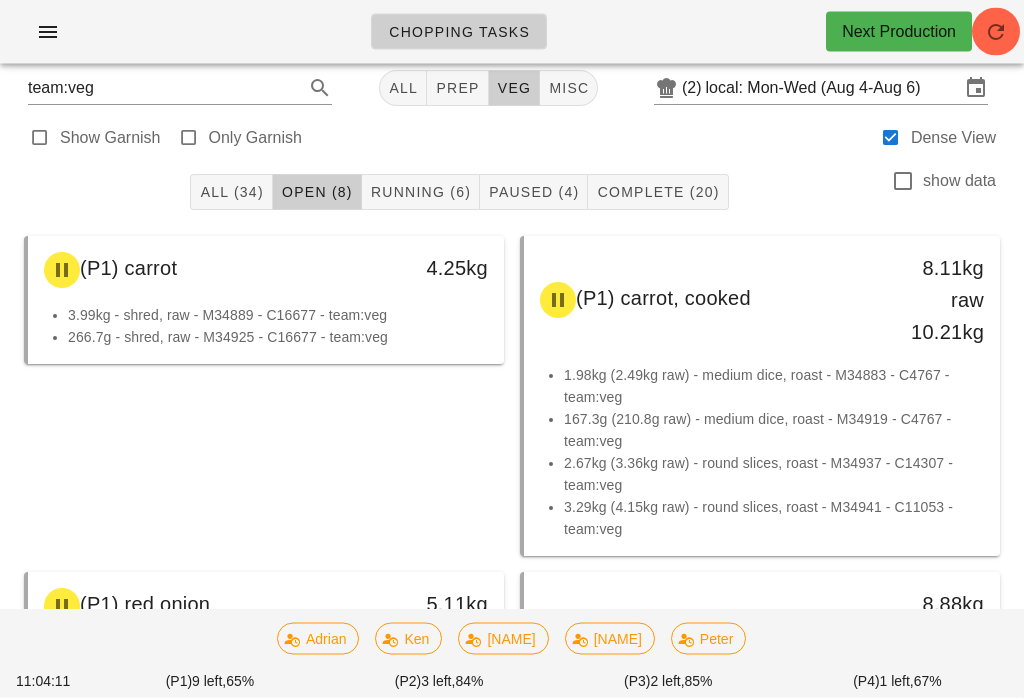 scroll, scrollTop: 0, scrollLeft: 0, axis: both 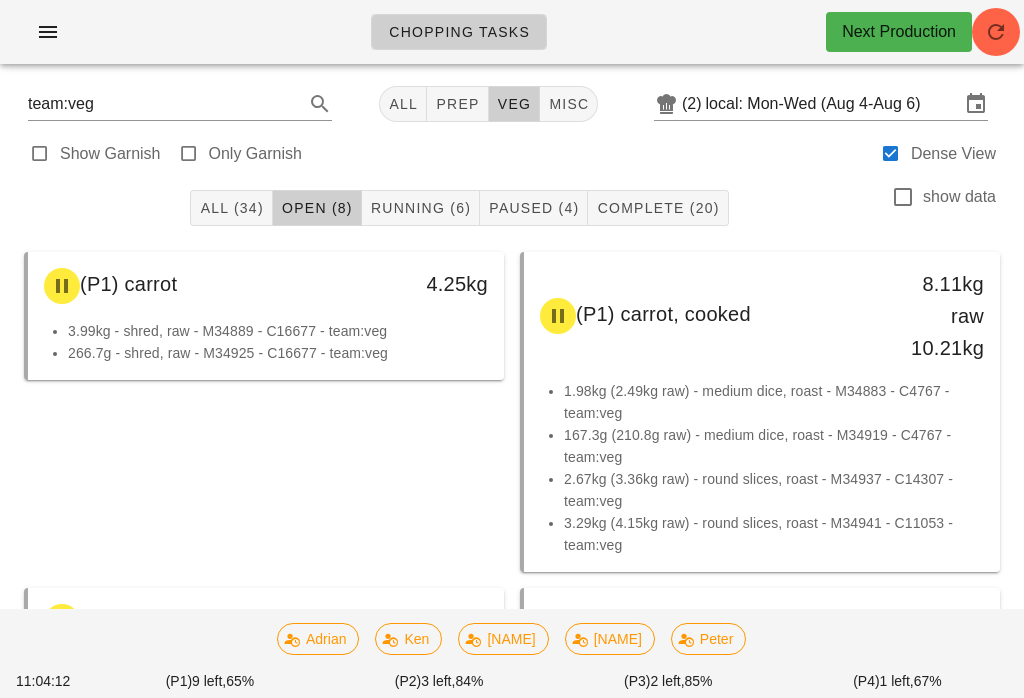 click on "All (34)" at bounding box center [231, 208] 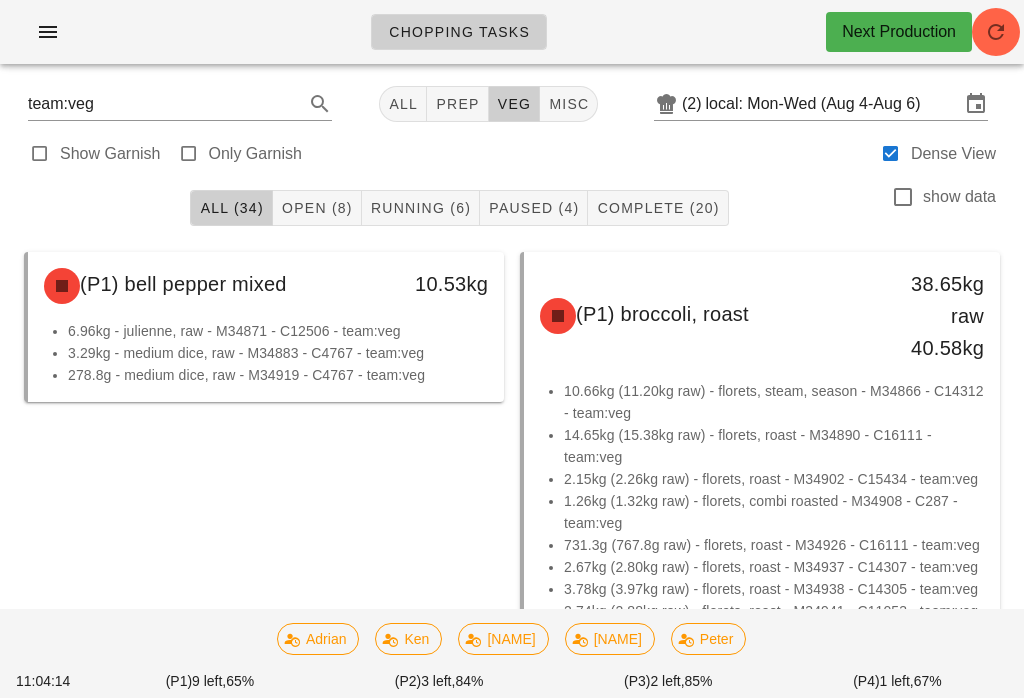 click on "Paused (4)" at bounding box center (533, 208) 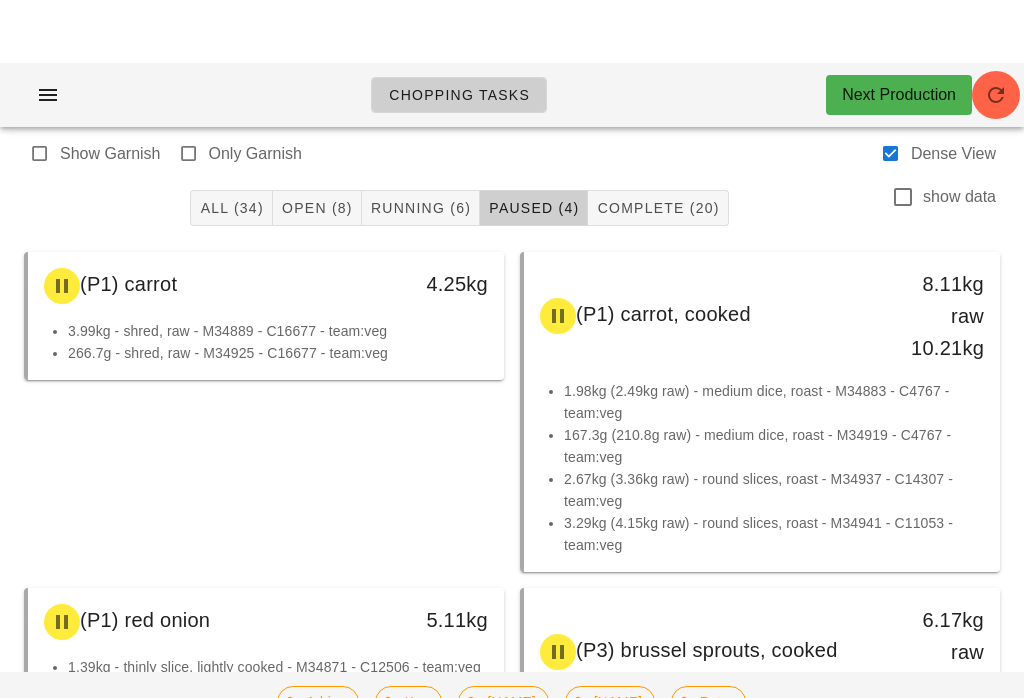 scroll, scrollTop: 0, scrollLeft: 0, axis: both 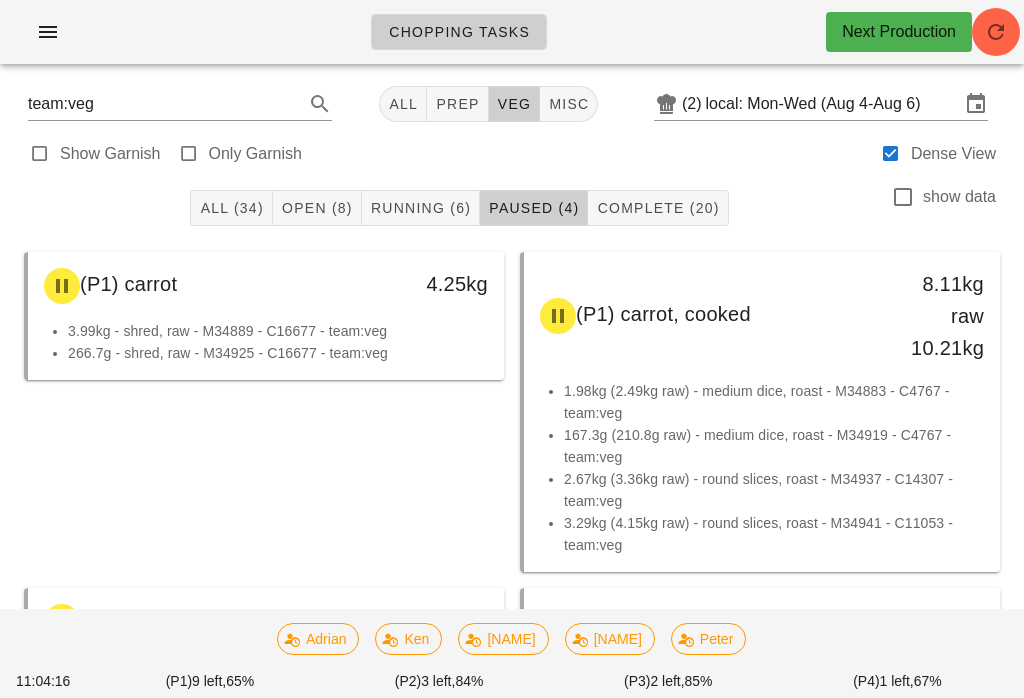 click on "Complete (20)" at bounding box center (657, 208) 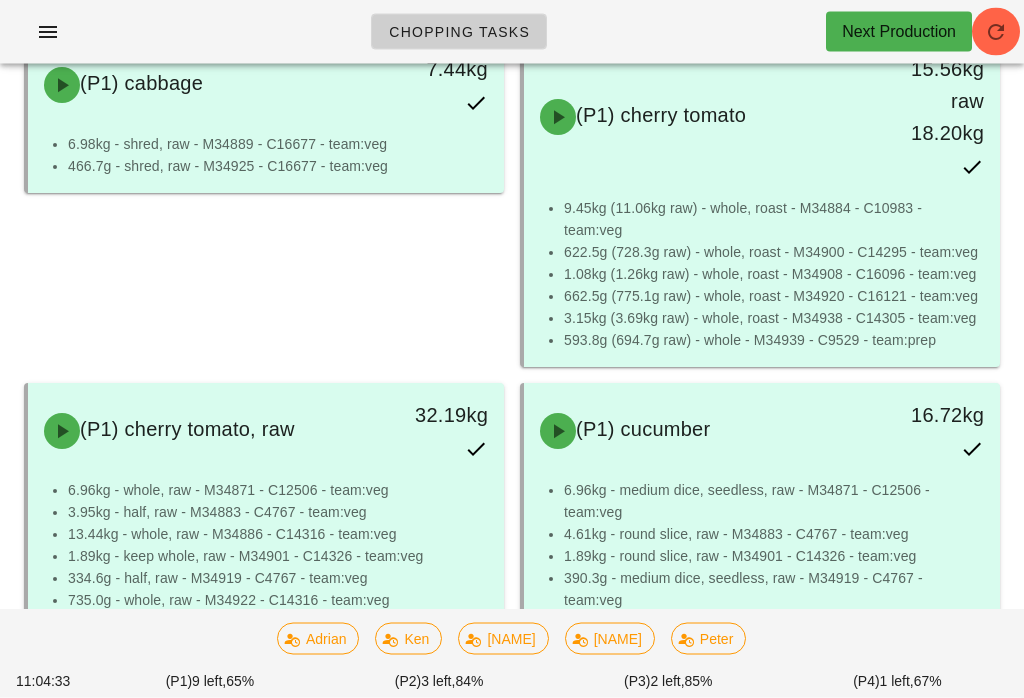 scroll, scrollTop: 0, scrollLeft: 0, axis: both 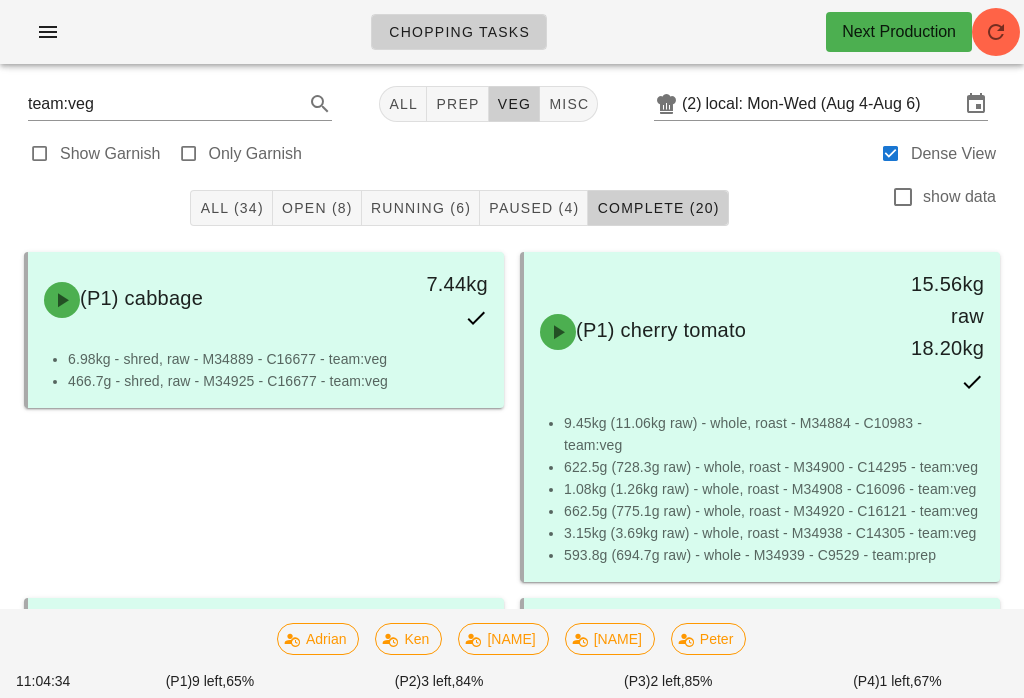 click on "prep" at bounding box center [457, 104] 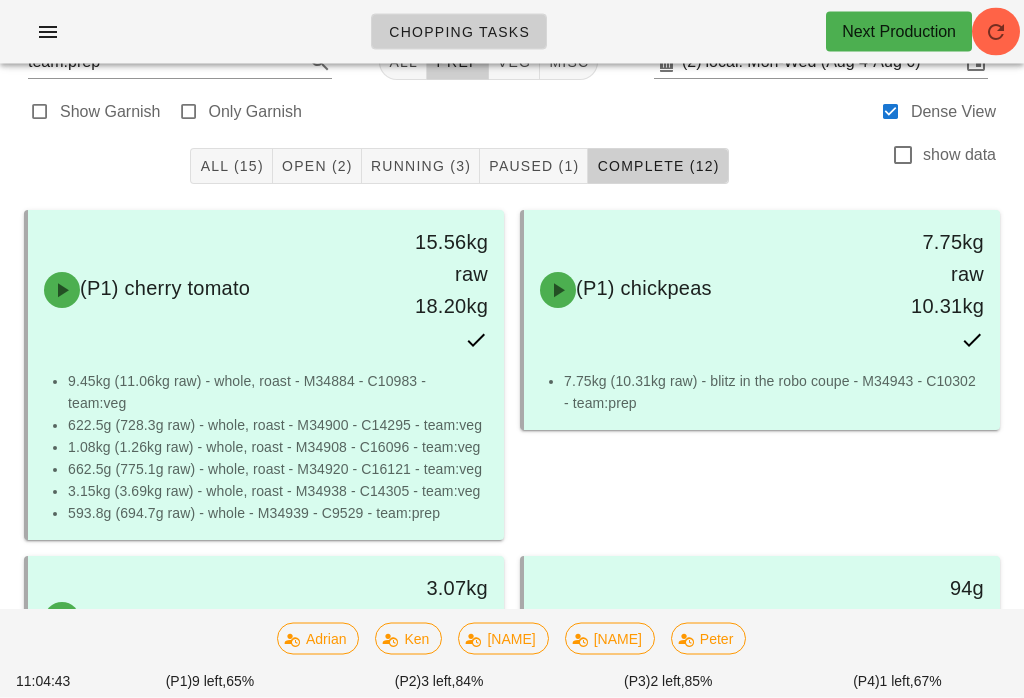 scroll, scrollTop: 0, scrollLeft: 0, axis: both 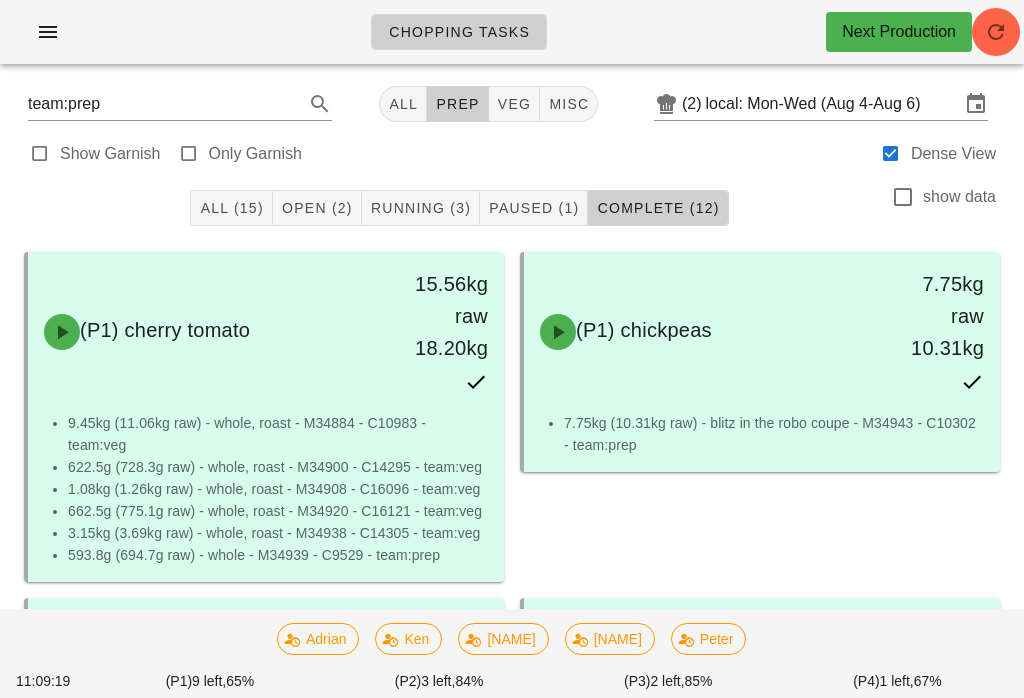 click on "Running (3)" at bounding box center (421, 208) 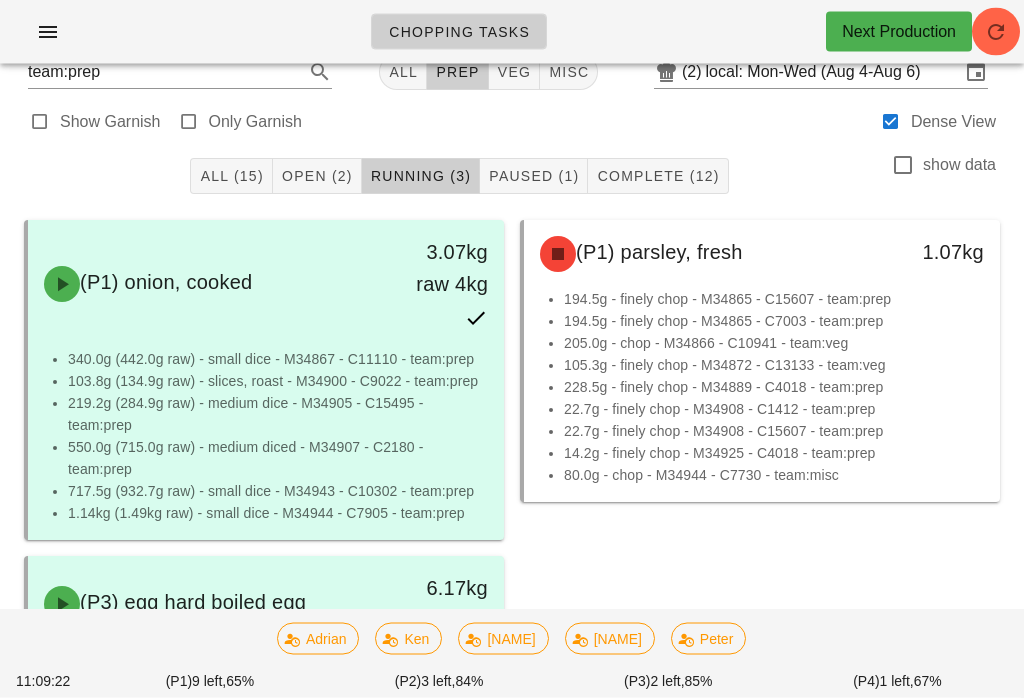 scroll, scrollTop: 32, scrollLeft: 0, axis: vertical 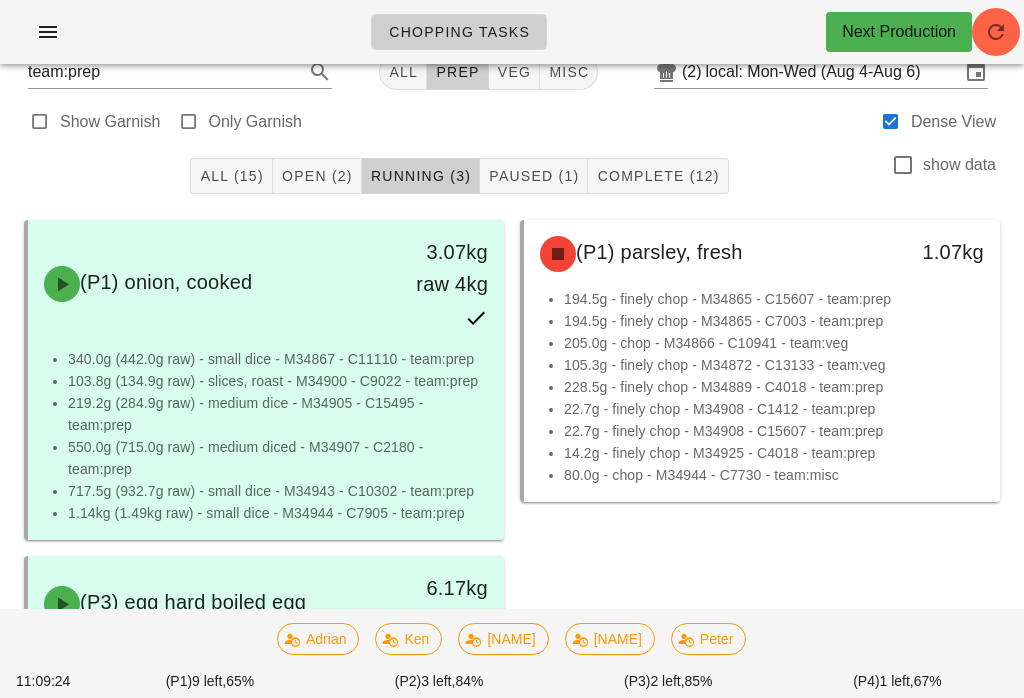 click on "Open (2)" at bounding box center (317, 176) 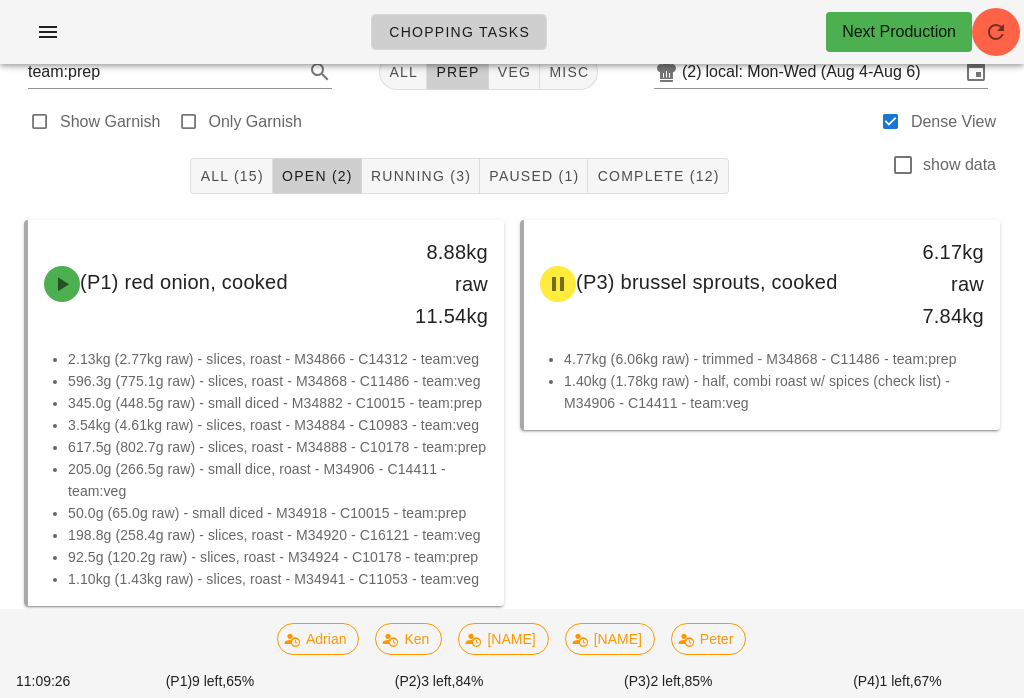 click on "veg" at bounding box center [514, 72] 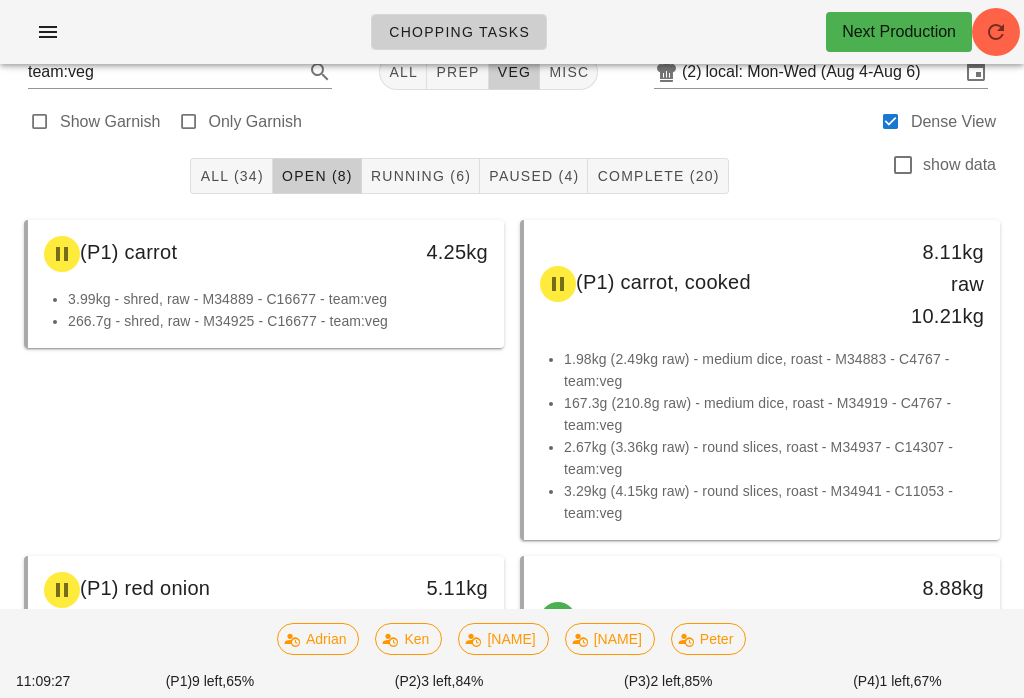 click on "Running (6)" at bounding box center [421, 176] 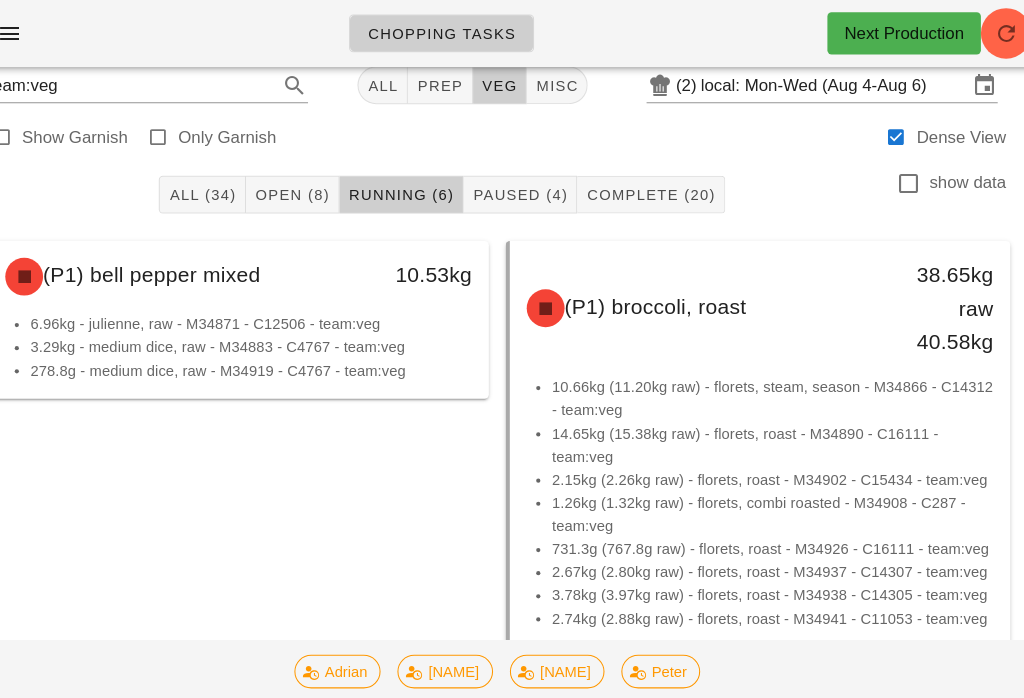 scroll, scrollTop: 0, scrollLeft: 0, axis: both 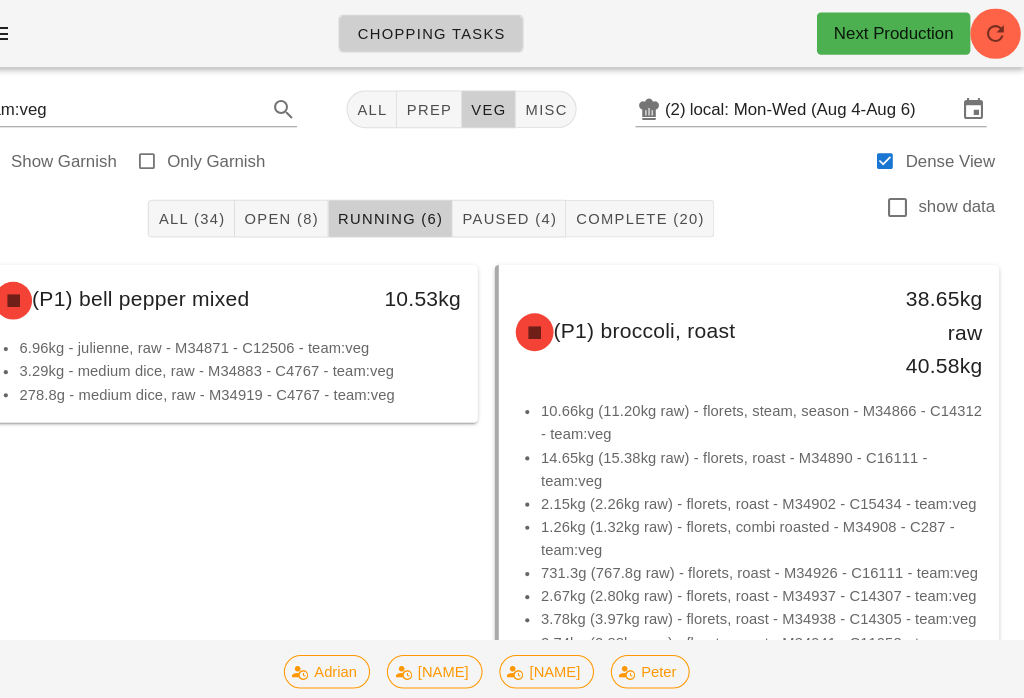 click on "Open (8)" at bounding box center [317, 208] 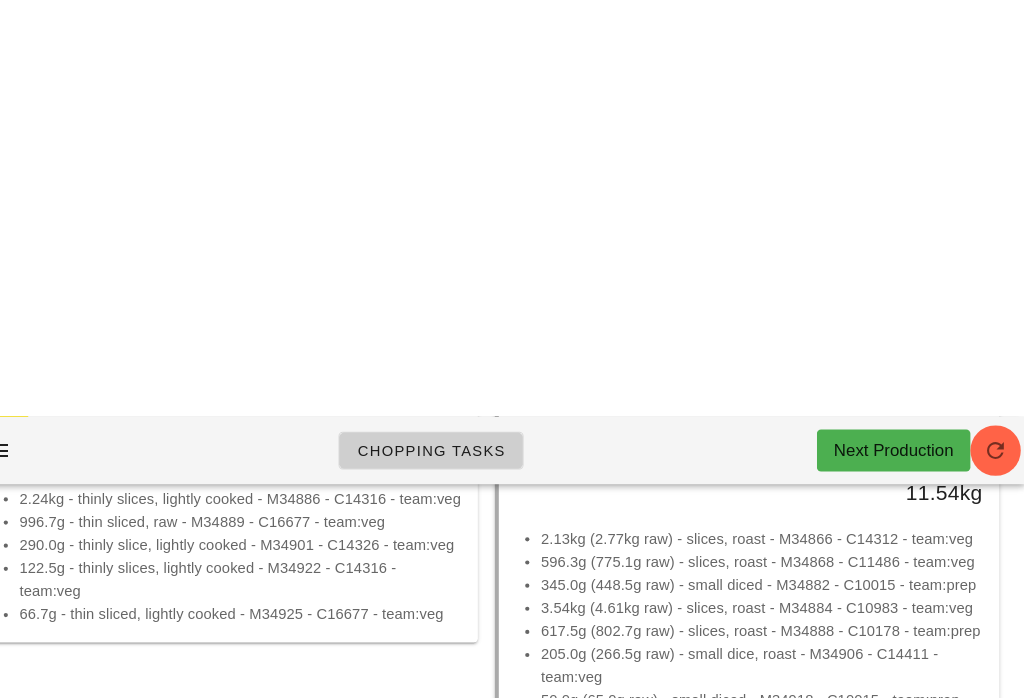 scroll, scrollTop: 0, scrollLeft: 0, axis: both 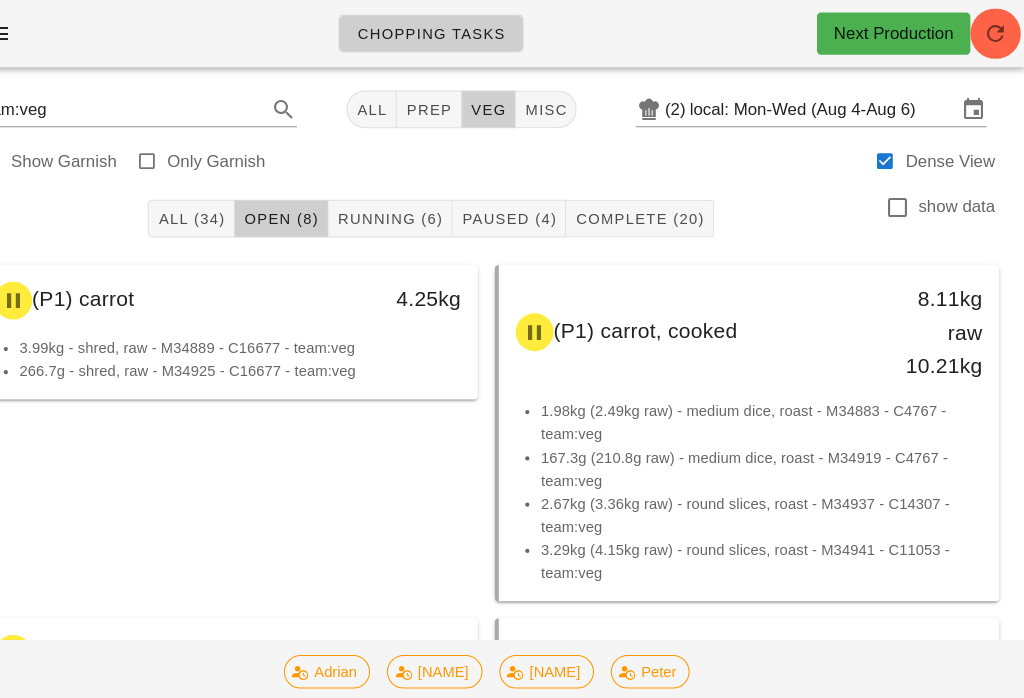 click on "Next Production" at bounding box center (899, 32) 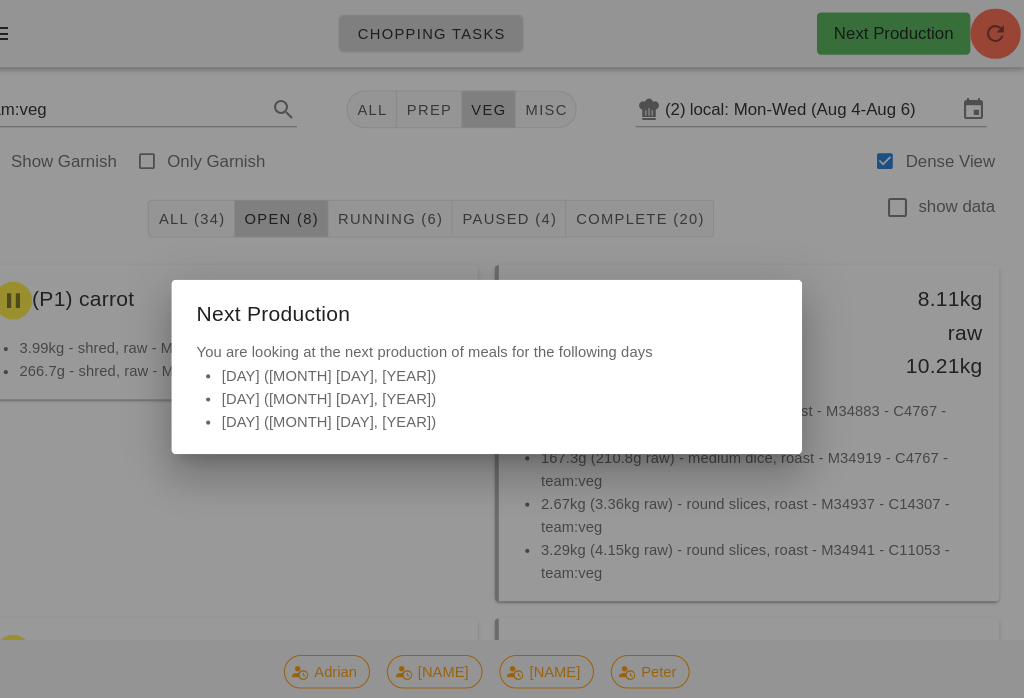 click at bounding box center [512, 349] 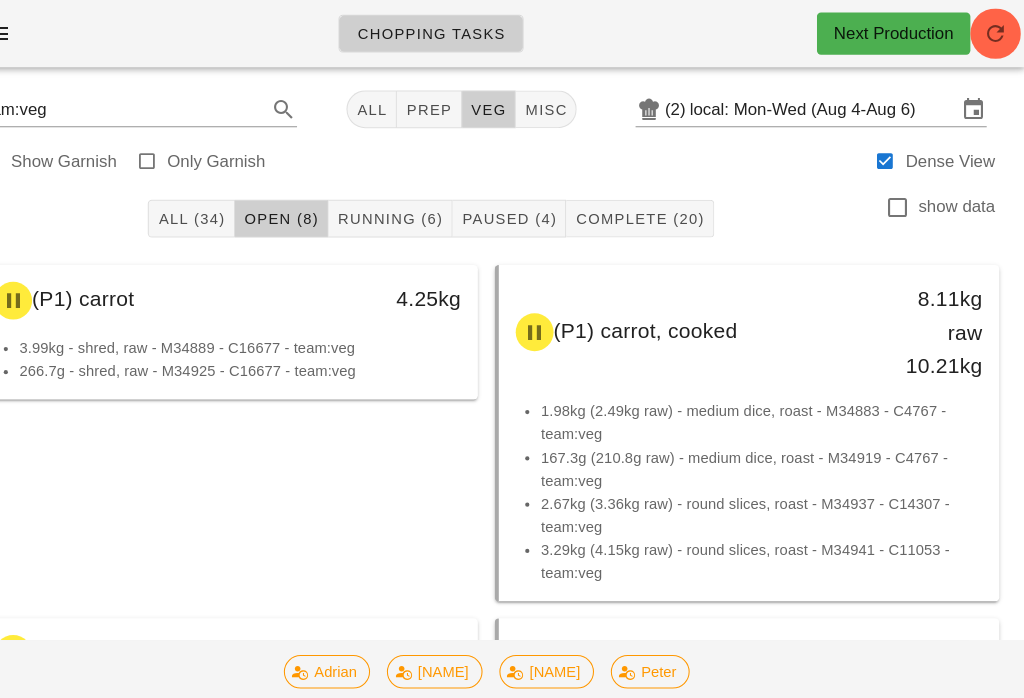 click on "local: Mon-Wed (Aug 4-Aug 6)" at bounding box center (833, 104) 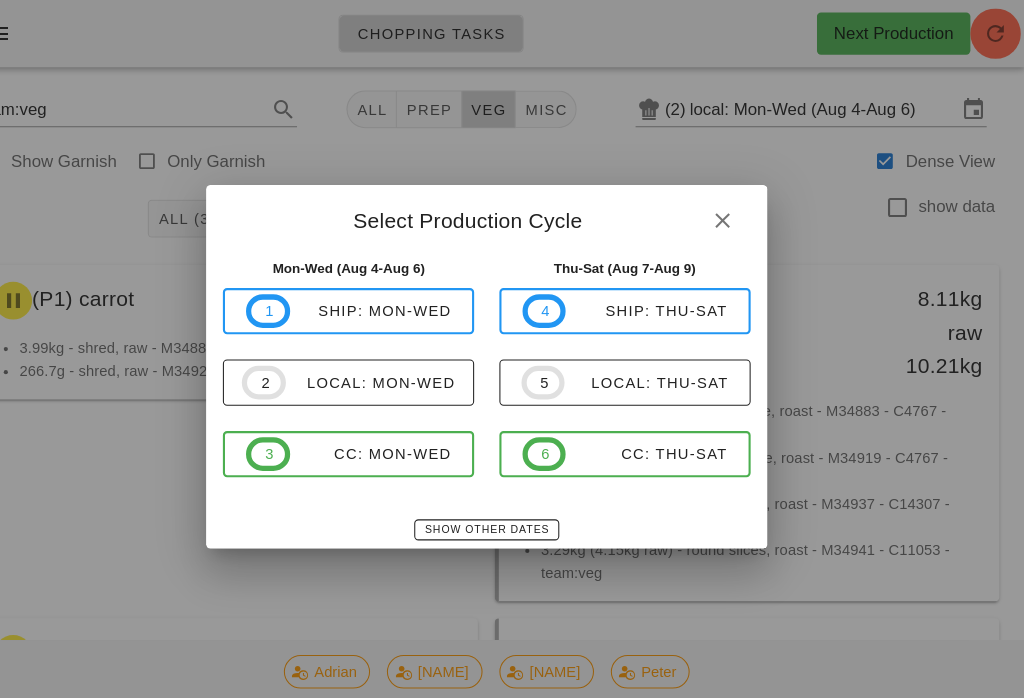 click on "local: Mon-Wed" at bounding box center (401, 364) 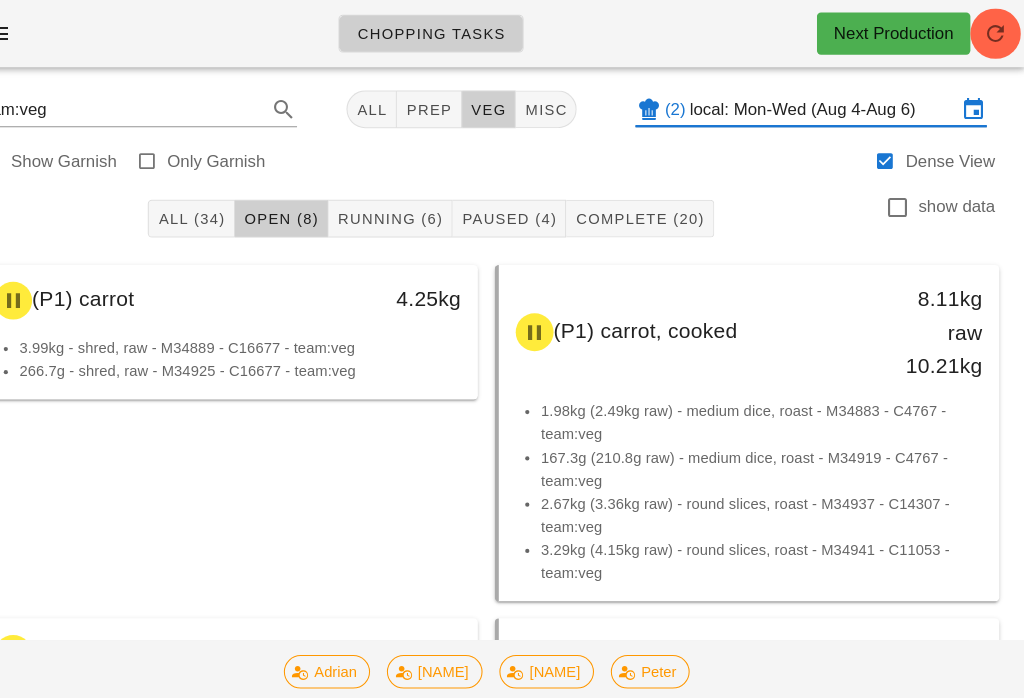click on "Open (8)" at bounding box center (317, 208) 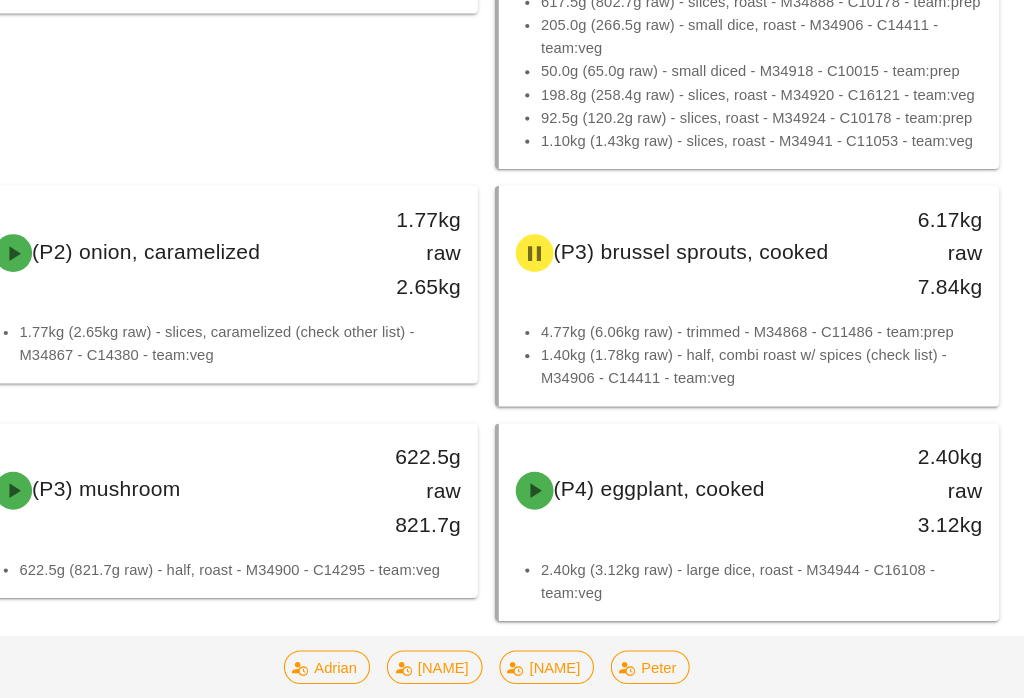 scroll, scrollTop: 850, scrollLeft: 0, axis: vertical 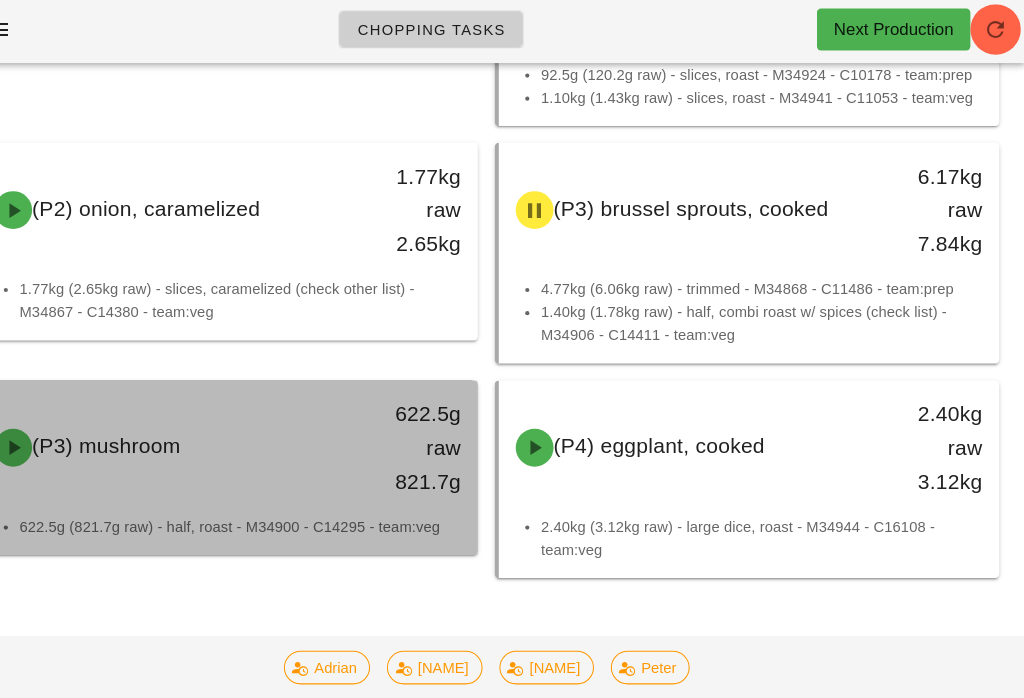 click on "(P3) mushroom" at bounding box center (207, 430) 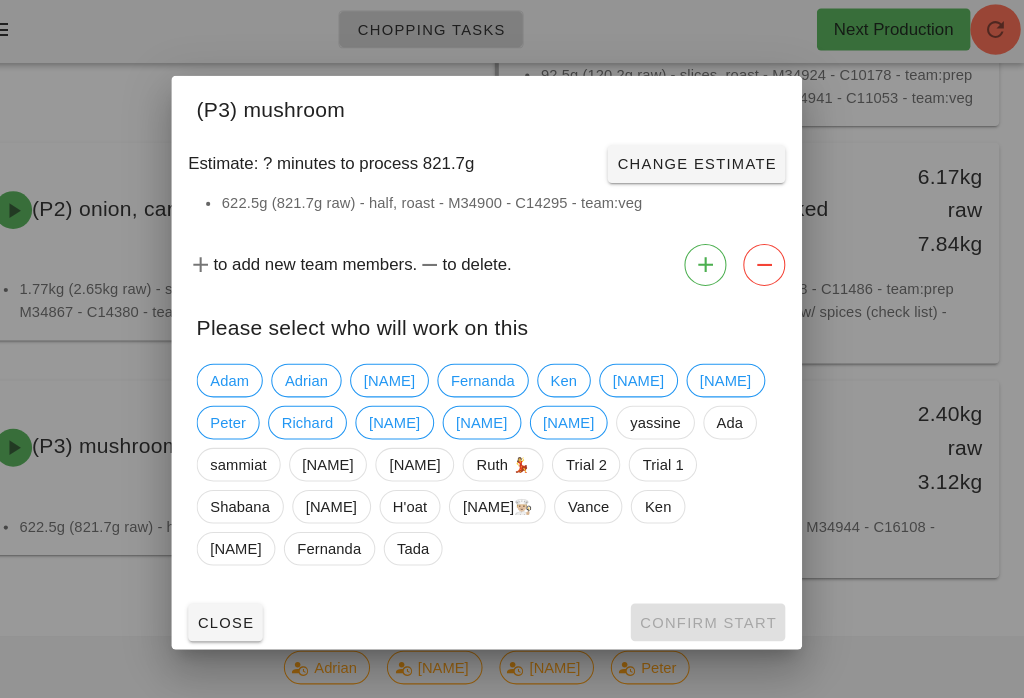 click on "Close" at bounding box center (263, 596) 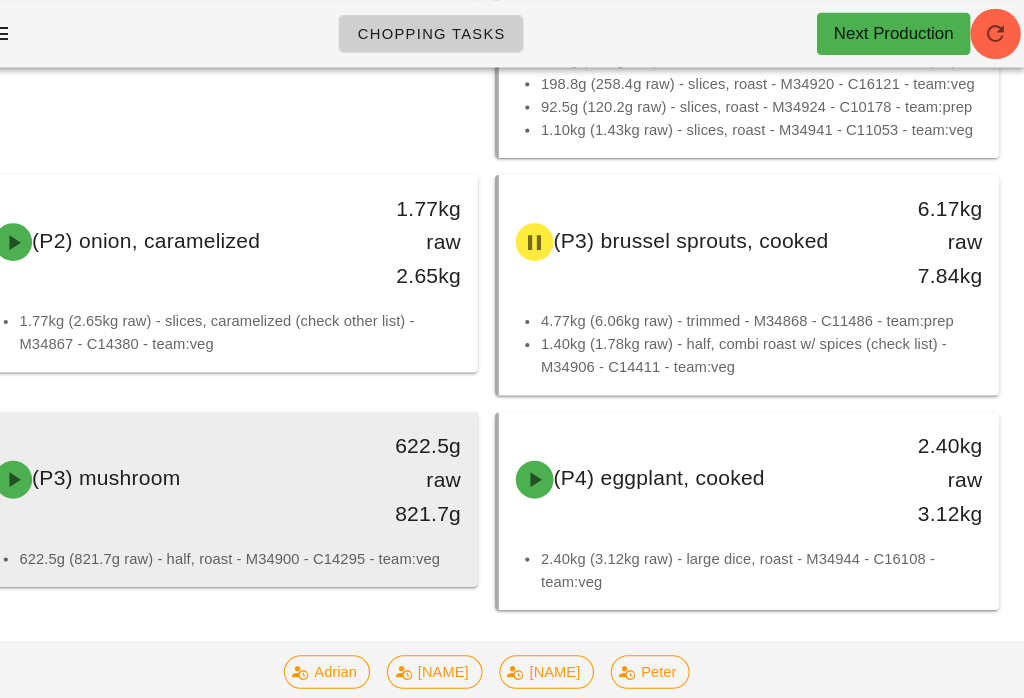 scroll, scrollTop: 823, scrollLeft: 0, axis: vertical 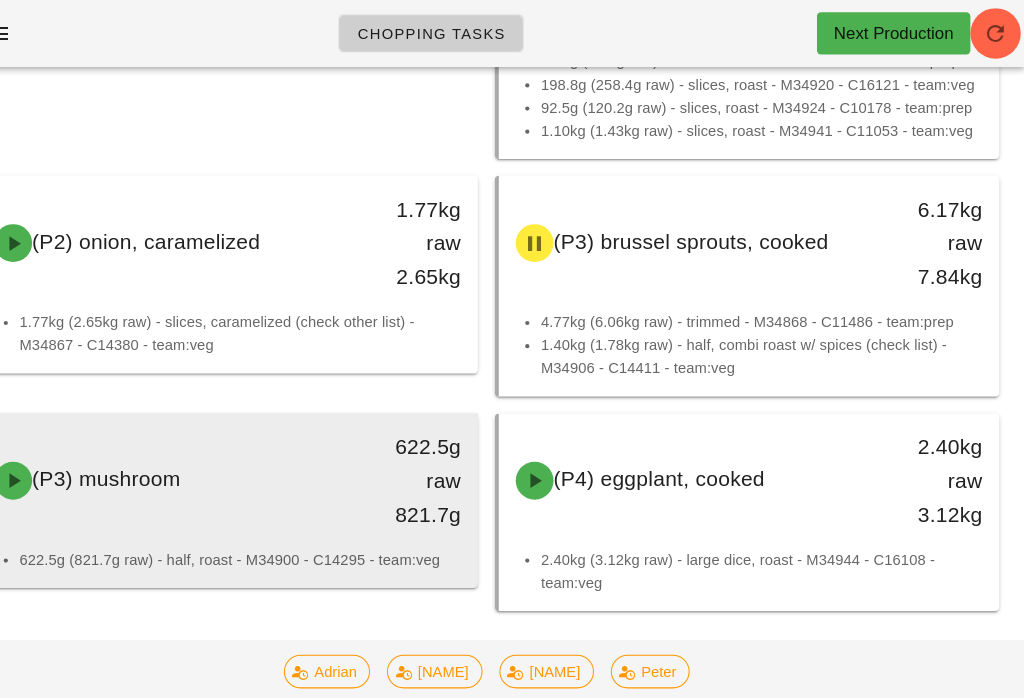 click on "(P3) mushroom" at bounding box center [207, 457] 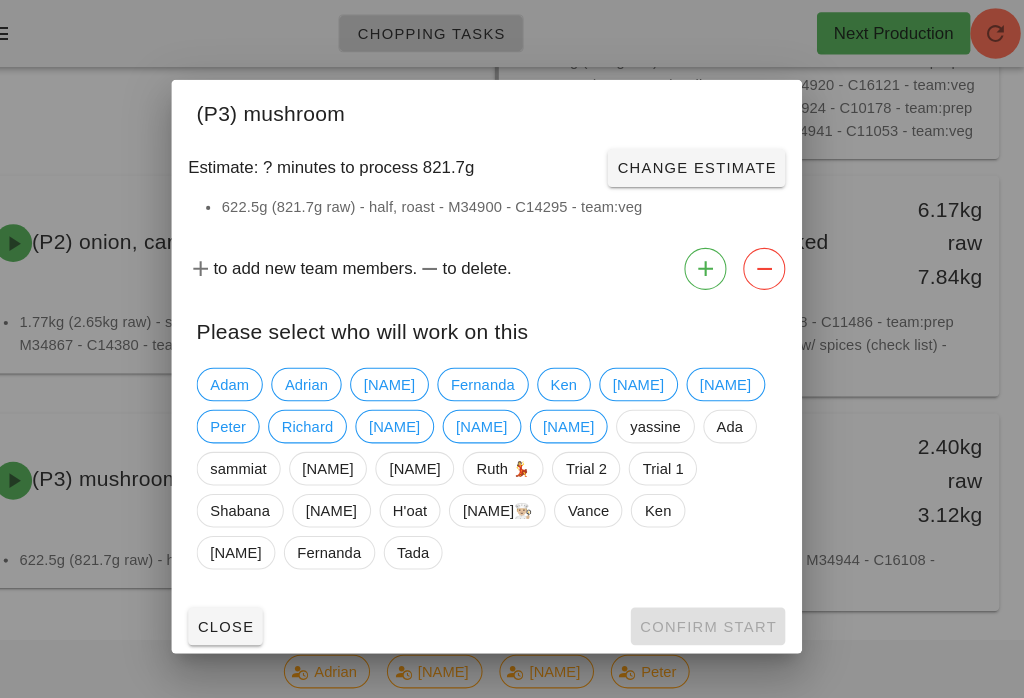 click at bounding box center [512, 349] 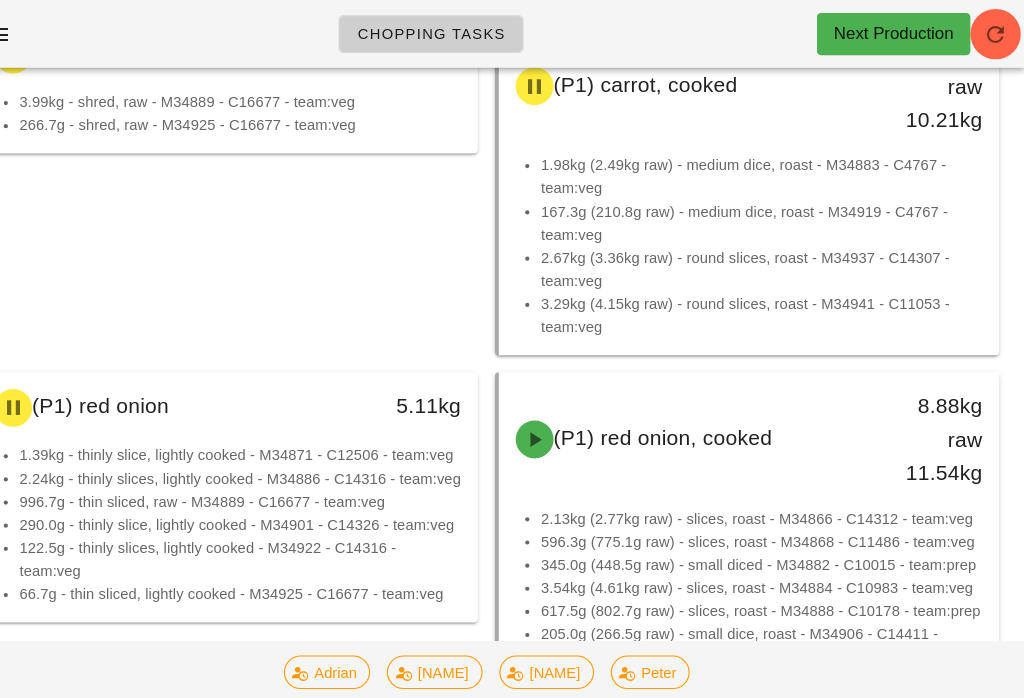 scroll, scrollTop: 0, scrollLeft: 0, axis: both 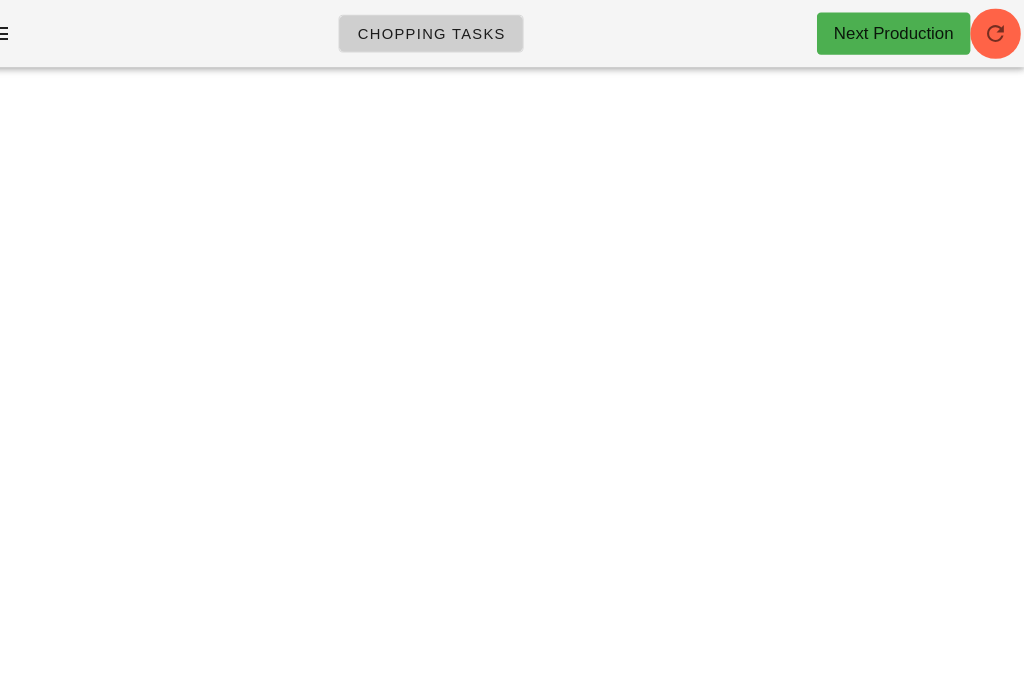 click on "(P1) carrot 4.25kg 3.99kg - shred, raw - M34889 - C16677 - team:veg 266.7g - shred, raw - M34925 - C16677 - team:veg (P1) carrot, cooked 8.11kg raw 10.21kg 1.98kg (2.49kg raw) - medium dice, roast - M34883 - C4767 - team:veg 167.3g (210.8g raw) - medium dice, roast - M34919 - C4767 - team:veg 2.67kg (3.36kg raw) - round slices, roast - M34937 - C14307 - team:veg 3.29kg (4.15kg raw) - round slices, roast - M34941 - C11053 - team:veg (P1) red onion 5.11kg 1.39kg - thinly slice, lightly cooked - M34871 - C12506 - team:veg 2.24kg - thinly slices, lightly cooked - M34886 - C14316 - team:veg 996.7g - thin sliced, raw - M34889 - C16677 - team:veg 290.0g - thinly slice, lightly cooked - M34901 - C14326 - team:veg 122.5g - thinly slices, lightly cooked - M34922 - C14316 - team:veg (P1) red onion, cooked 8.88kg 1.77kg" at bounding box center [512, 349] 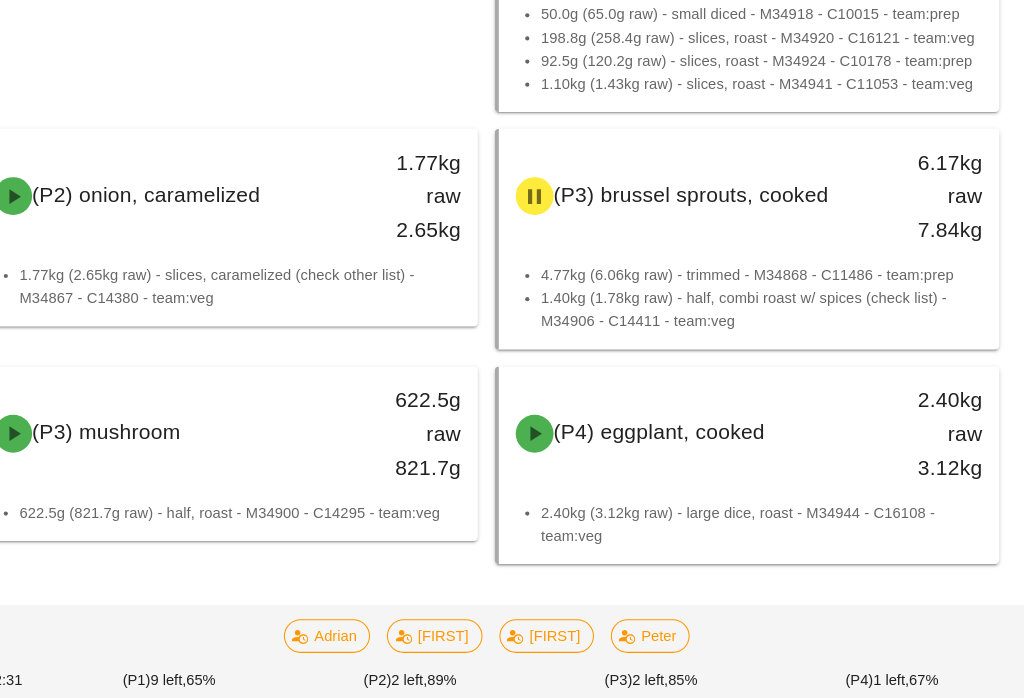 scroll, scrollTop: 850, scrollLeft: 0, axis: vertical 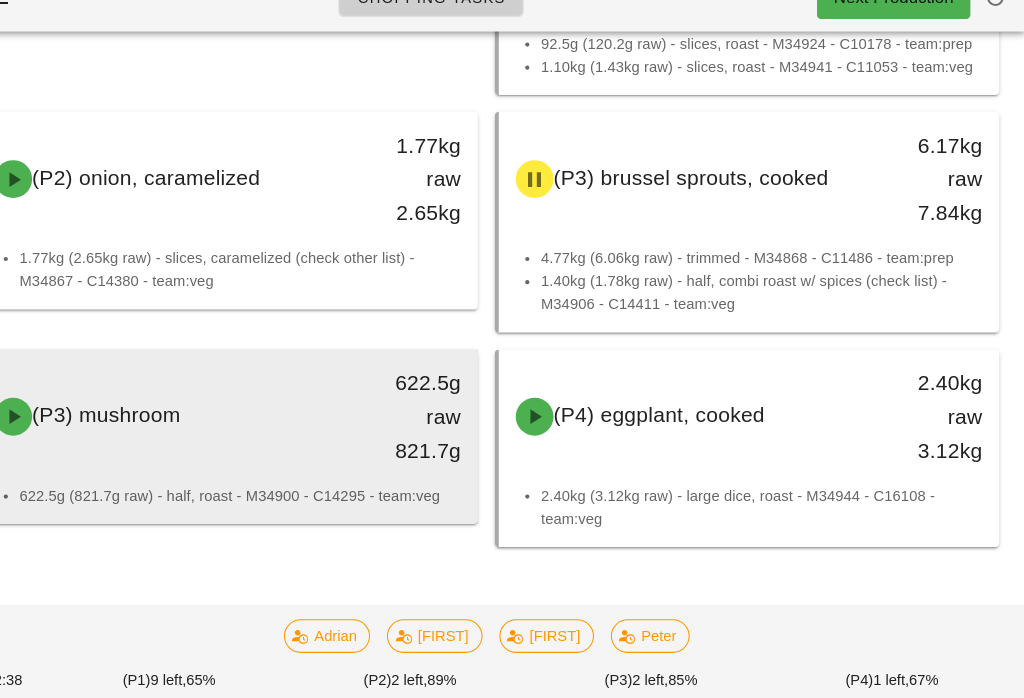 click on "(P3) mushroom 622.5g raw 821.7g" at bounding box center (266, 430) 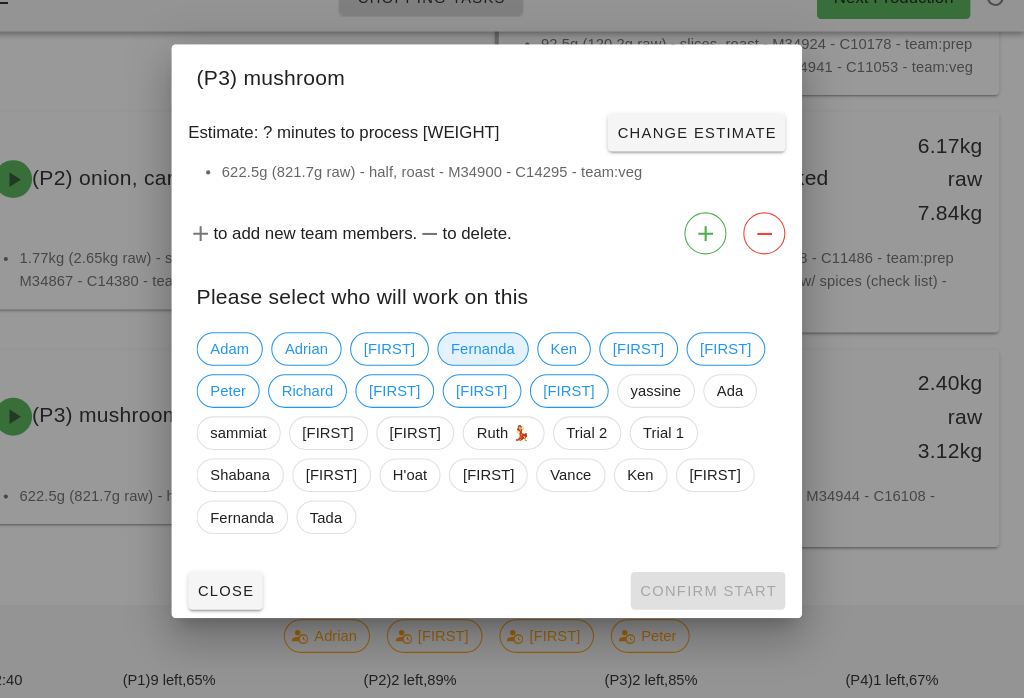 click on "Fernanda" at bounding box center (508, 366) 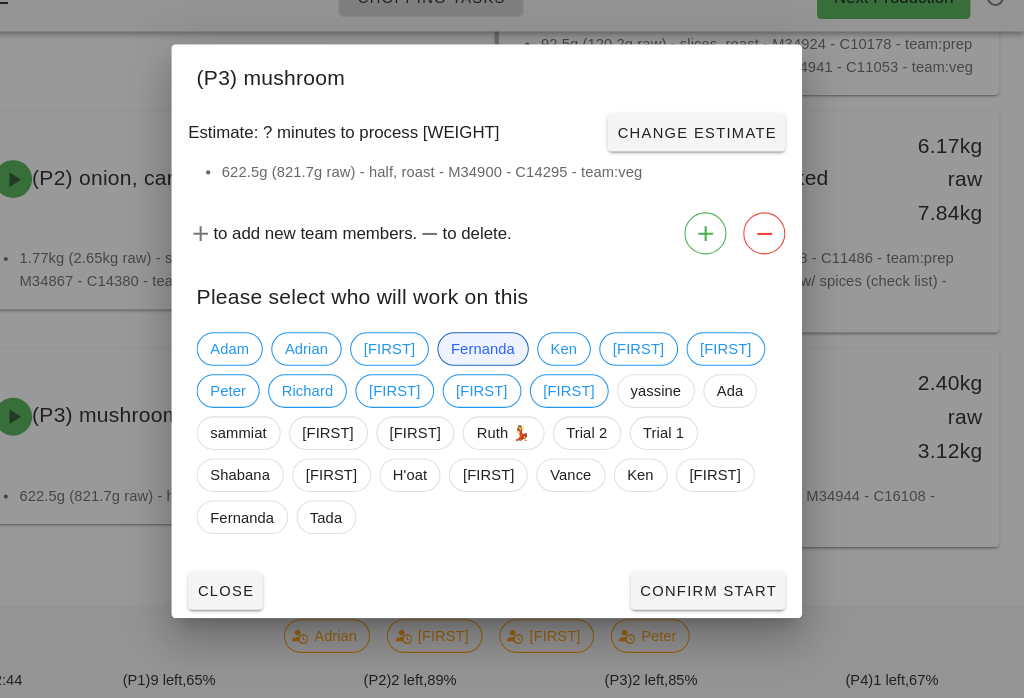 click on "Close" at bounding box center (263, 596) 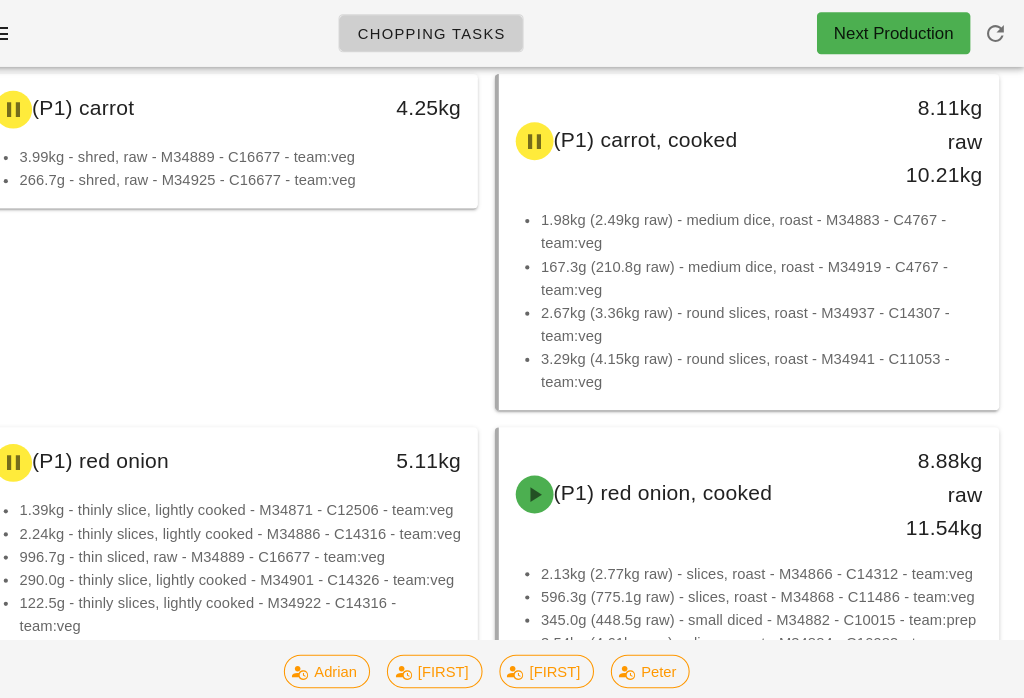 scroll, scrollTop: 0, scrollLeft: 0, axis: both 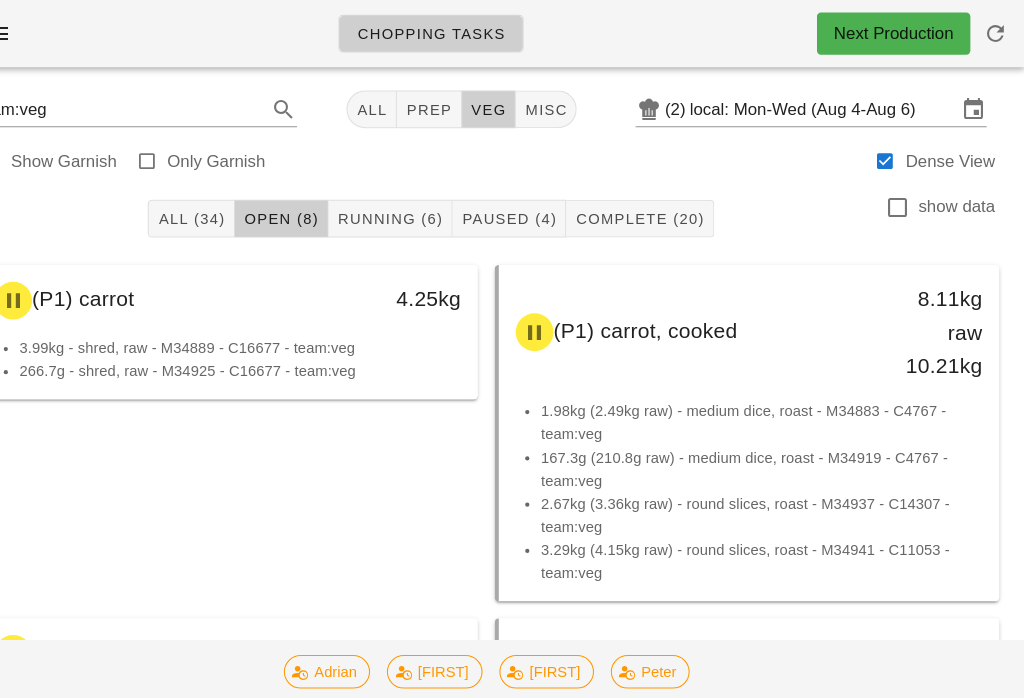 click on "Running (6)" at bounding box center (420, 208) 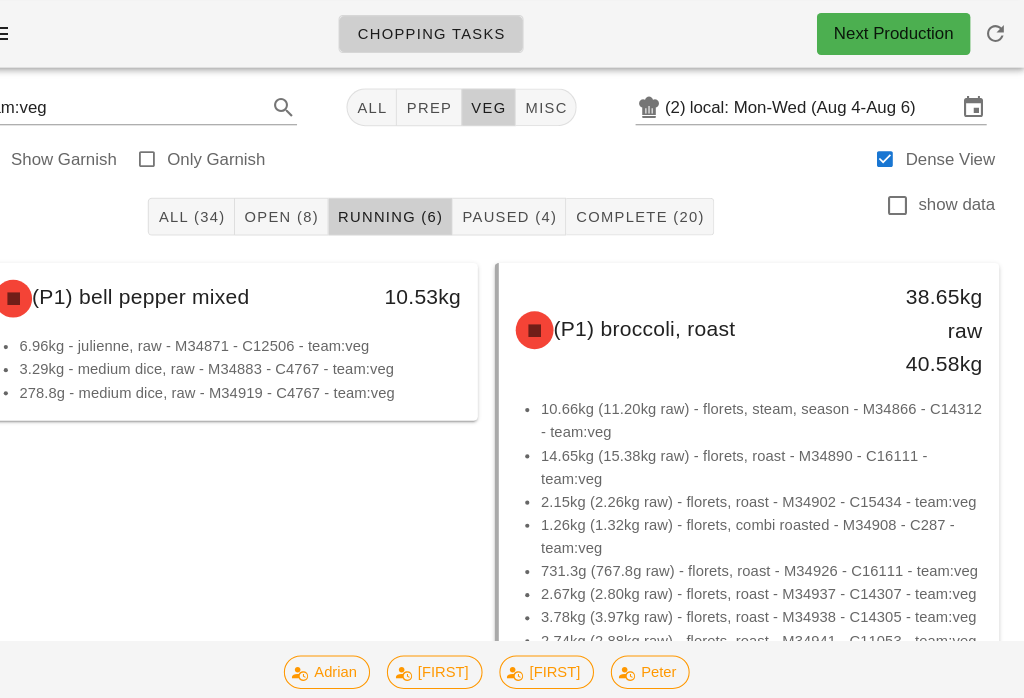scroll, scrollTop: 0, scrollLeft: 0, axis: both 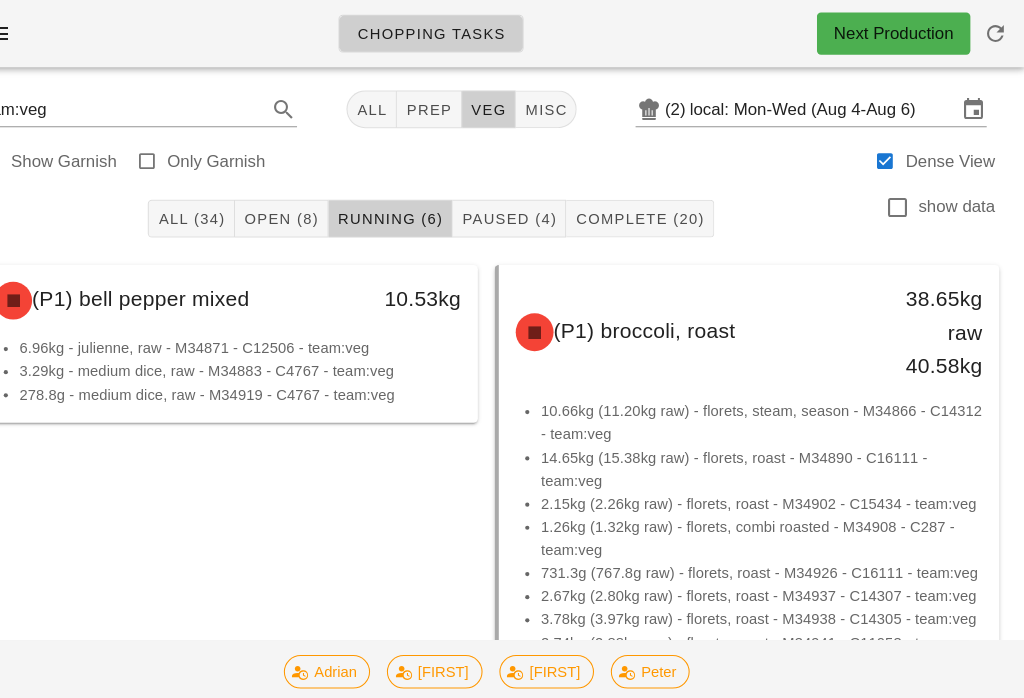 click on "Paused (4)" at bounding box center [534, 208] 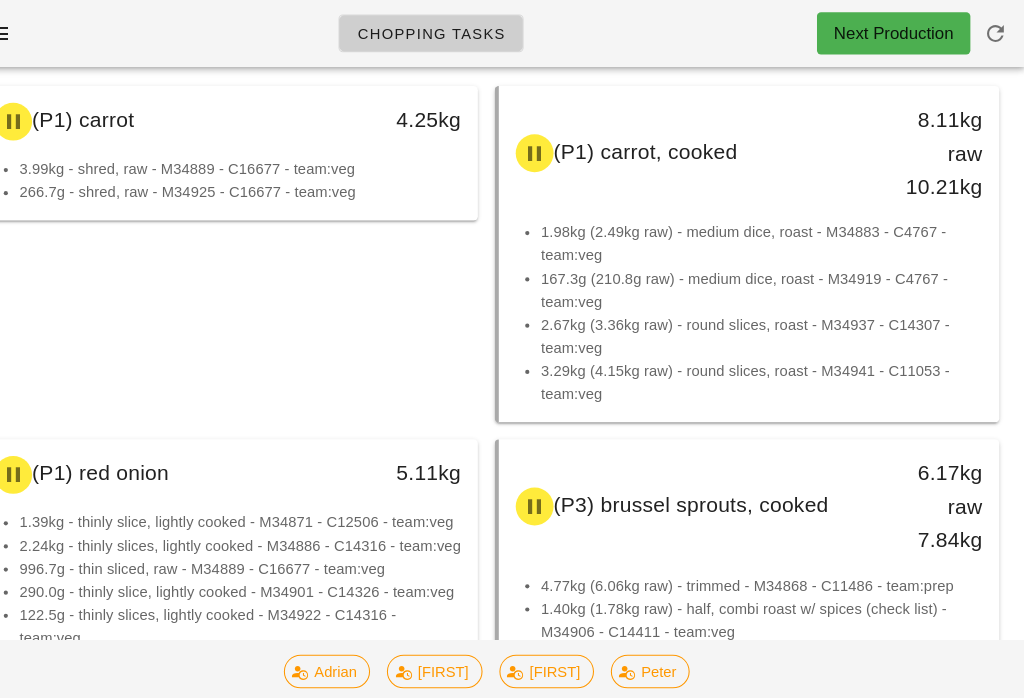 scroll, scrollTop: 0, scrollLeft: 0, axis: both 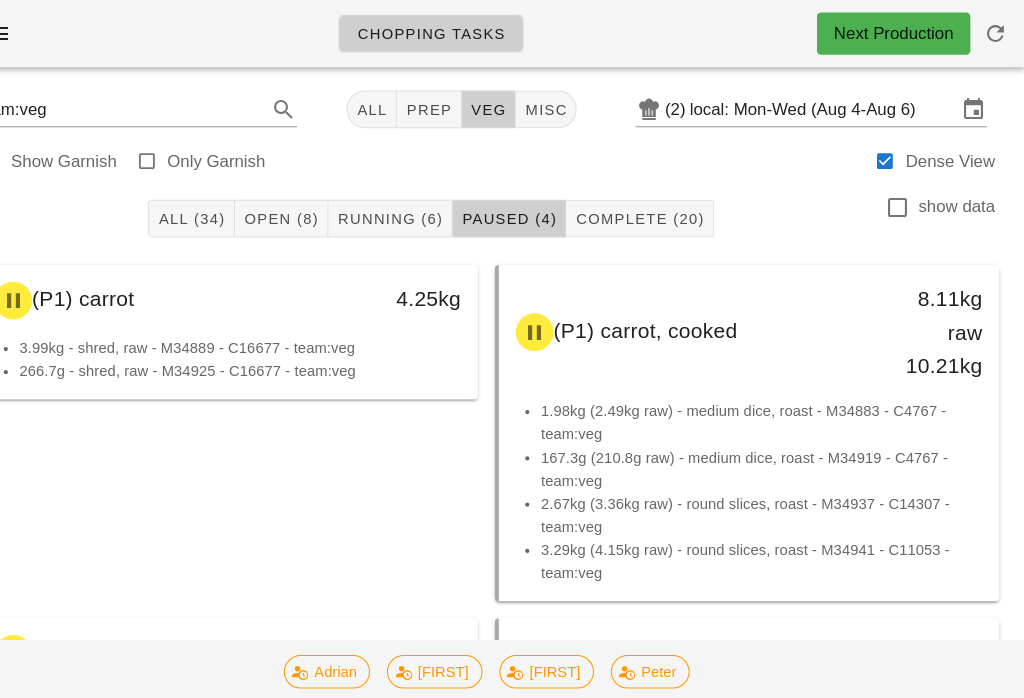 click on "Complete (20)" at bounding box center [657, 208] 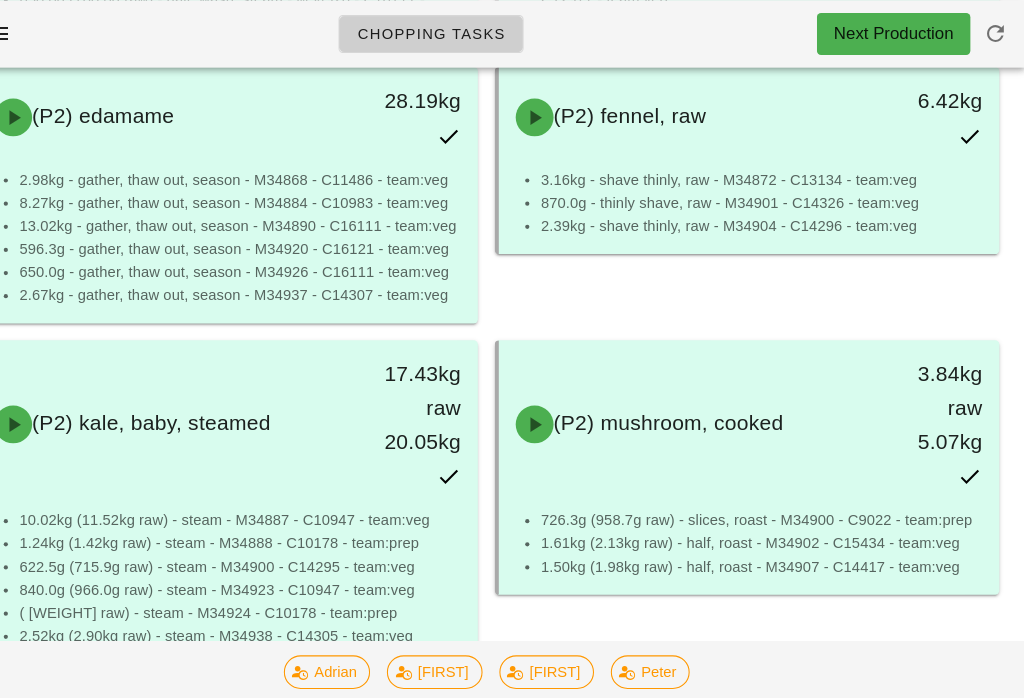 scroll, scrollTop: 1943, scrollLeft: 0, axis: vertical 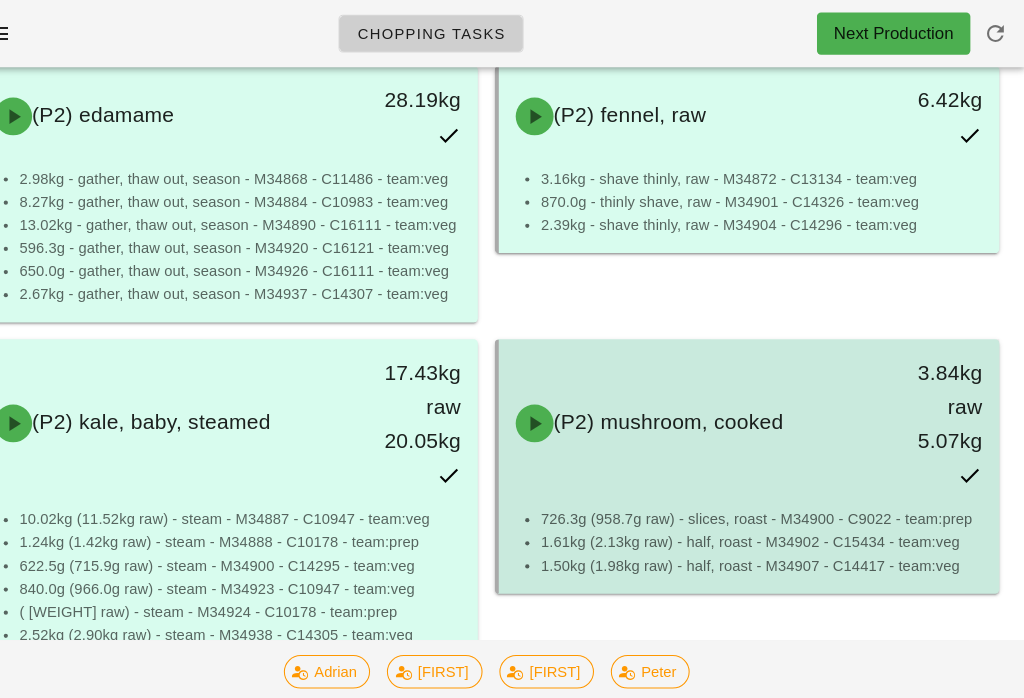 click on "(P2) mushroom, cooked 3.84kg raw 5.07kg" at bounding box center [762, 403] 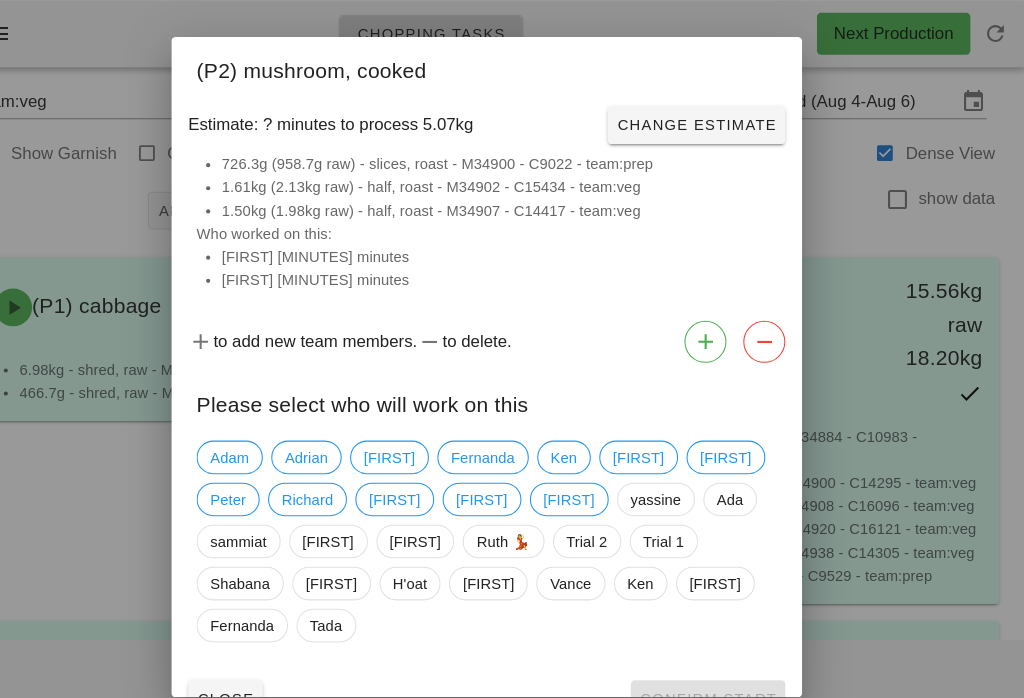 scroll, scrollTop: 0, scrollLeft: 0, axis: both 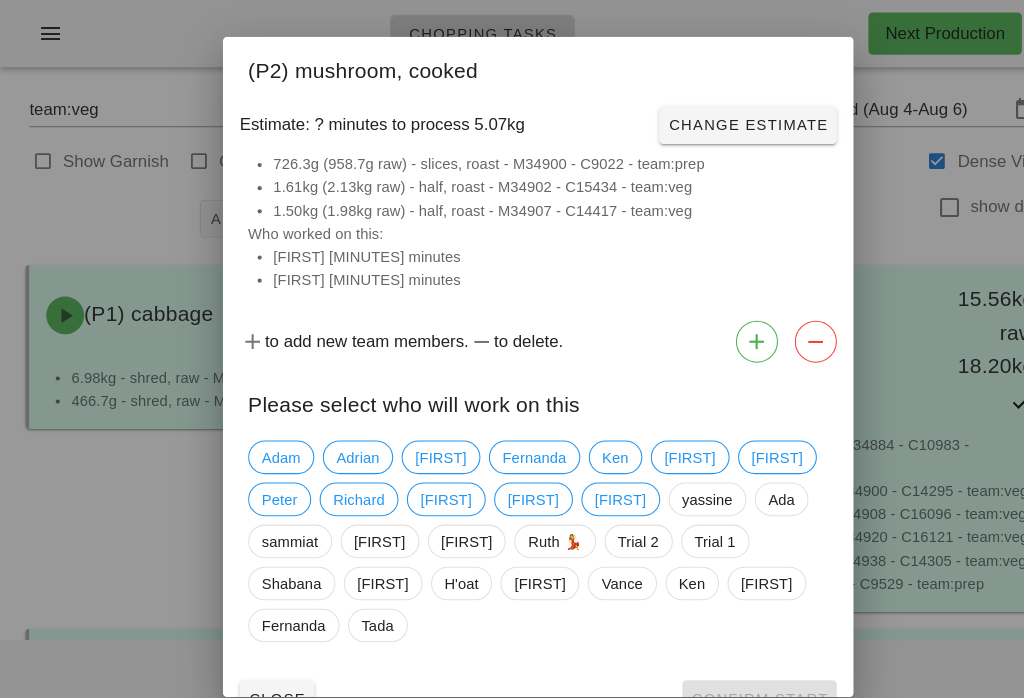 click at bounding box center [512, 349] 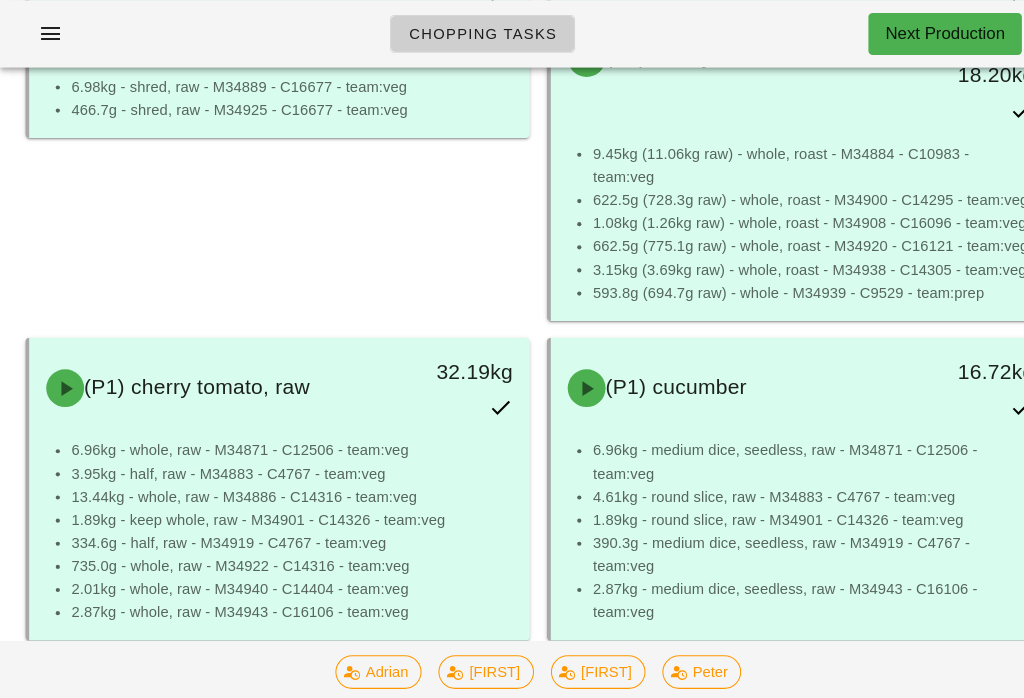 scroll, scrollTop: 0, scrollLeft: 0, axis: both 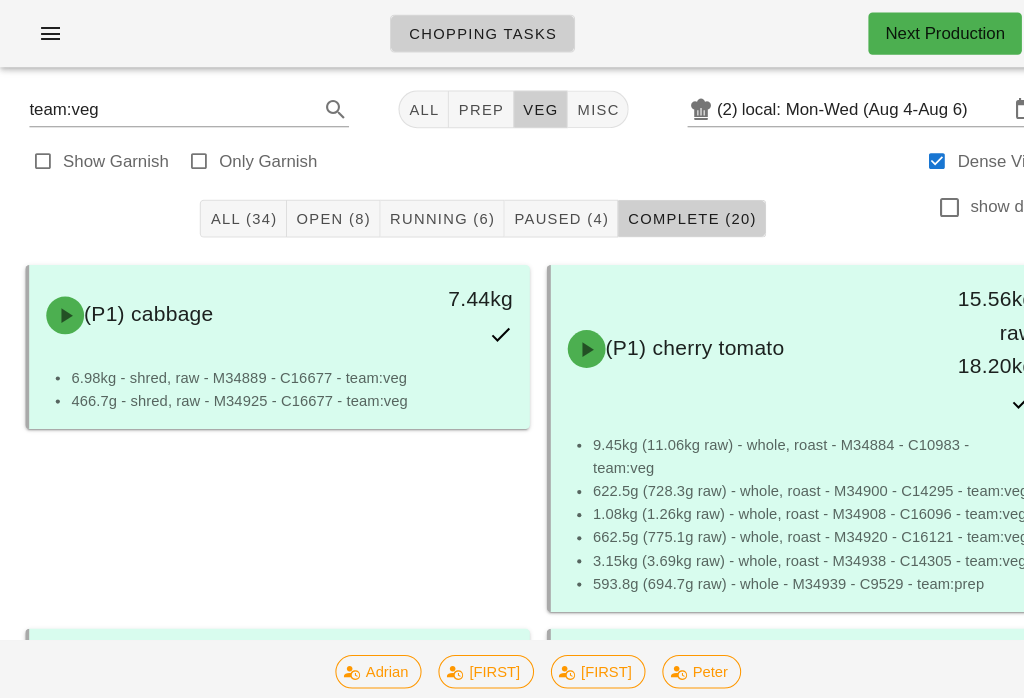 click on "prep" at bounding box center (457, 104) 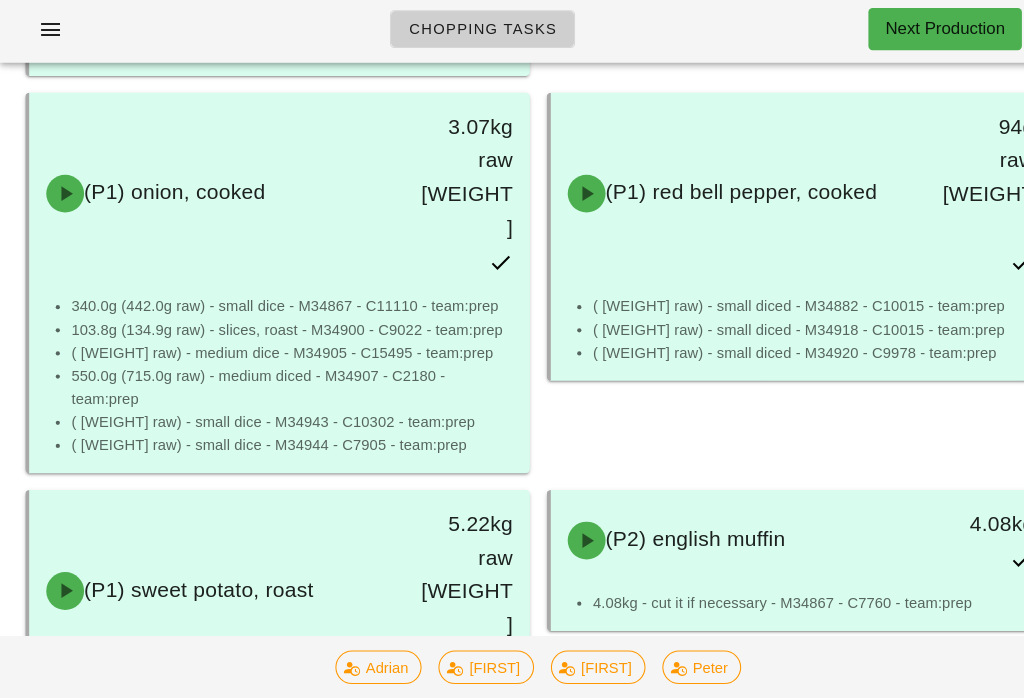 scroll, scrollTop: 0, scrollLeft: 0, axis: both 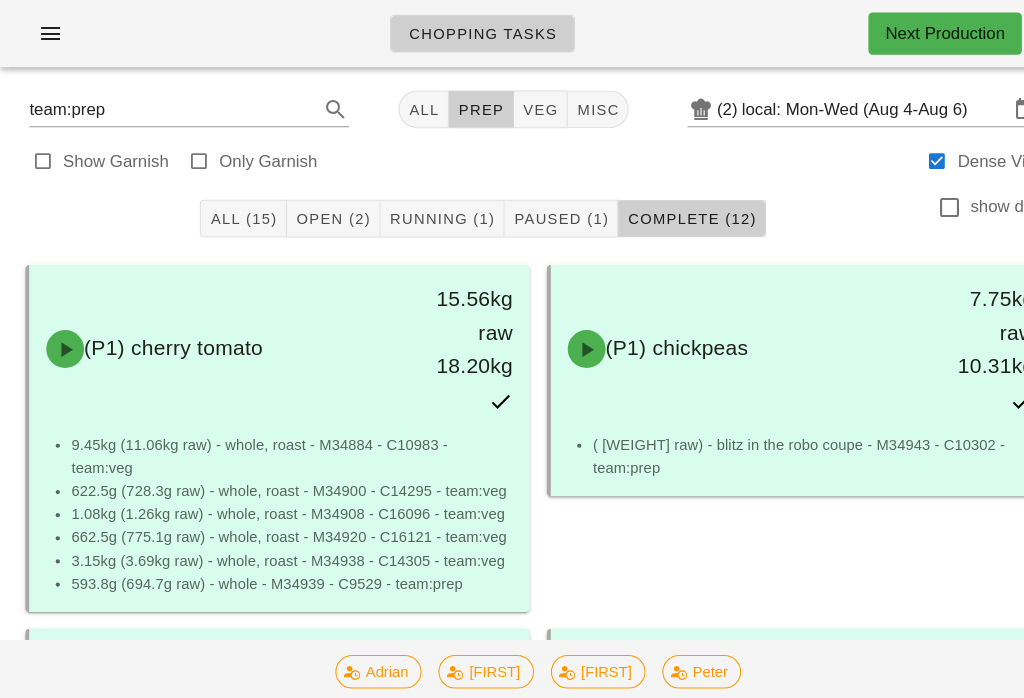 click on "All (15) Open (2) Running (1) Paused (1) Complete (12) show data" at bounding box center [512, 208] 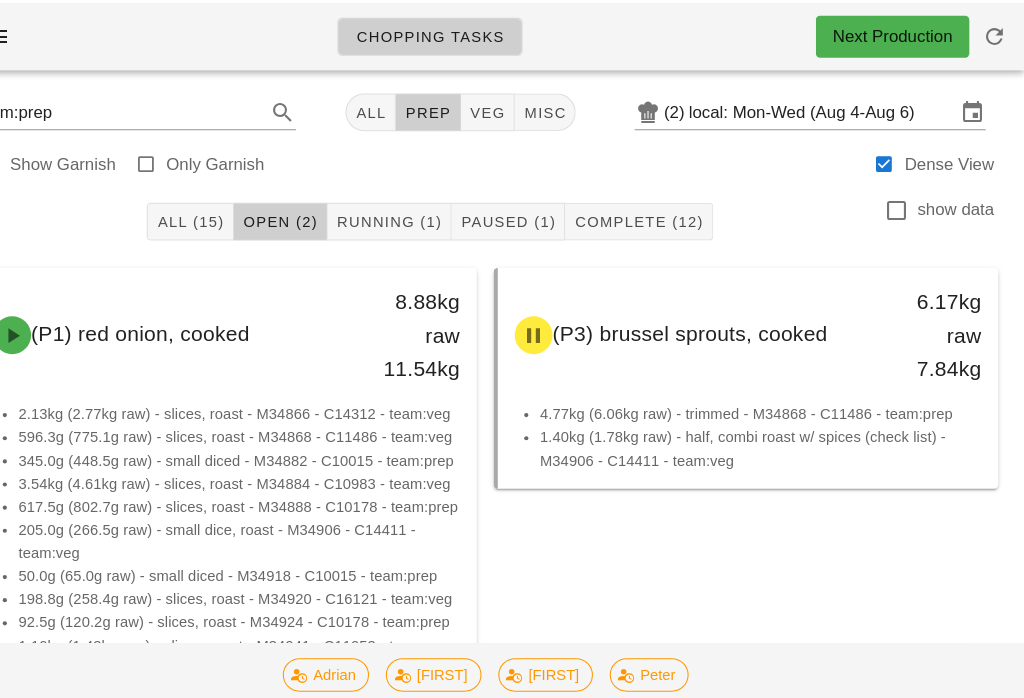 scroll, scrollTop: 0, scrollLeft: 0, axis: both 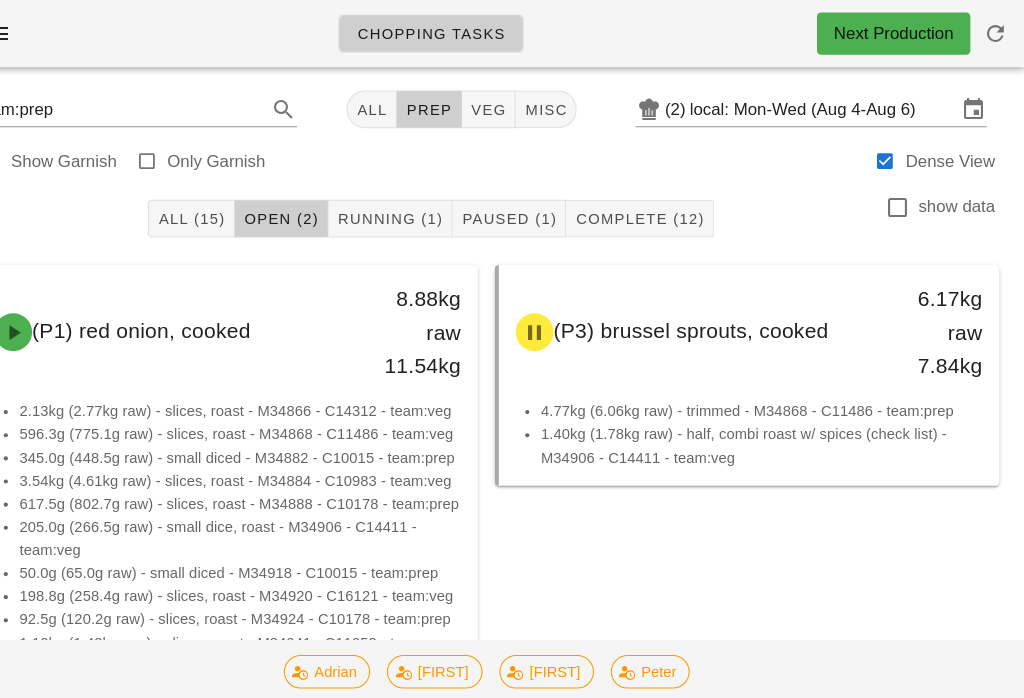 click on "Running (1)" at bounding box center [421, 208] 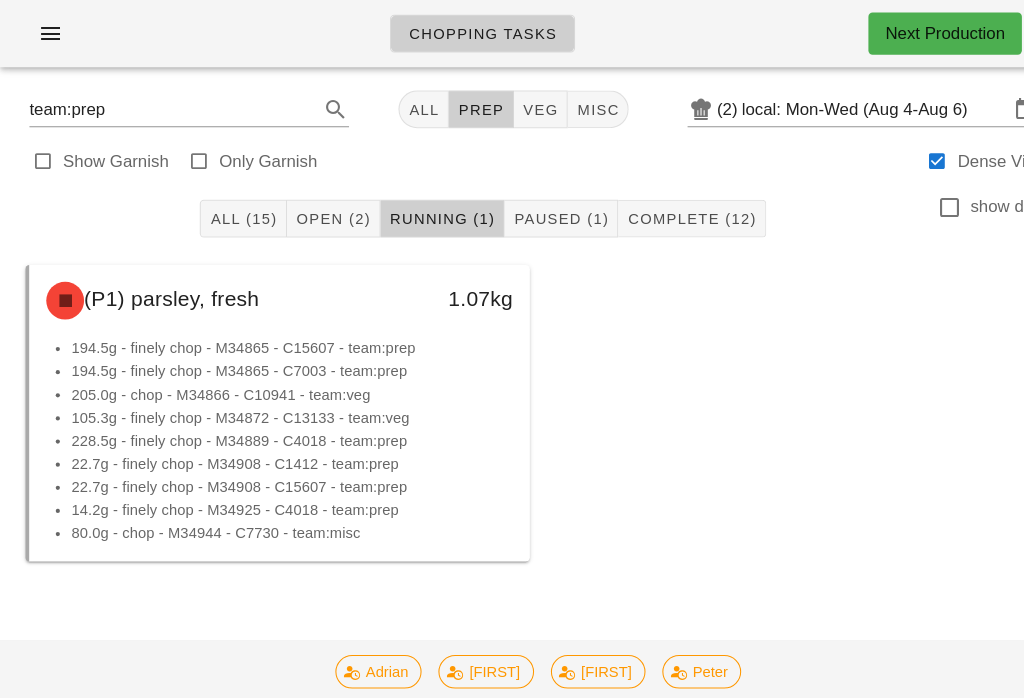 click on "All (15)" at bounding box center [231, 208] 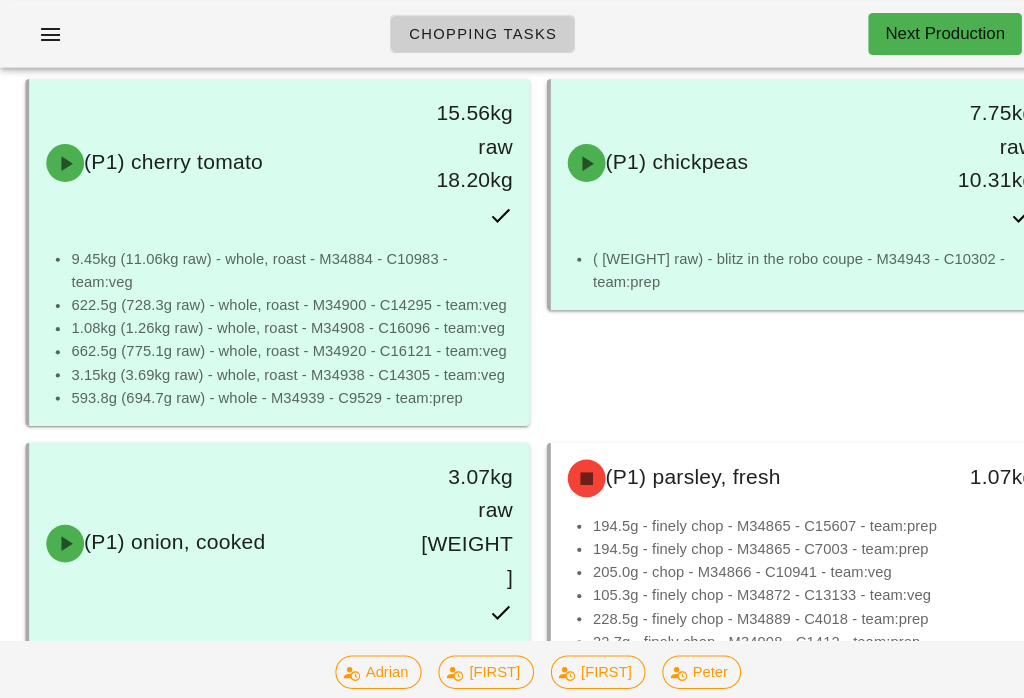 scroll, scrollTop: 0, scrollLeft: 0, axis: both 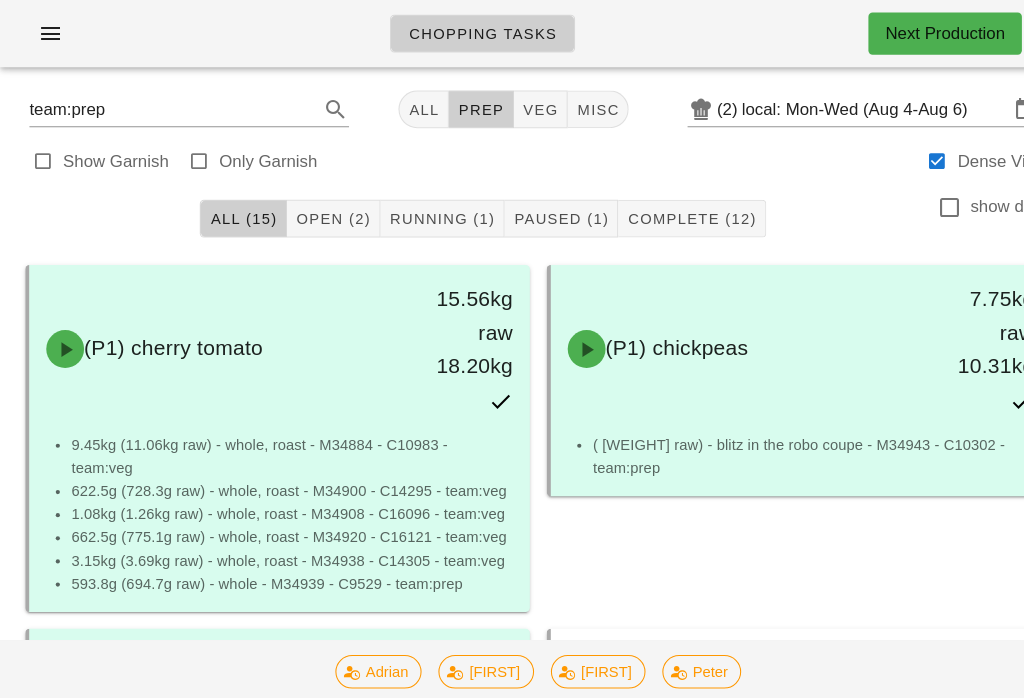 click on "team:prep All prep  veg  misc  (2) local: Mon-Wed (Aug 4-Aug 6)" at bounding box center (512, 104) 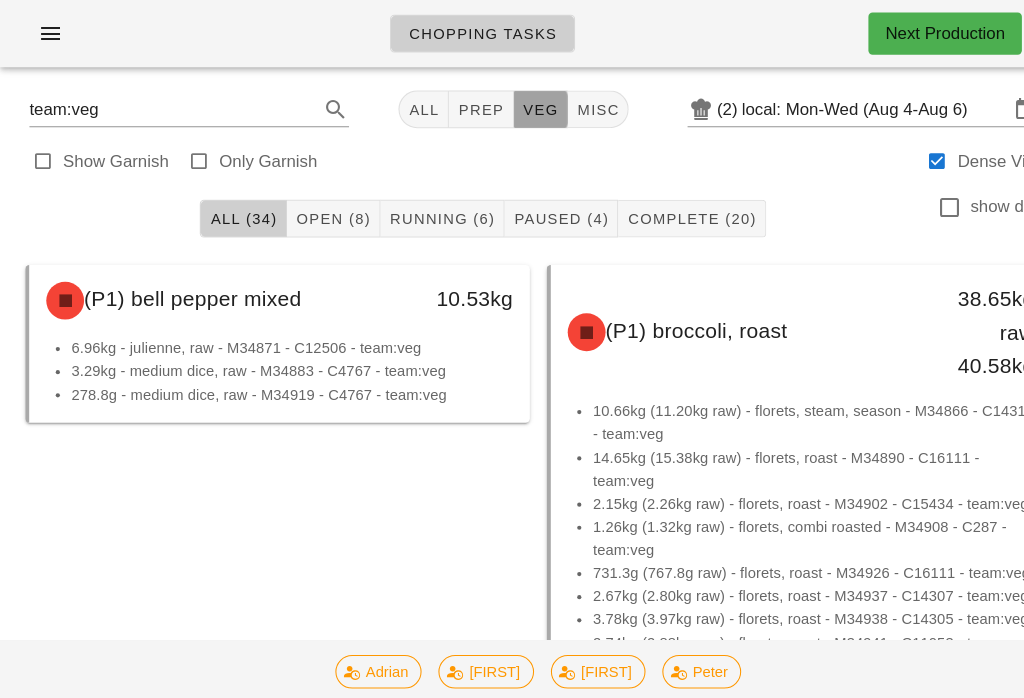 click on "veg" at bounding box center (514, 104) 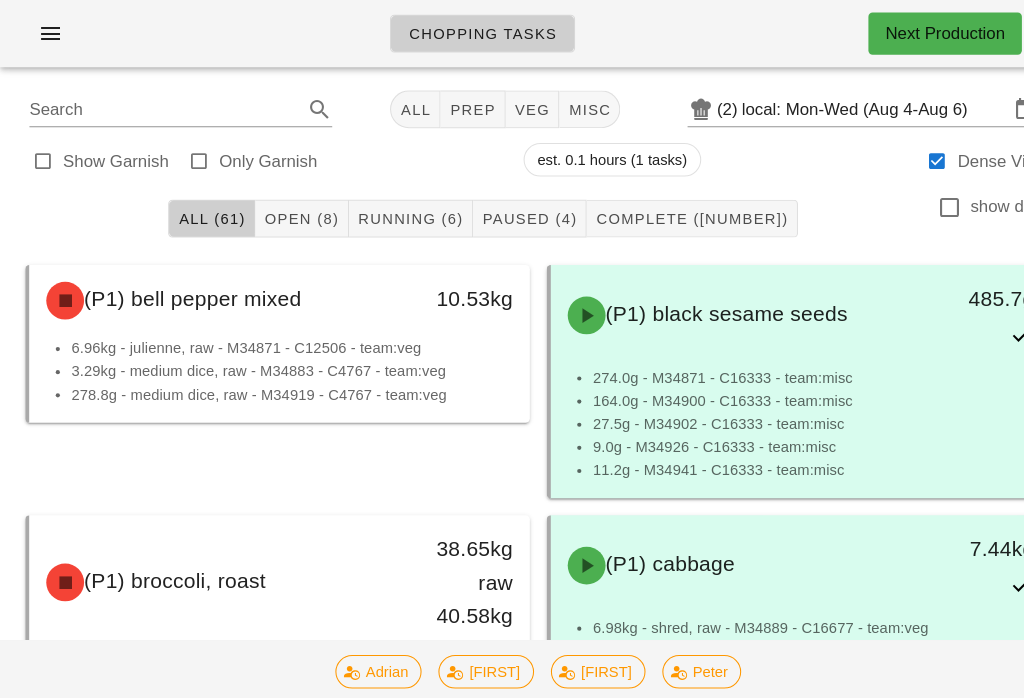 click on "Complete (47)" at bounding box center [658, 208] 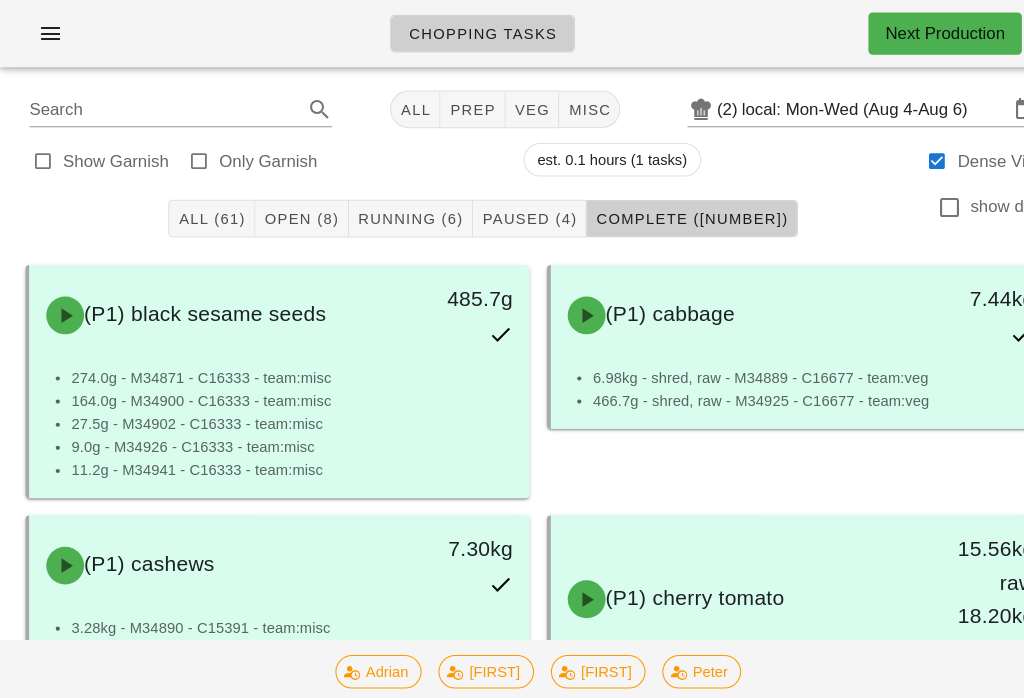 click on "veg" at bounding box center [507, 104] 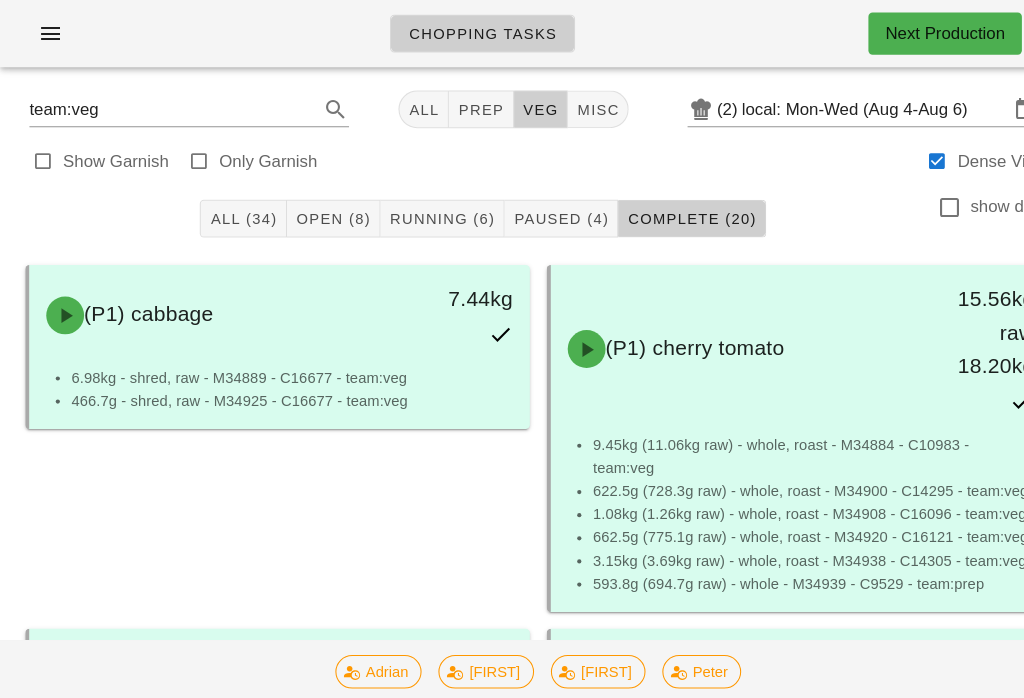 click on "Complete (20)" at bounding box center (657, 208) 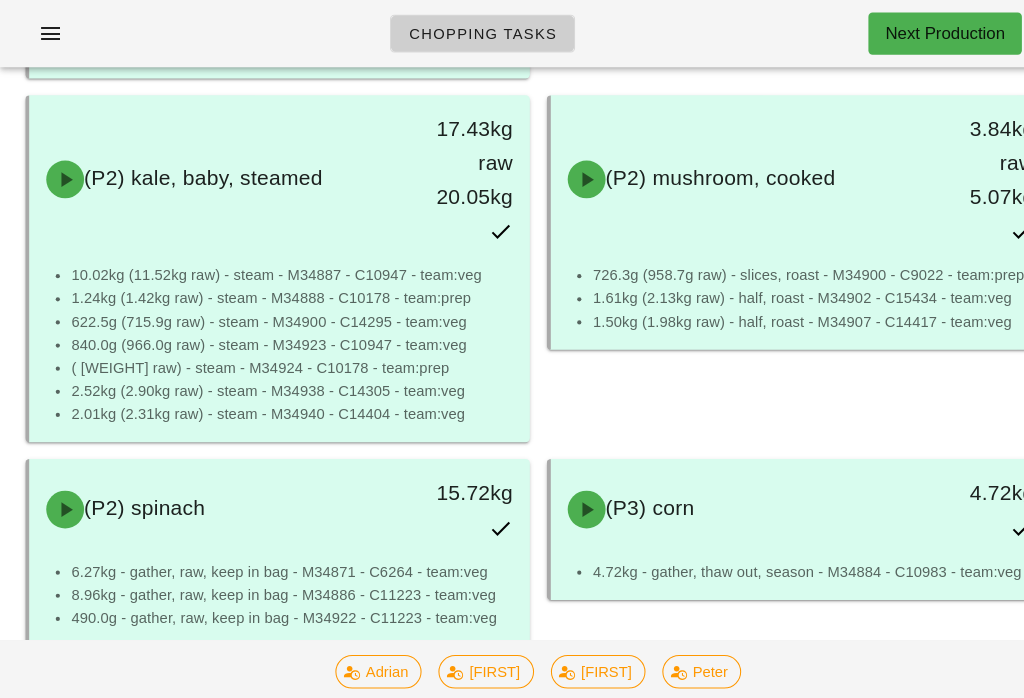 scroll, scrollTop: 2175, scrollLeft: 0, axis: vertical 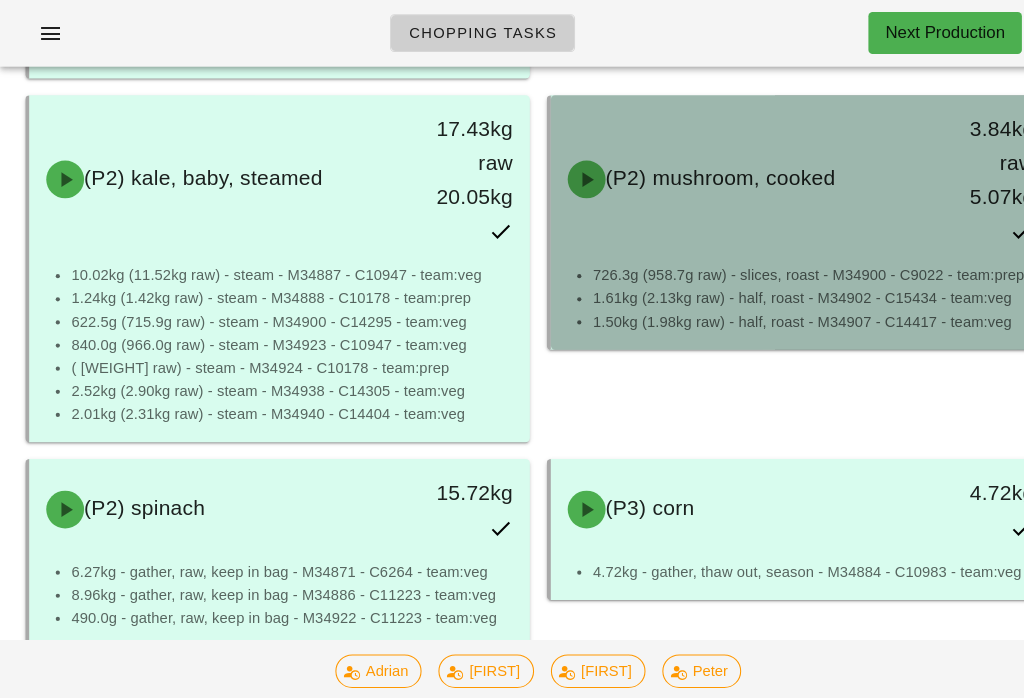 click on "1.61kg (2.13kg raw) - half, roast - M34902 - C15434 - team:veg" at bounding box center [774, 284] 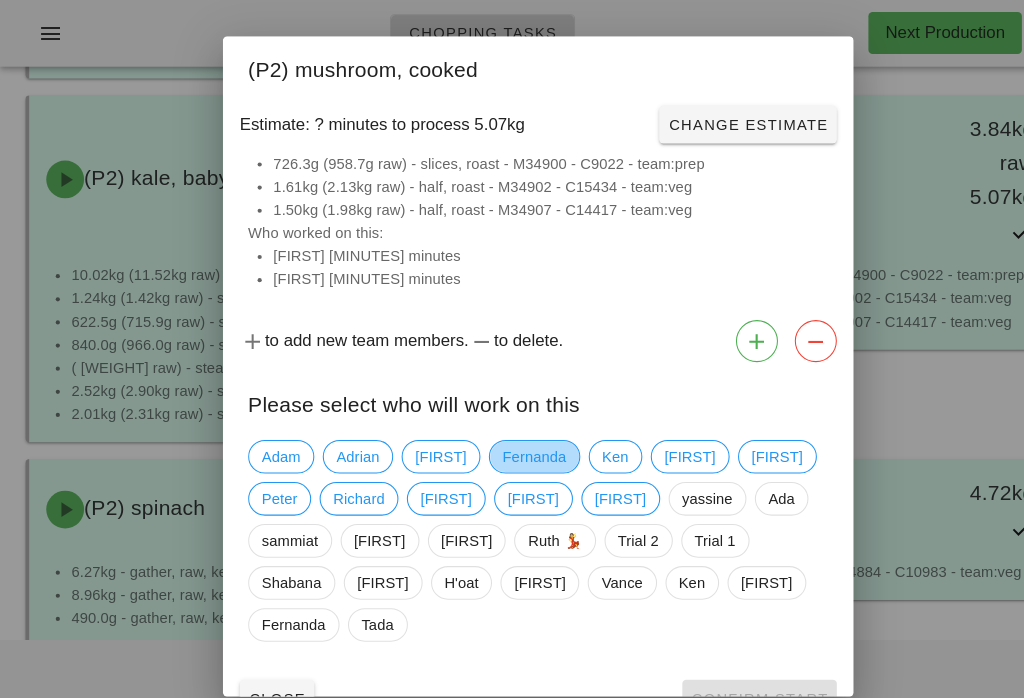click on "Fernanda" at bounding box center (508, 435) 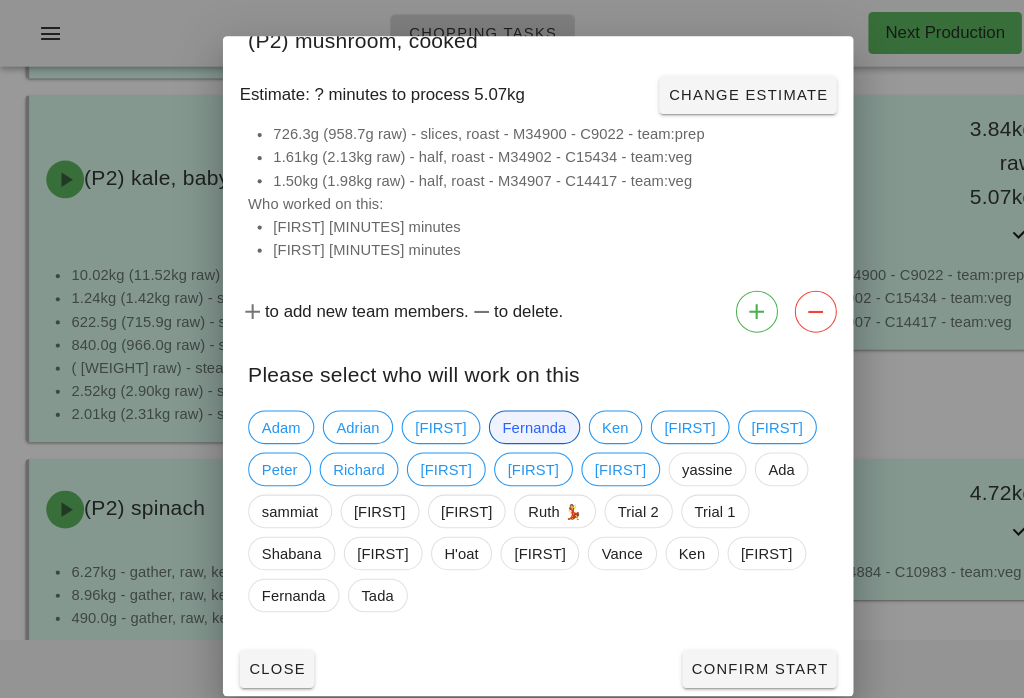 scroll, scrollTop: 28, scrollLeft: 0, axis: vertical 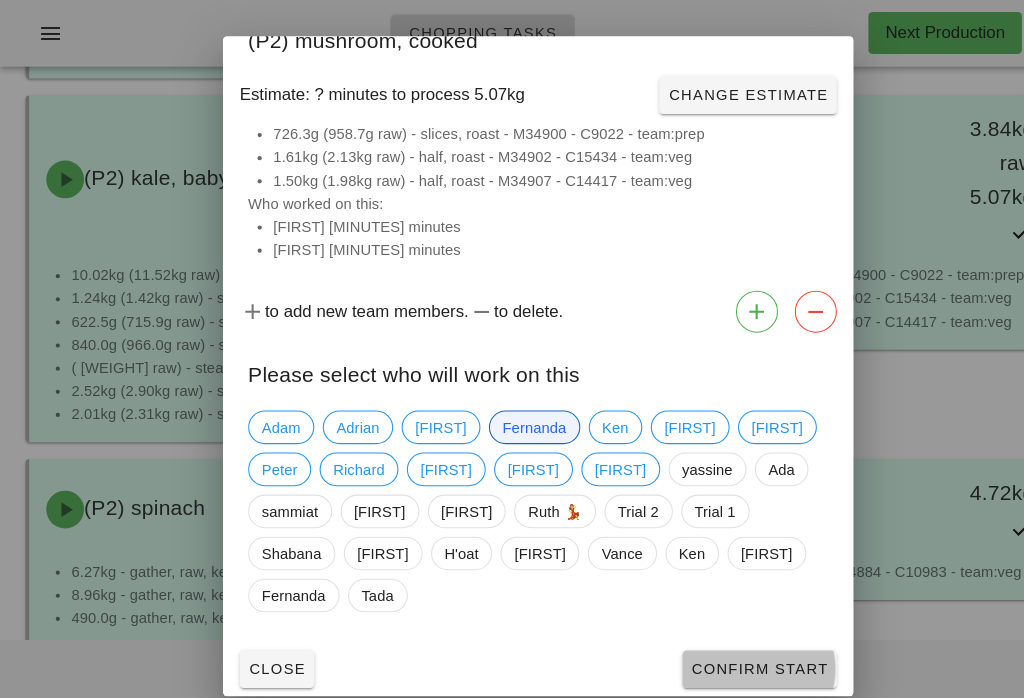 click on "Confirm Start" at bounding box center (722, 637) 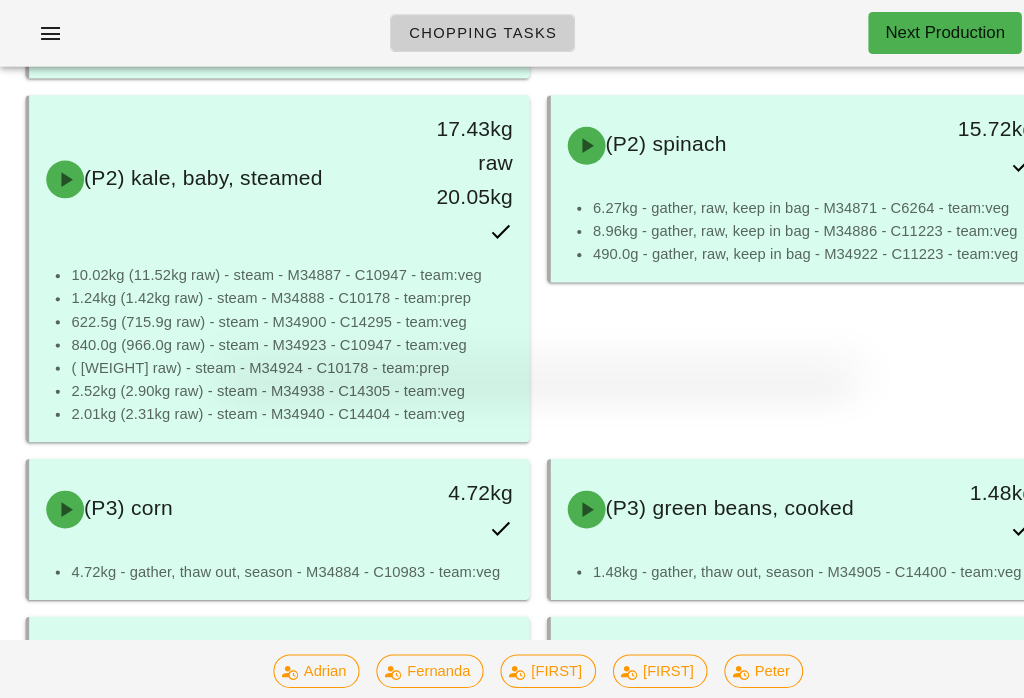 scroll, scrollTop: 0, scrollLeft: 0, axis: both 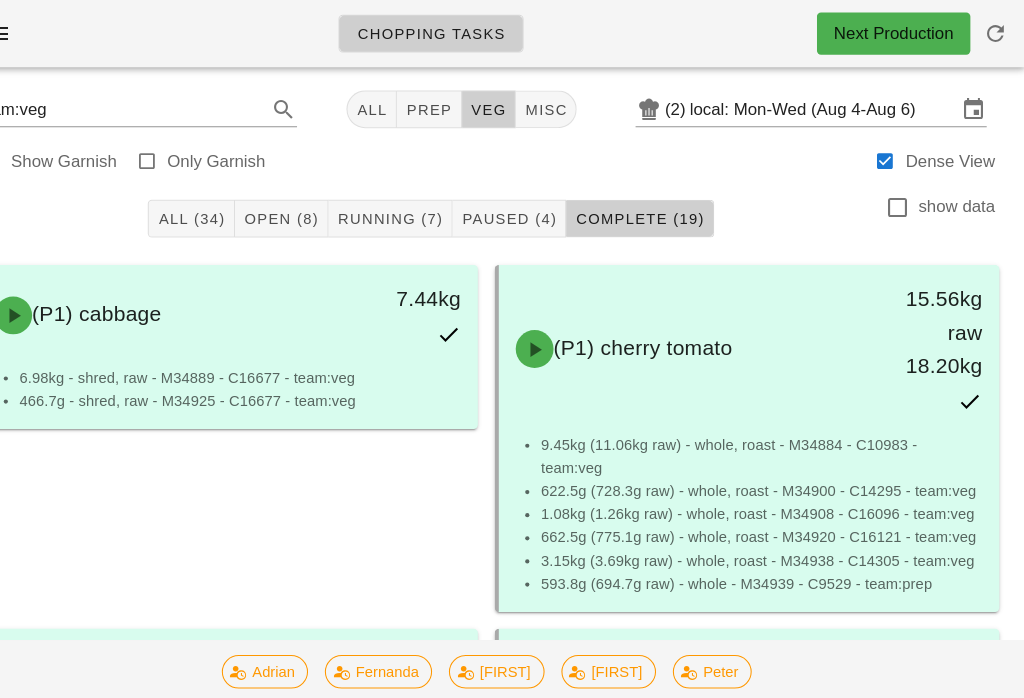 click on "Running (7)" at bounding box center (420, 208) 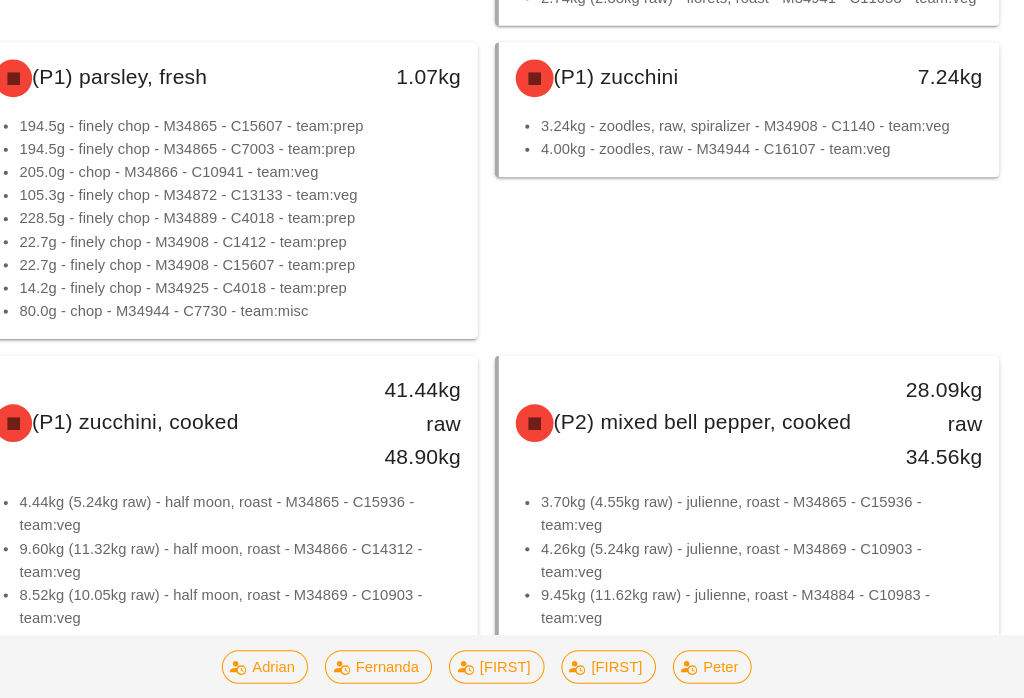 scroll, scrollTop: 635, scrollLeft: 0, axis: vertical 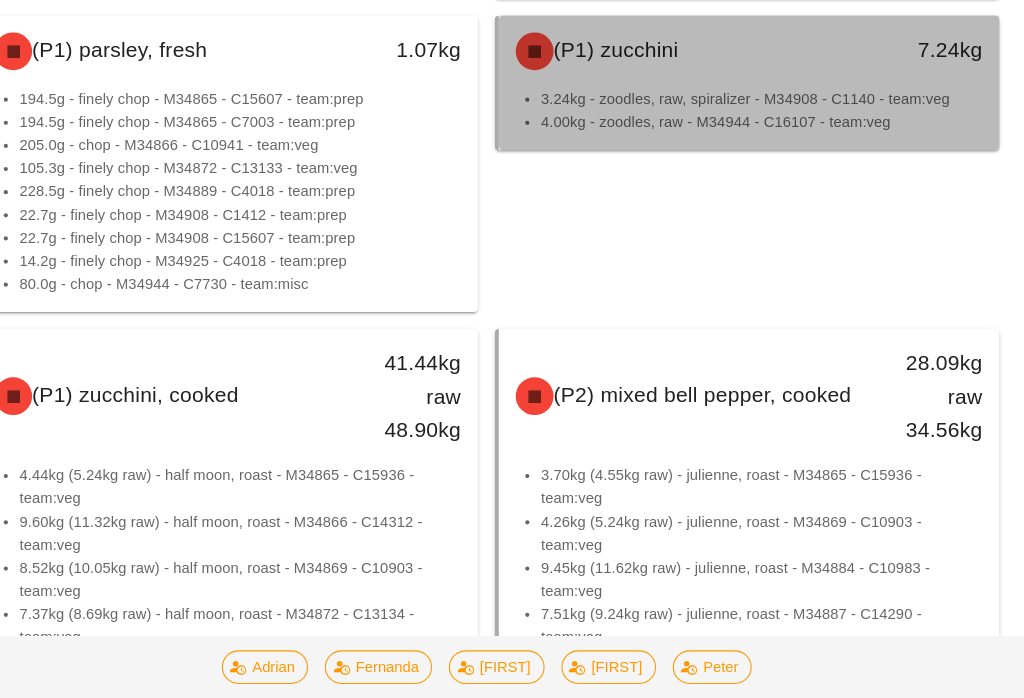 click on "3.24kg - zoodles, raw, spiralizer - M34908 - C1140 - team:veg" at bounding box center [774, 98] 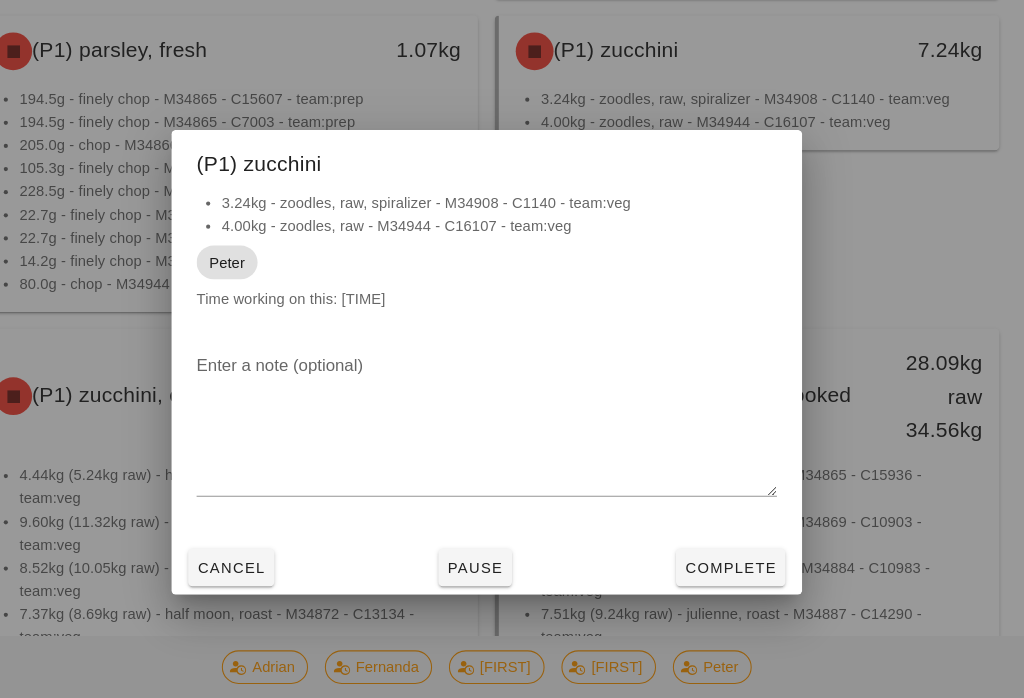 click on "Pause" at bounding box center (501, 544) 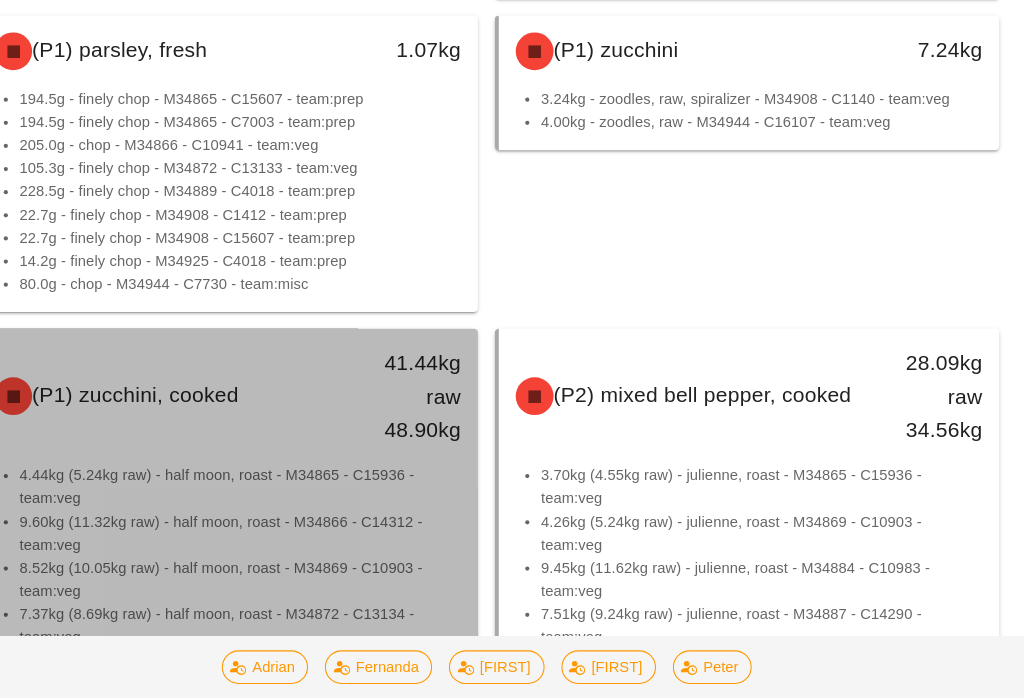 click on "8.52kg (10.05kg raw) - half moon, roast - M34869 - C10903 - team:veg" at bounding box center (278, 555) 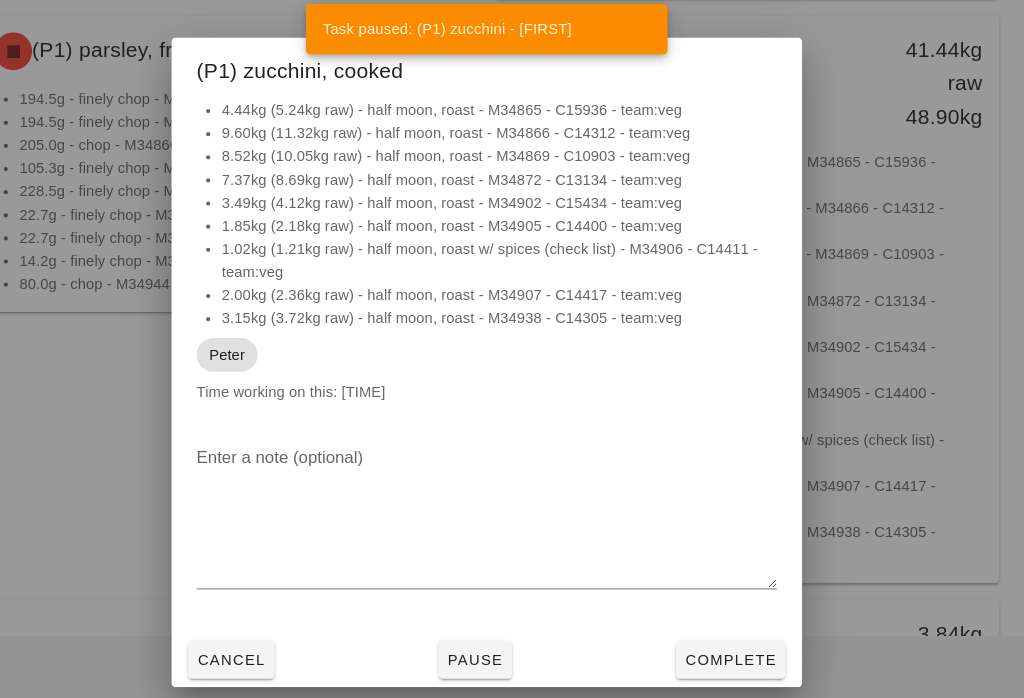 click on "Pause" at bounding box center (501, 632) 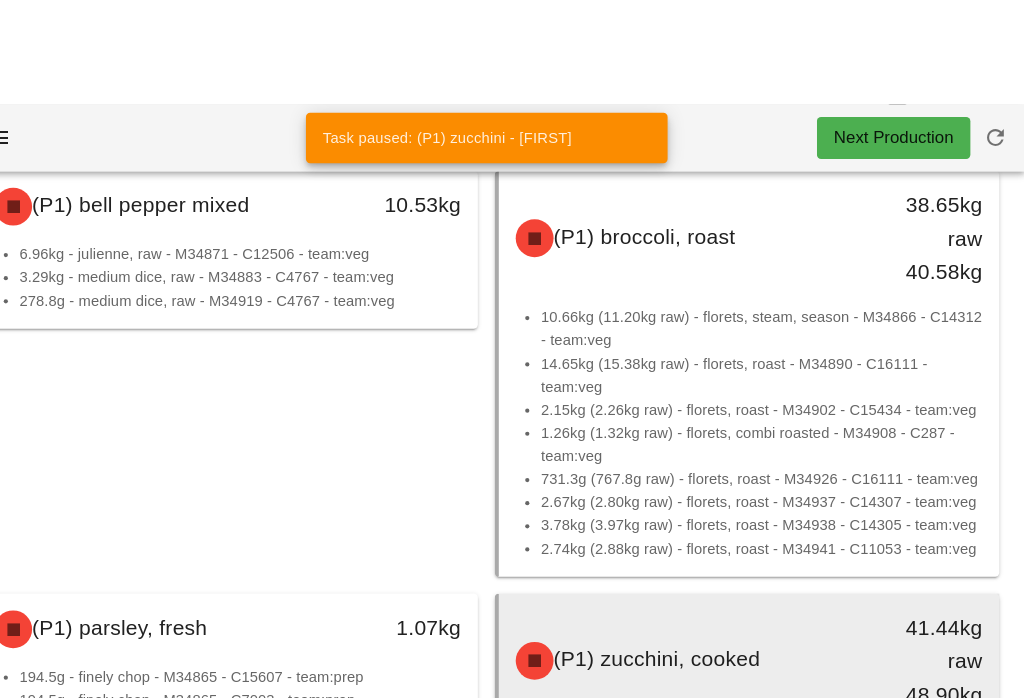 scroll, scrollTop: 0, scrollLeft: 0, axis: both 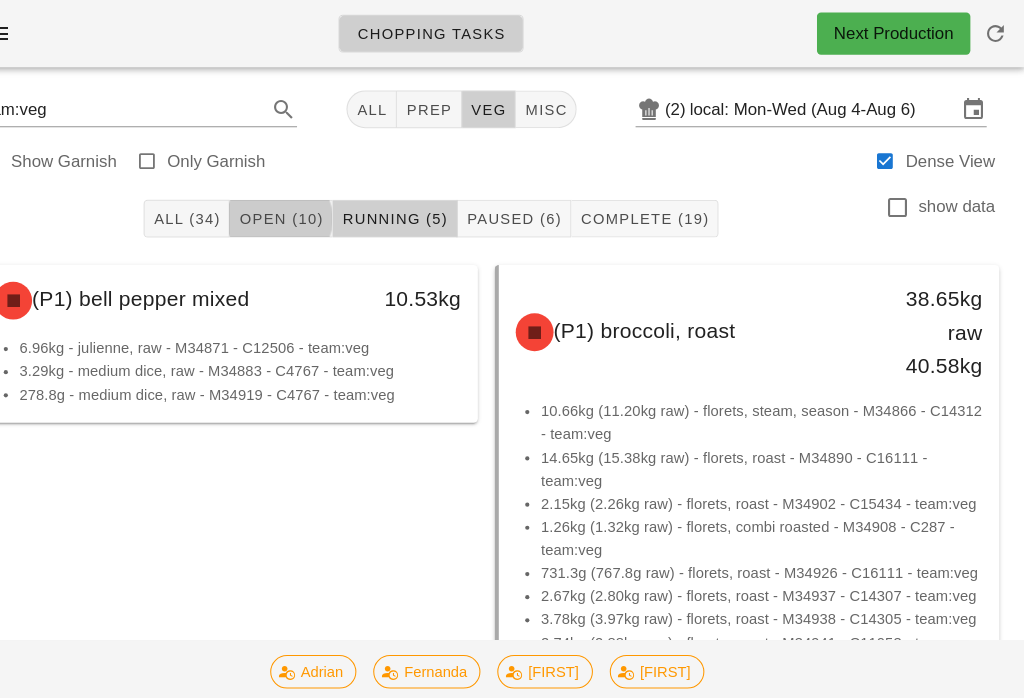 click on "Open (10)" at bounding box center [316, 208] 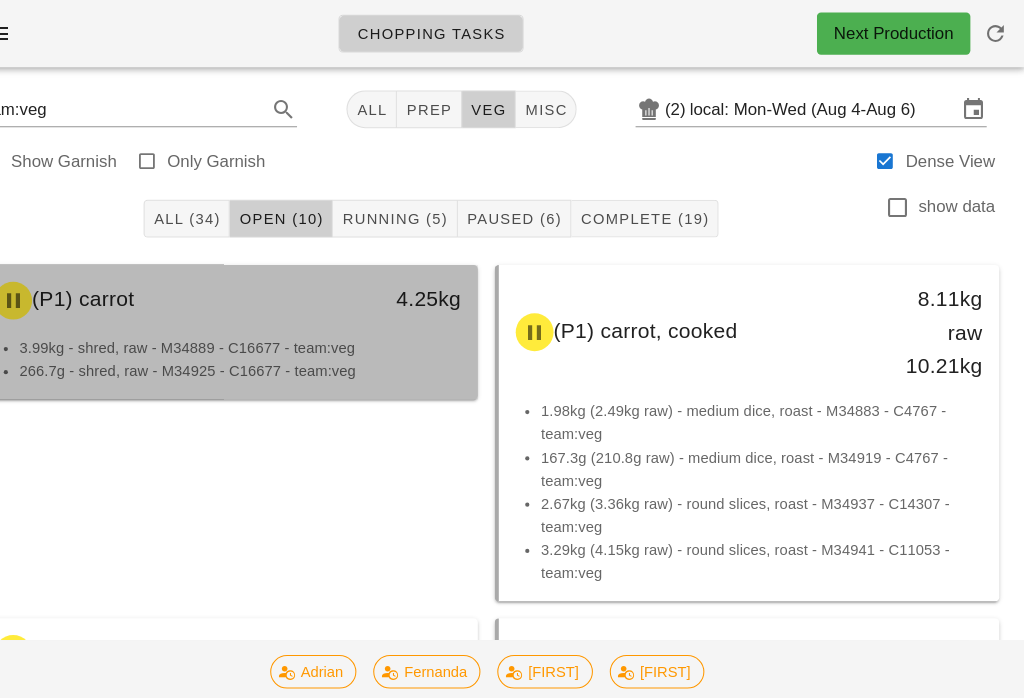 click on "266.7g - shred, raw - M34925 - C16677 - team:veg" at bounding box center [278, 353] 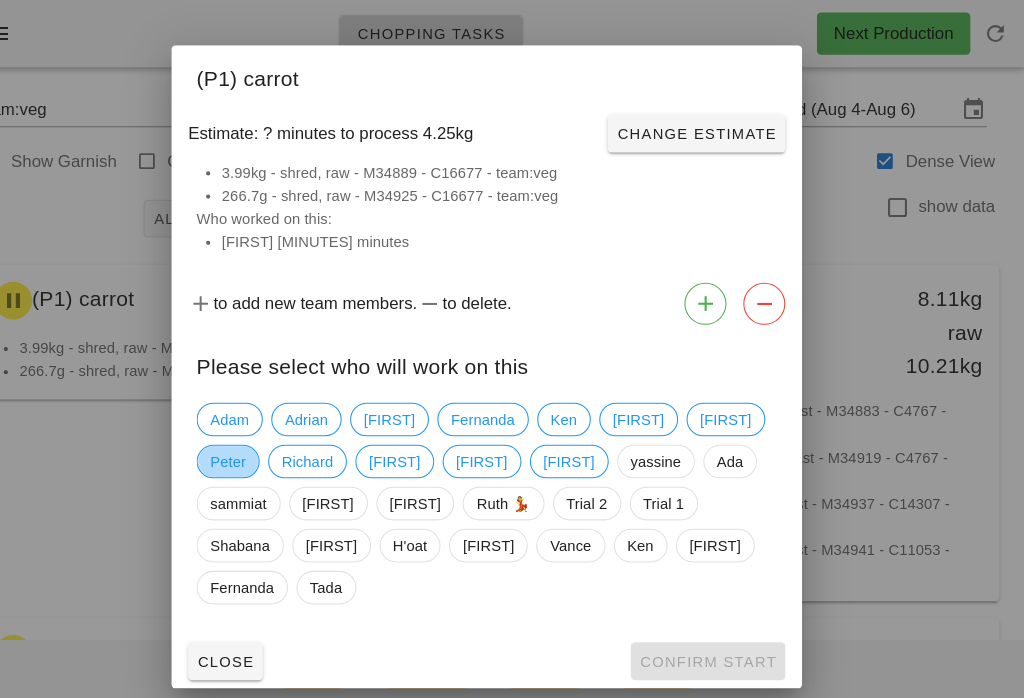 click on "Peter" at bounding box center (266, 439) 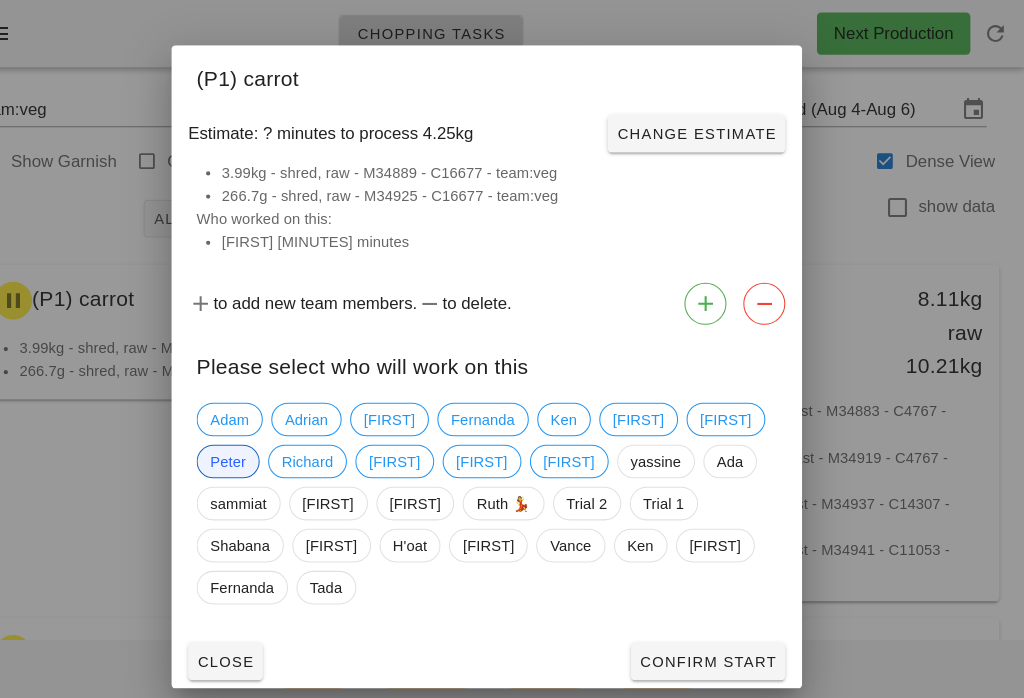 click on "Confirm Start" at bounding box center [722, 629] 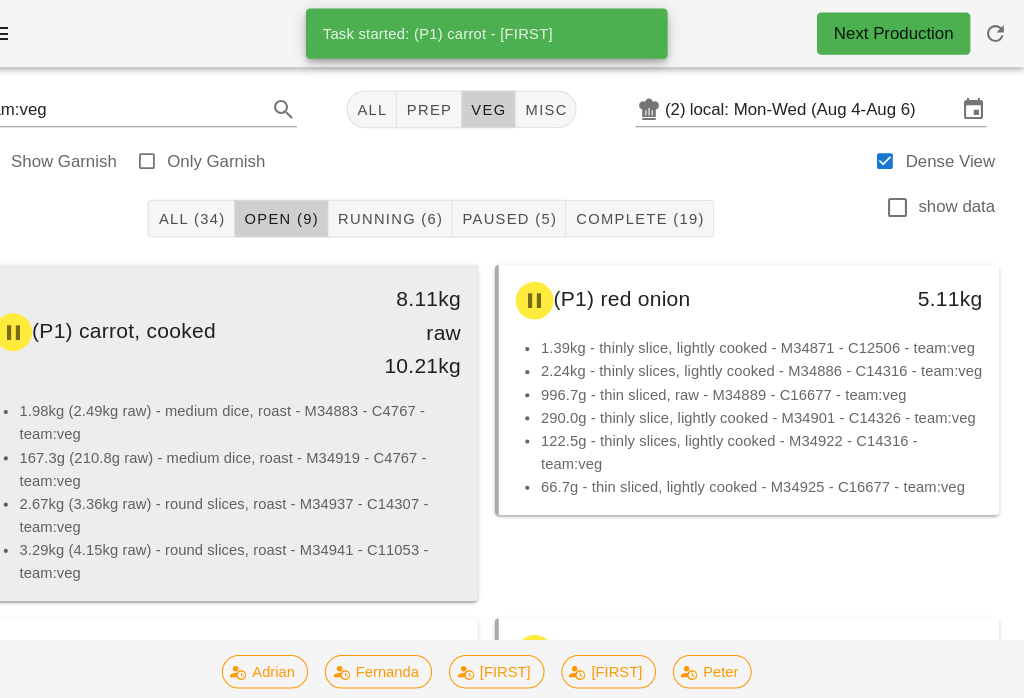 click on "167.3g (210.8g raw) - medium dice, roast - M34919 - C4767 - team:veg" at bounding box center [278, 446] 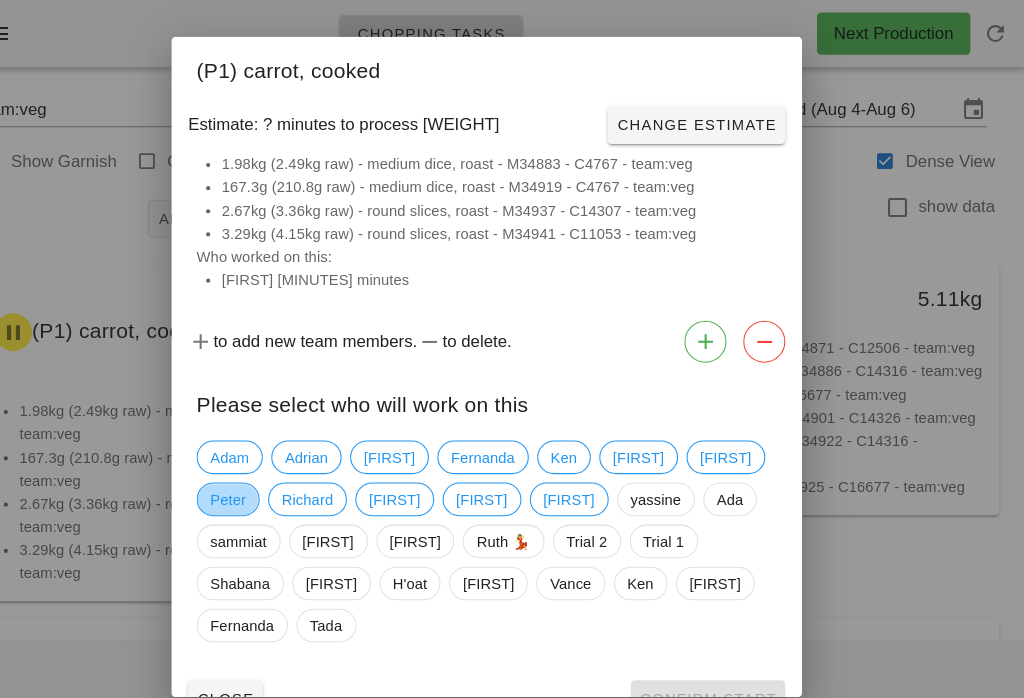 click on "Peter" at bounding box center [266, 475] 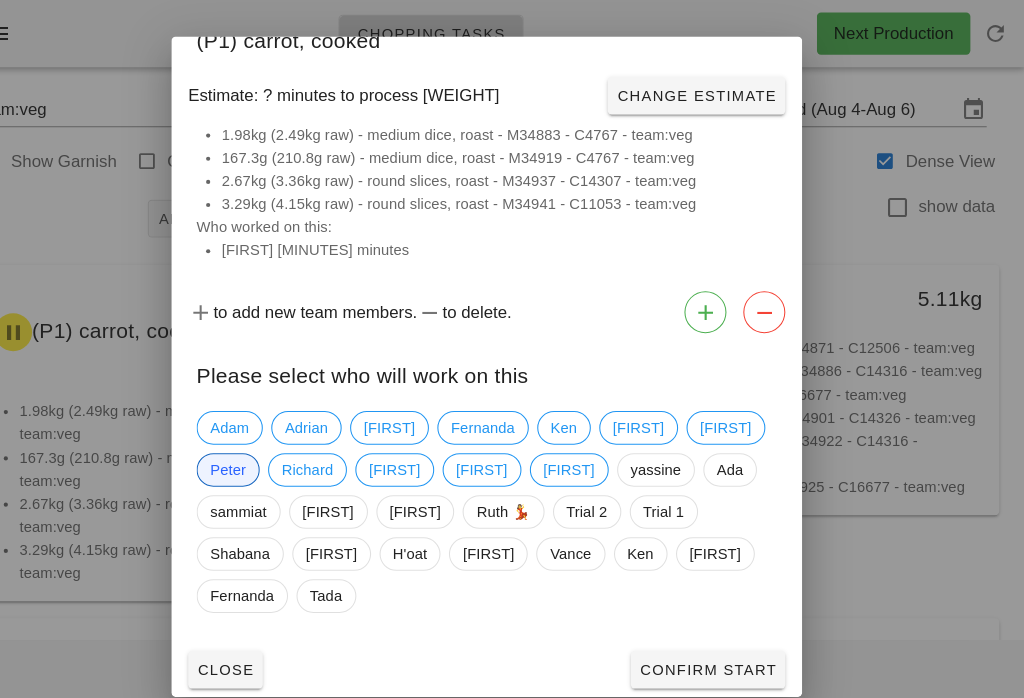 scroll, scrollTop: 28, scrollLeft: 0, axis: vertical 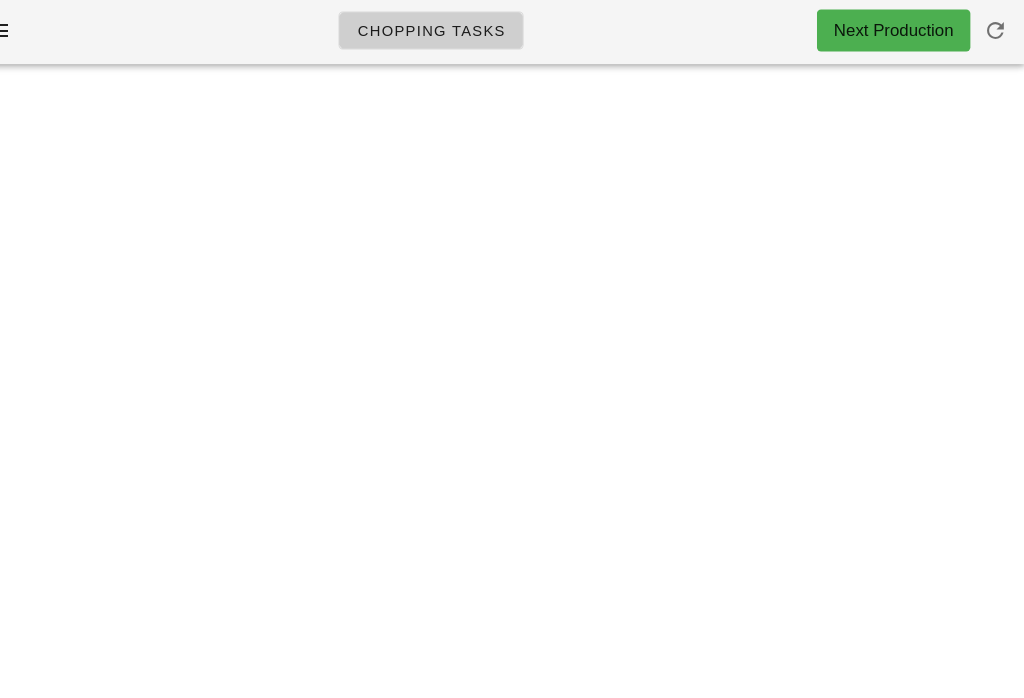 click at bounding box center [996, 32] 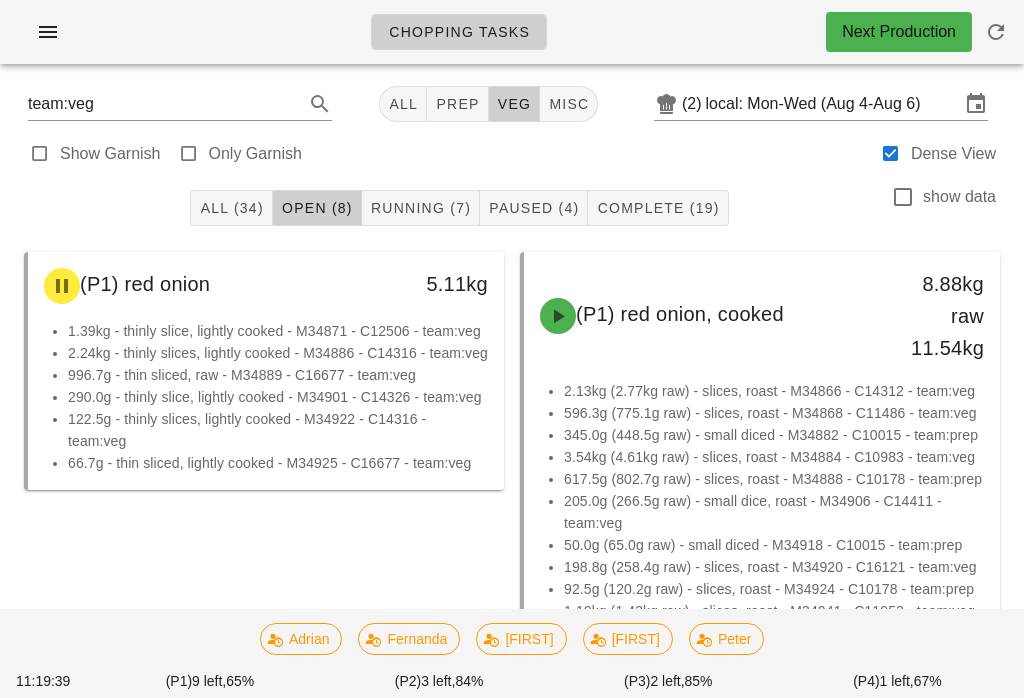 scroll, scrollTop: 3, scrollLeft: 49, axis: both 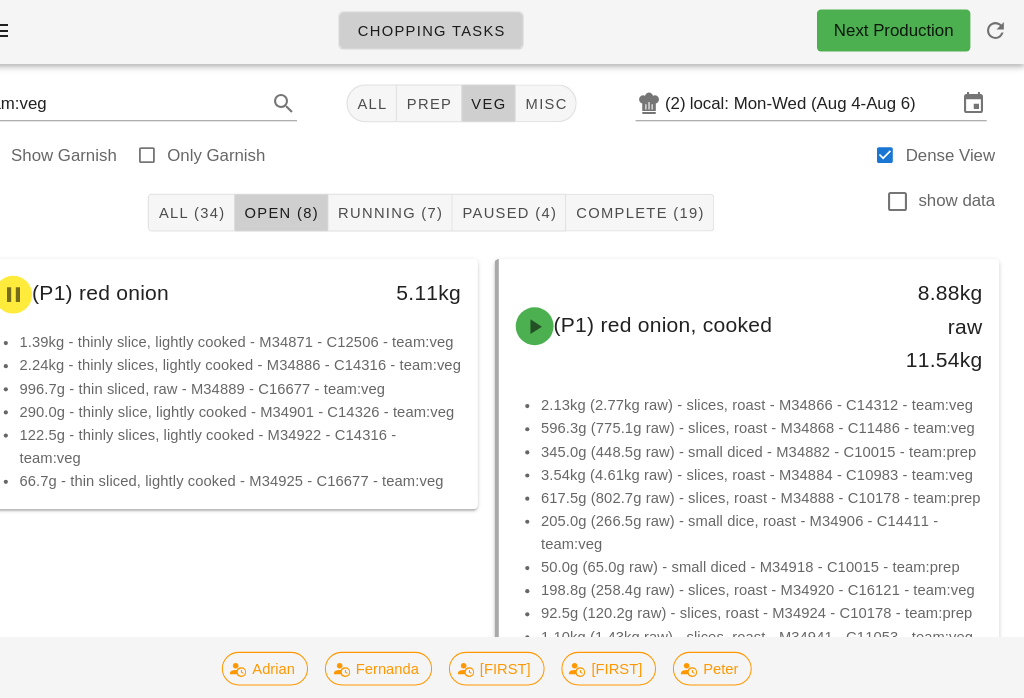 click on "Running (7)" at bounding box center [420, 205] 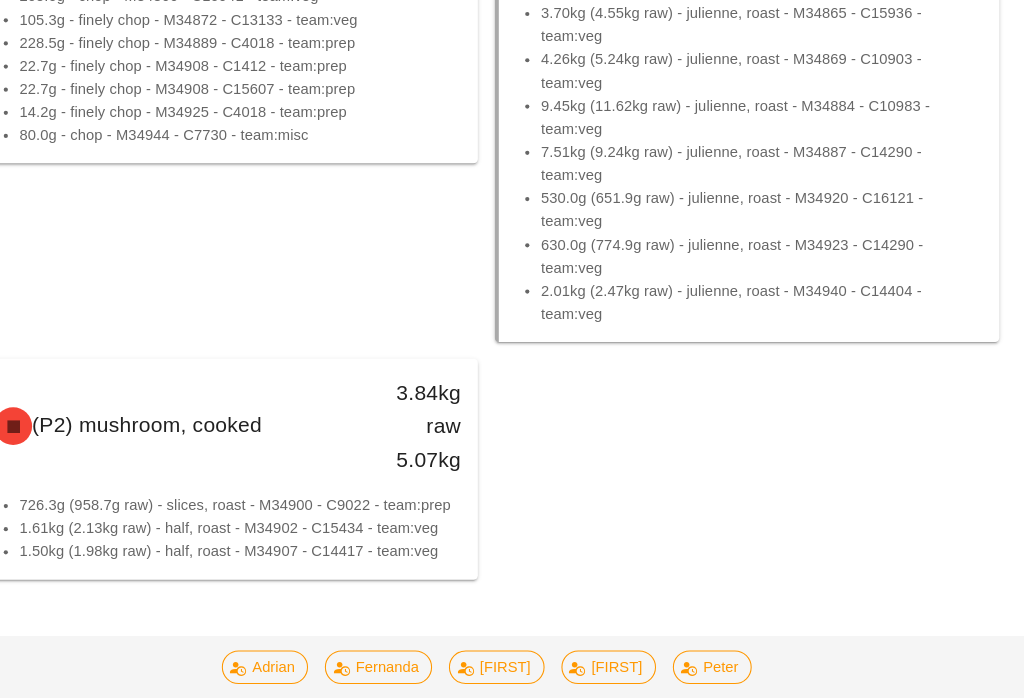 scroll, scrollTop: 1114, scrollLeft: 0, axis: vertical 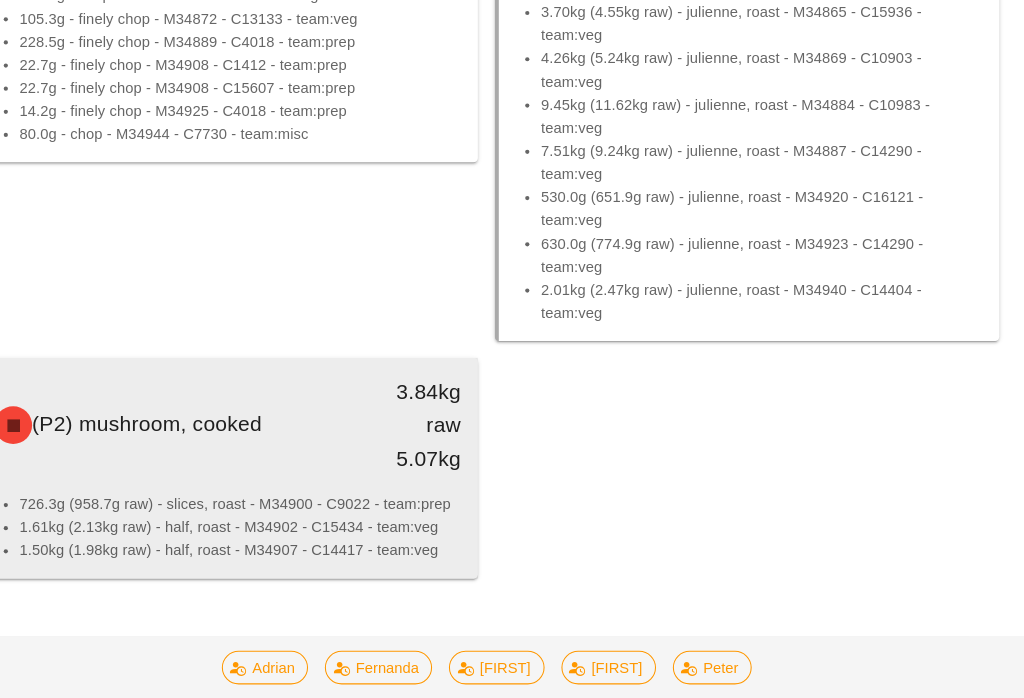 click on "(P2) mushroom, cooked [WEIGHT] raw [WEIGHT]" at bounding box center (266, 408) 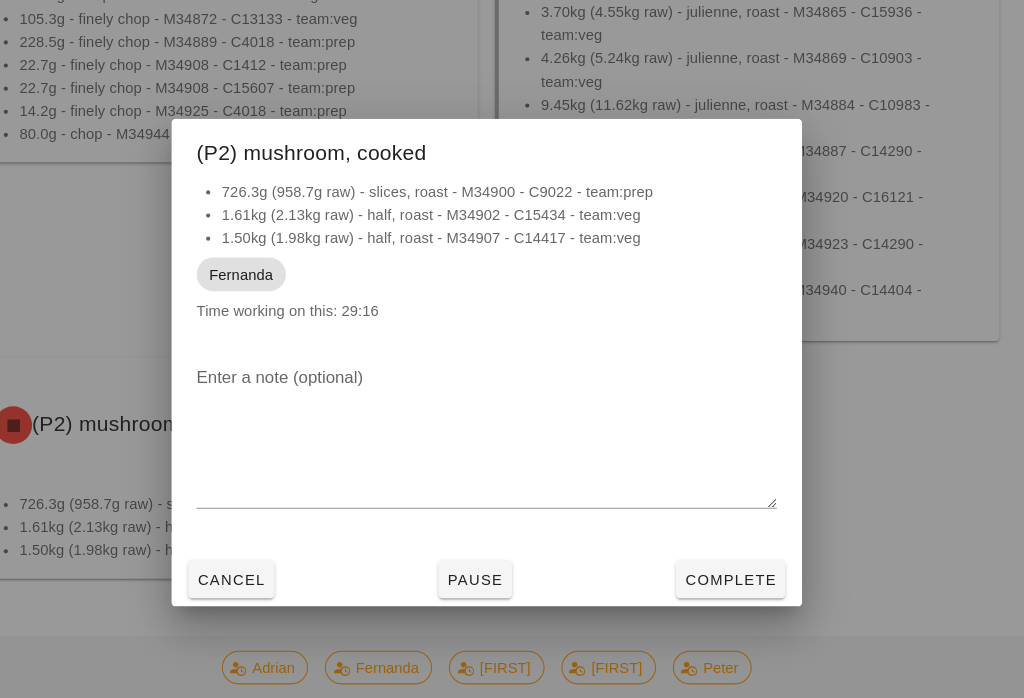 click on "Pause" at bounding box center [501, 555] 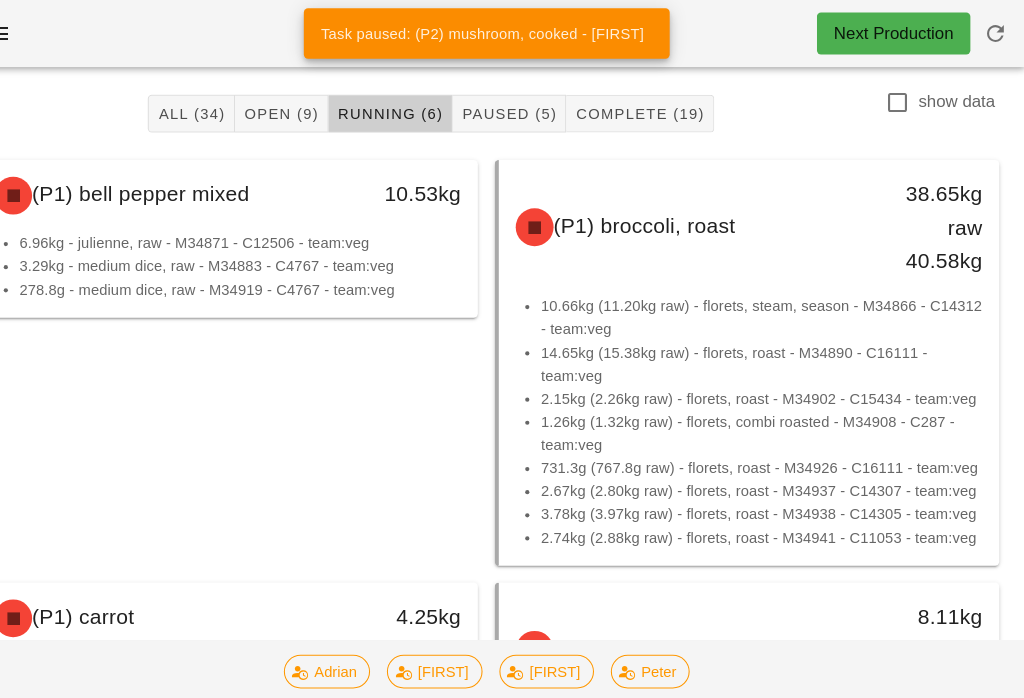 scroll, scrollTop: 0, scrollLeft: 0, axis: both 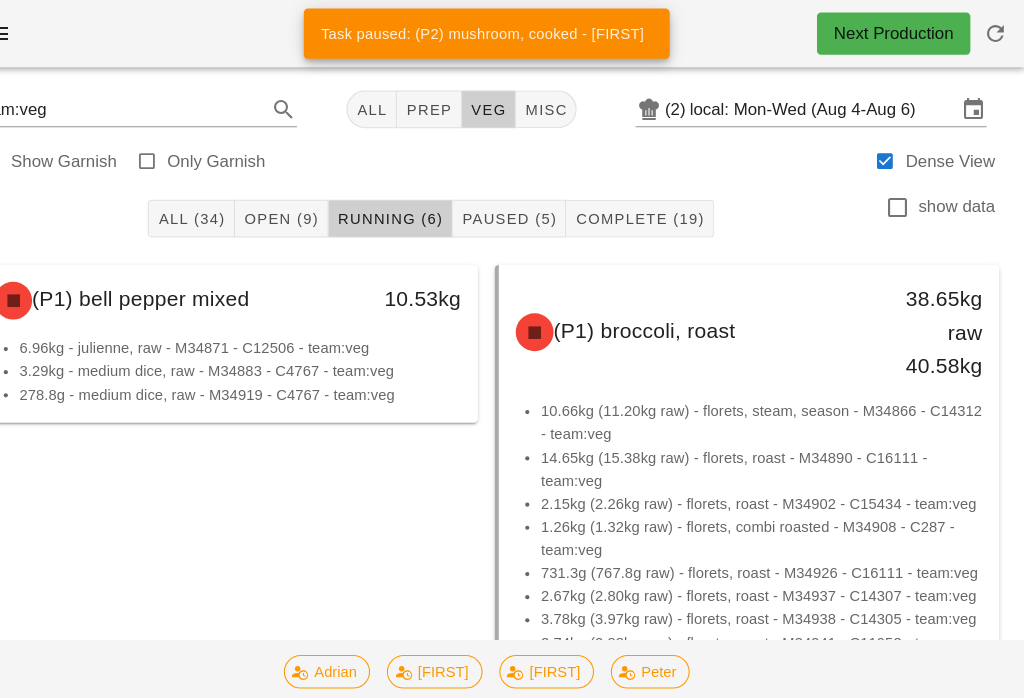 click on "Open (9)" at bounding box center (317, 208) 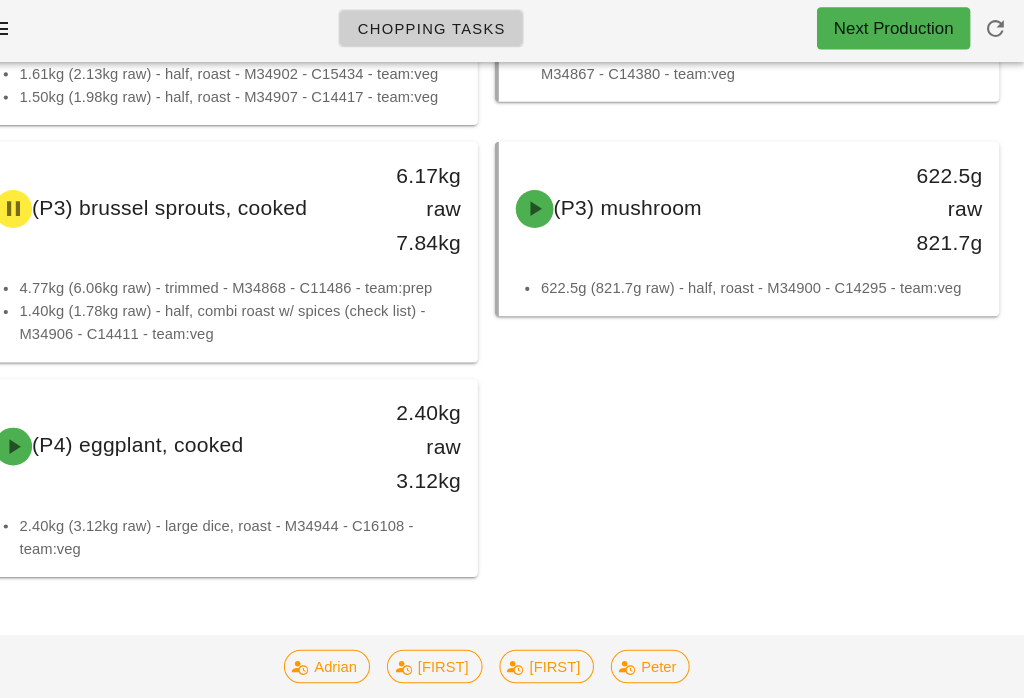 scroll, scrollTop: 1296, scrollLeft: 0, axis: vertical 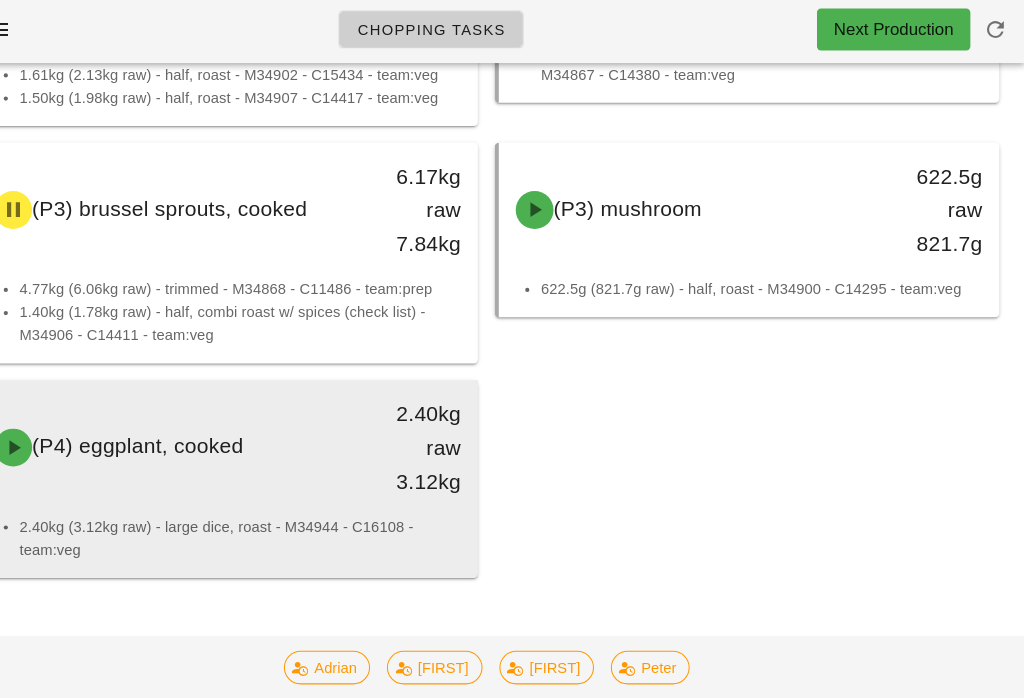 click on "(P4) eggplant, cooked 2.40kg raw 3.12kg" at bounding box center [266, 430] 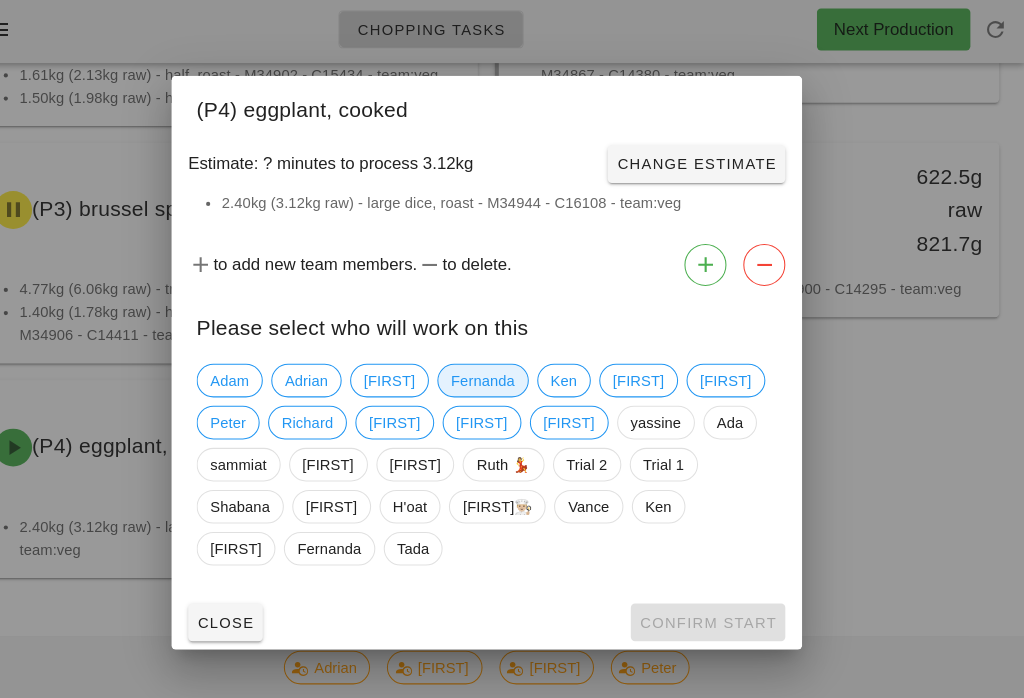 click on "Fernanda" at bounding box center [508, 366] 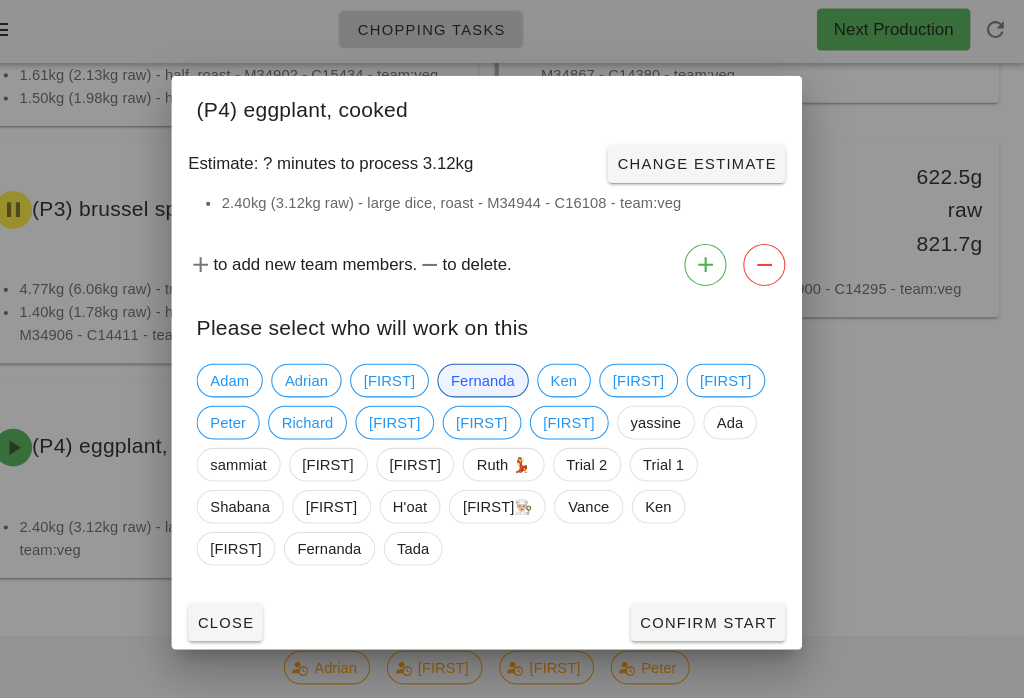 click on "Confirm Start" at bounding box center (722, 596) 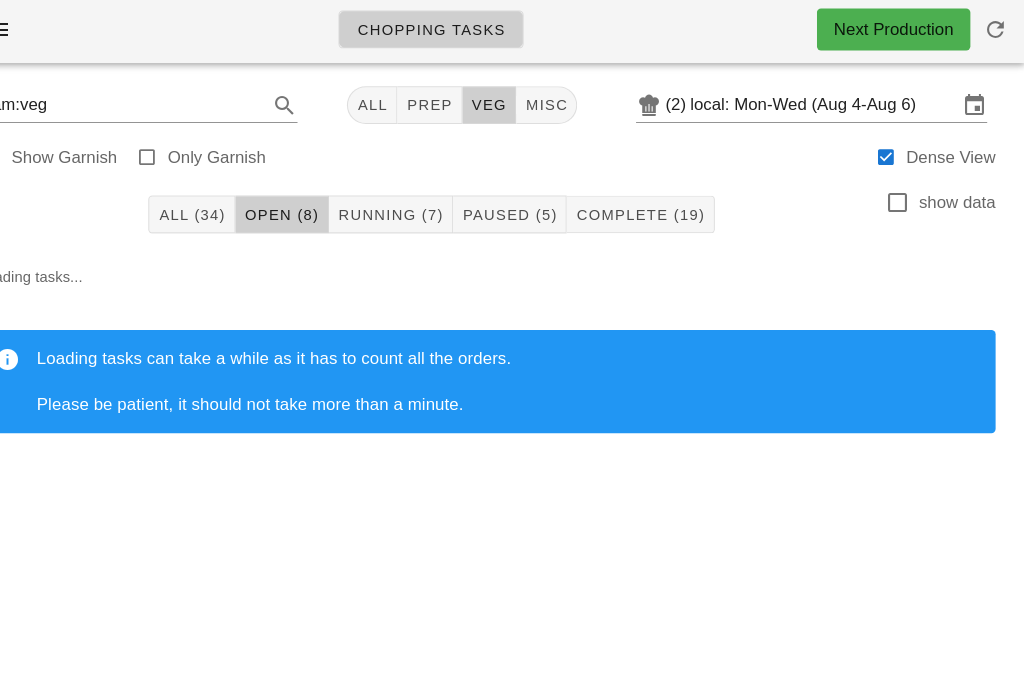 scroll, scrollTop: 31, scrollLeft: 0, axis: vertical 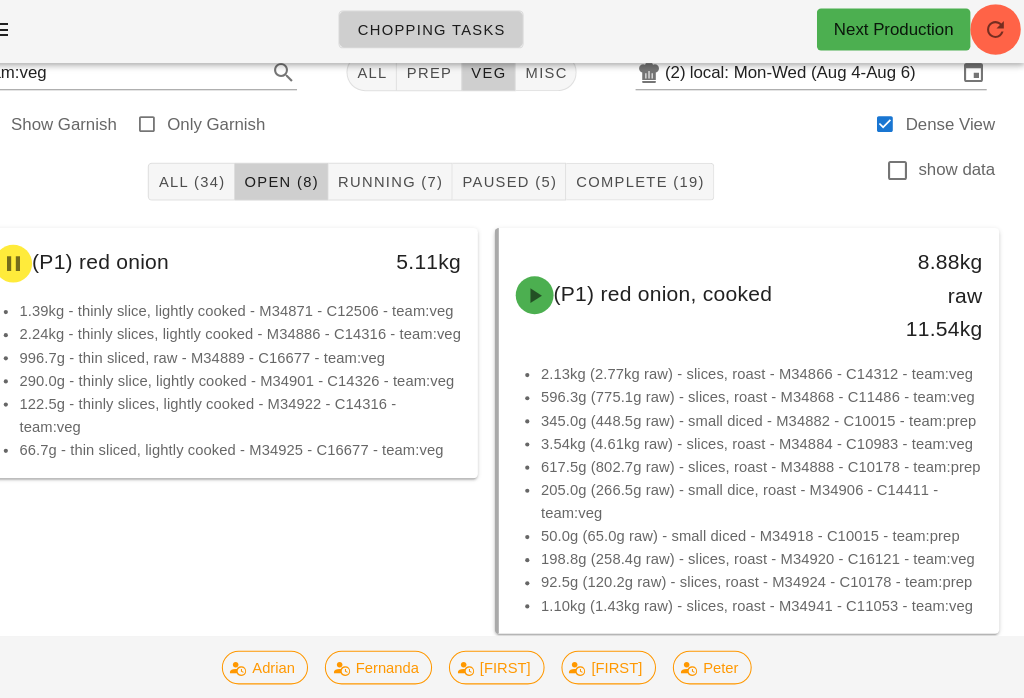click on "Running (7)" at bounding box center (421, 177) 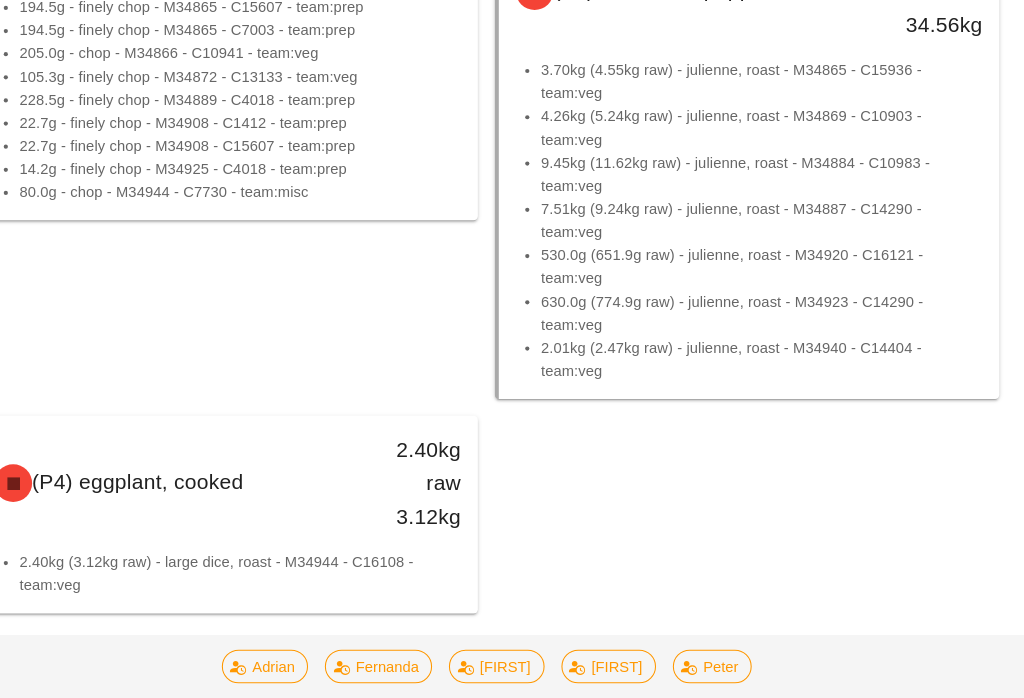 scroll, scrollTop: 1092, scrollLeft: 0, axis: vertical 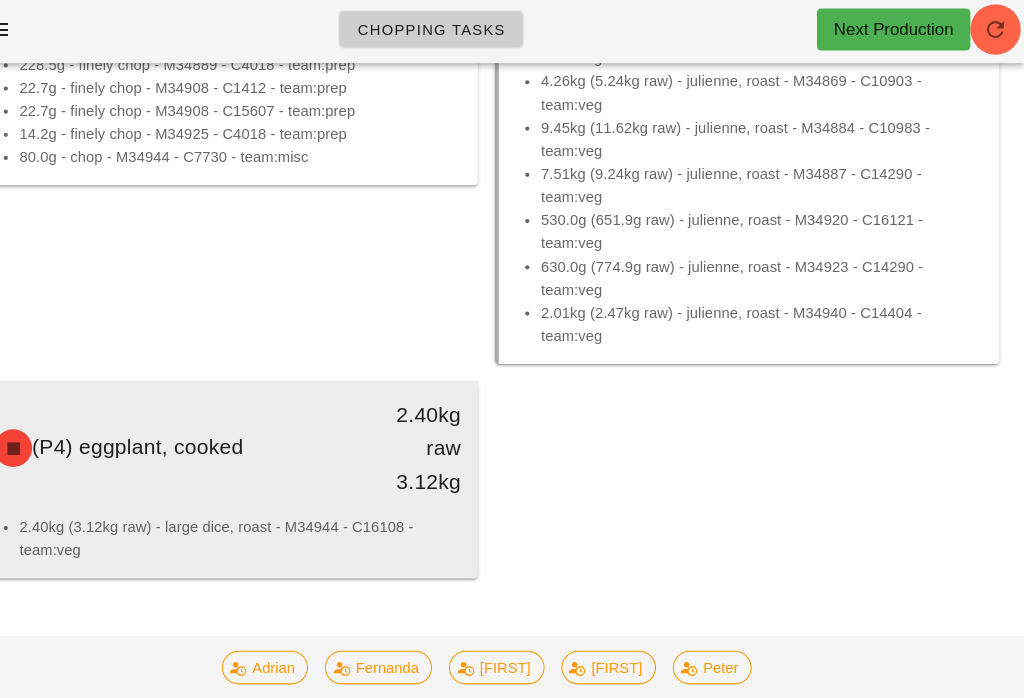 click on "(P4) eggplant, cooked" at bounding box center [207, 430] 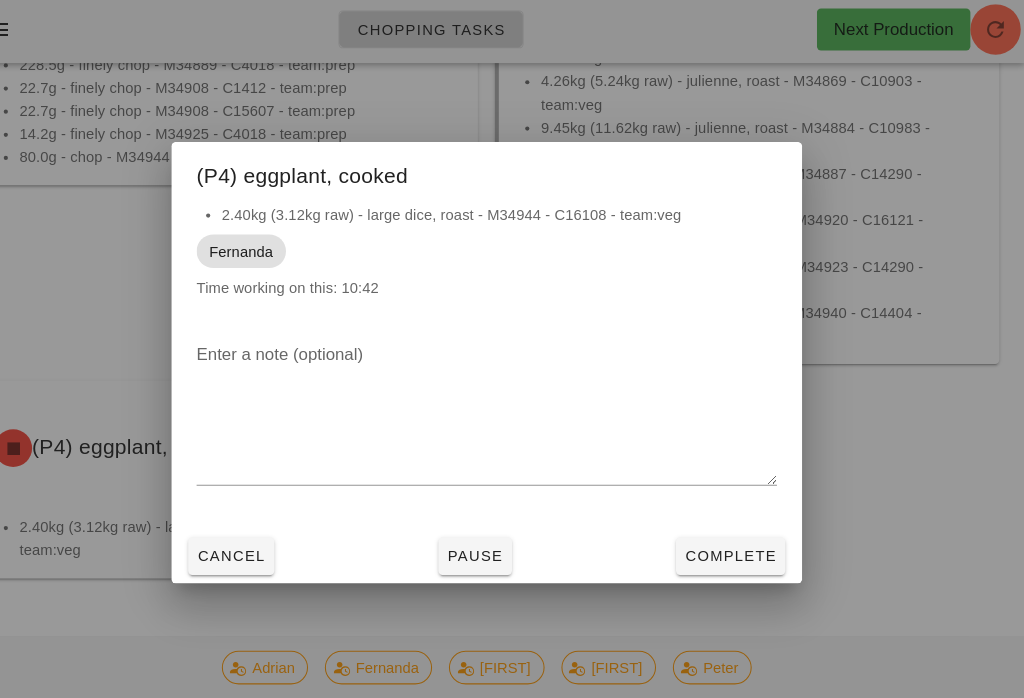 click on "Complete" at bounding box center [744, 533] 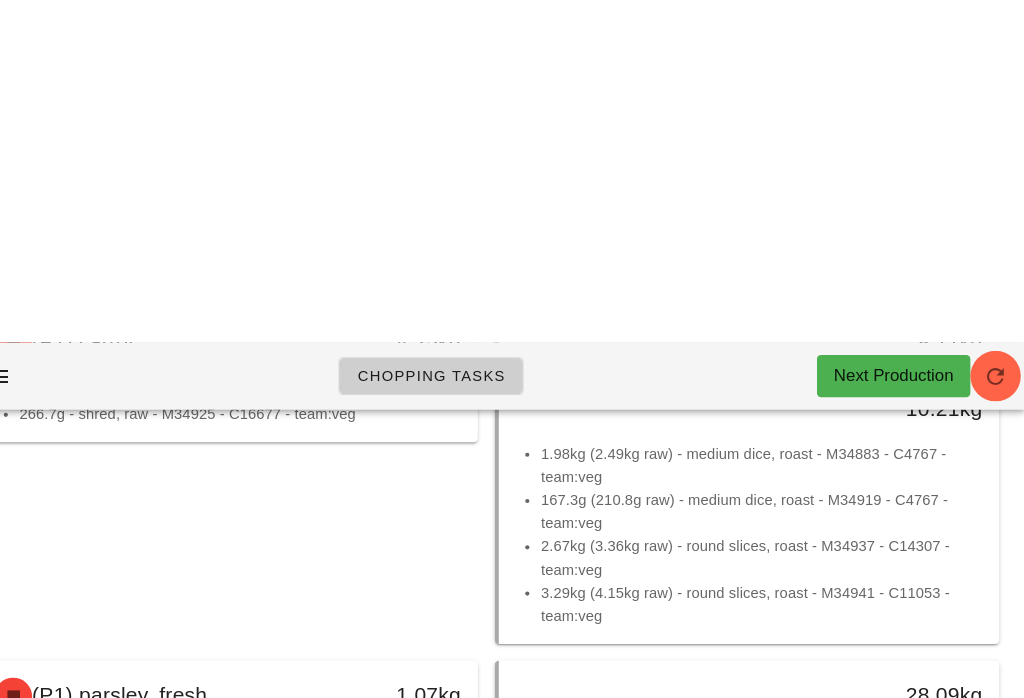 scroll, scrollTop: 0, scrollLeft: 0, axis: both 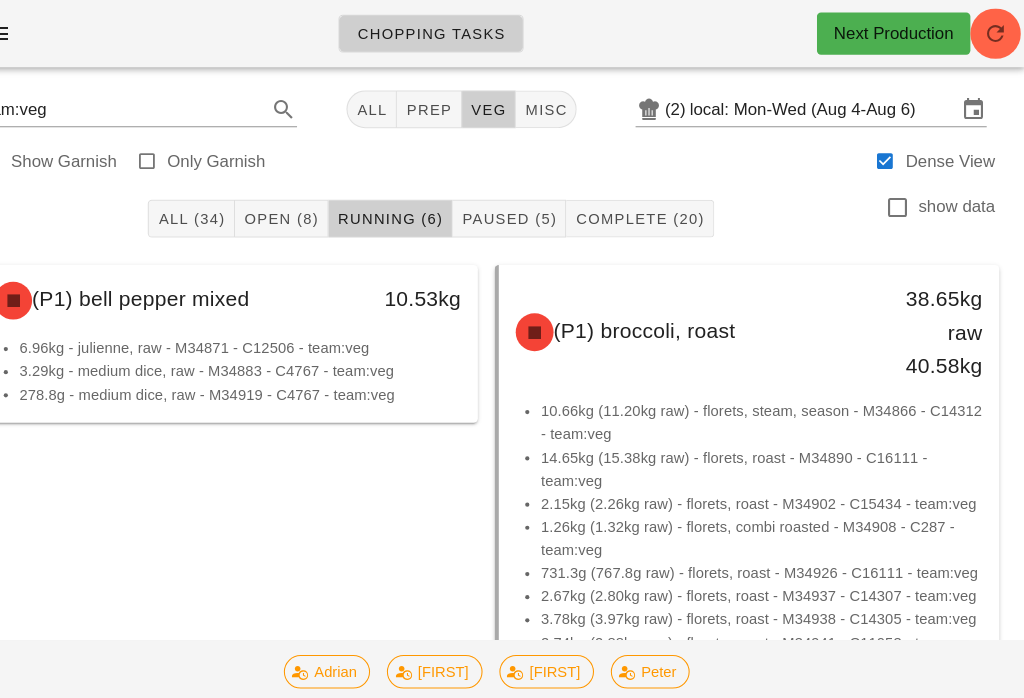 click on "Open (8)" at bounding box center [317, 208] 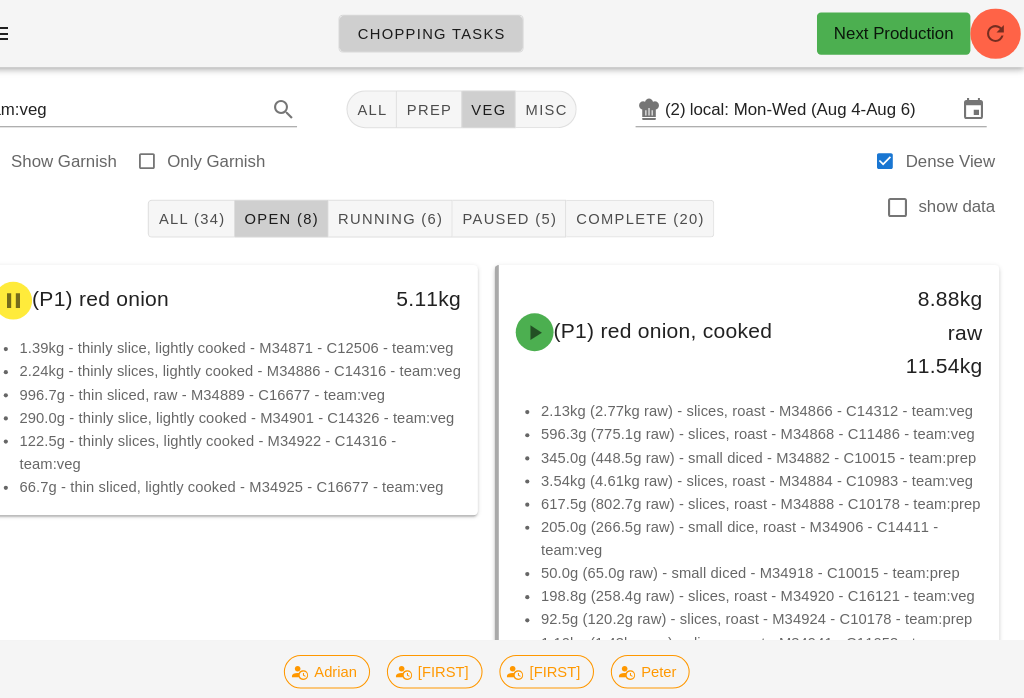 click on "Paused (5)" at bounding box center [533, 208] 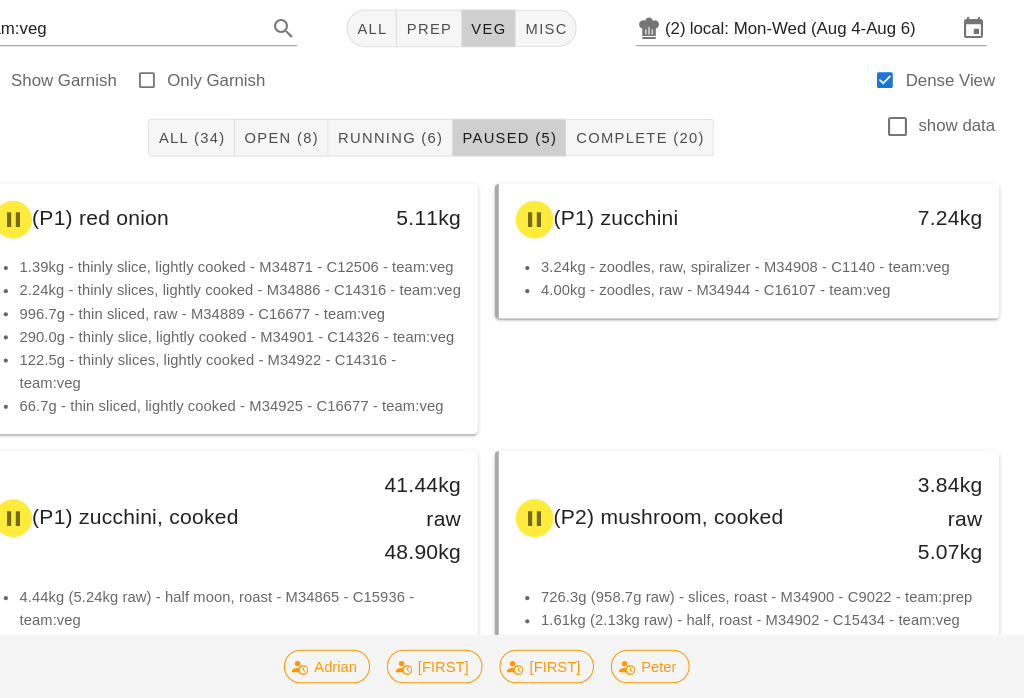 scroll, scrollTop: 105, scrollLeft: 0, axis: vertical 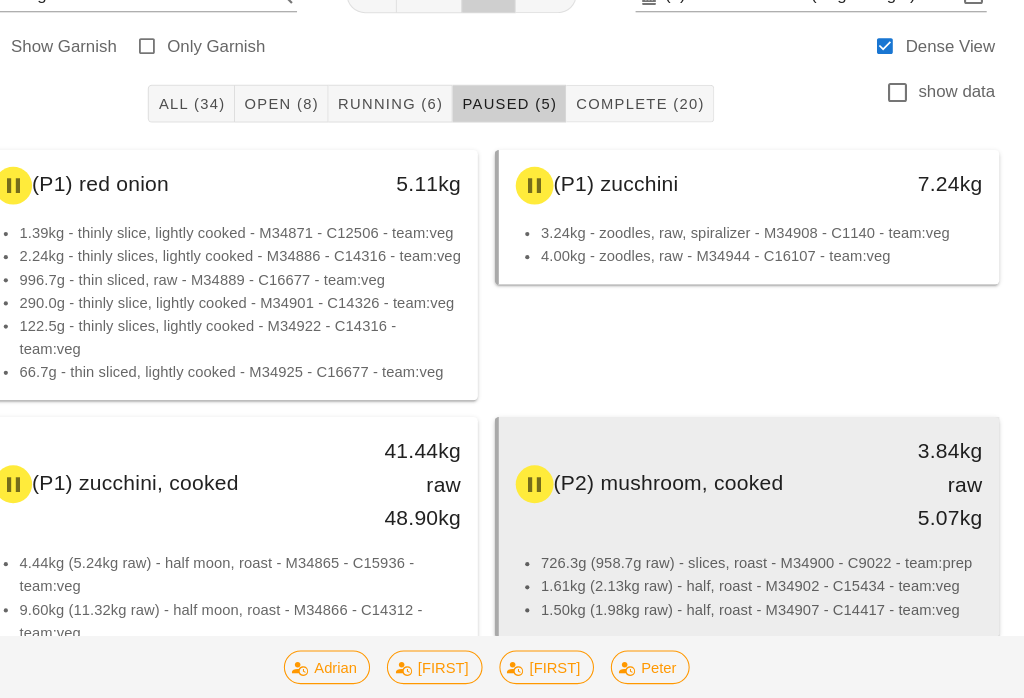 click on "726.3g (958.7g raw) - slices, roast - M34900 - C9022 - team:prep" at bounding box center (774, 540) 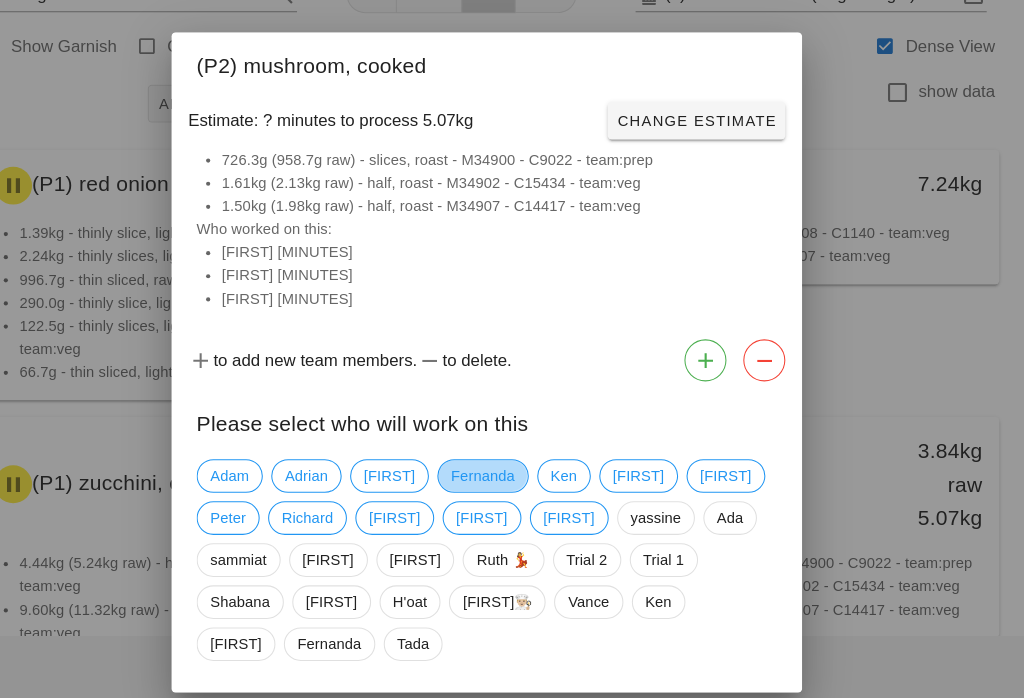 click on "Fernanda" at bounding box center [508, 457] 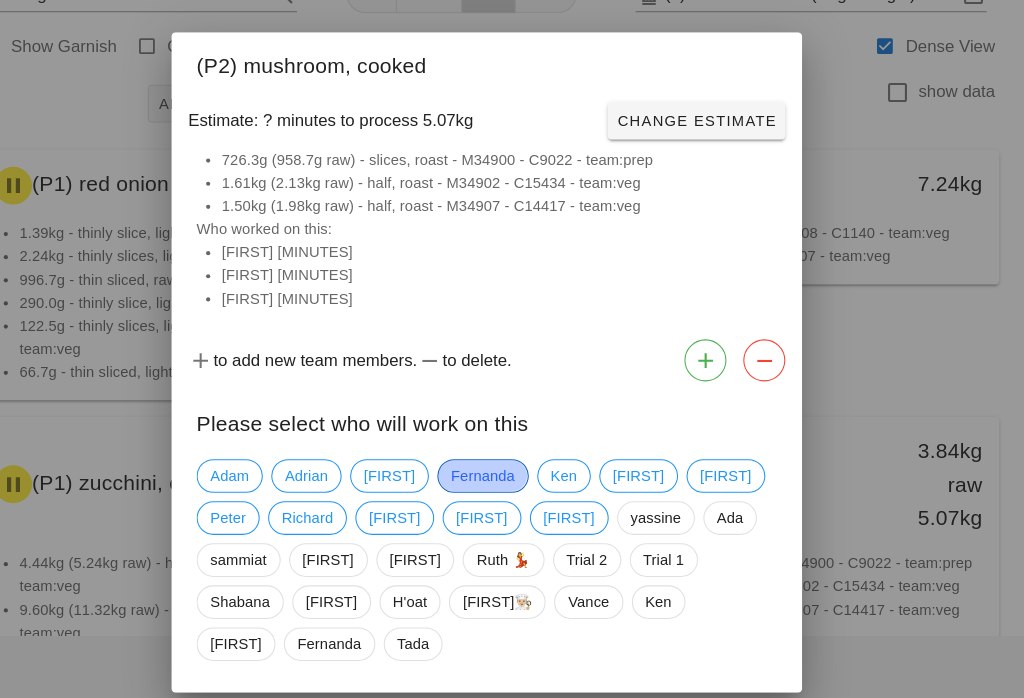 click on "Fernanda" at bounding box center [508, 457] 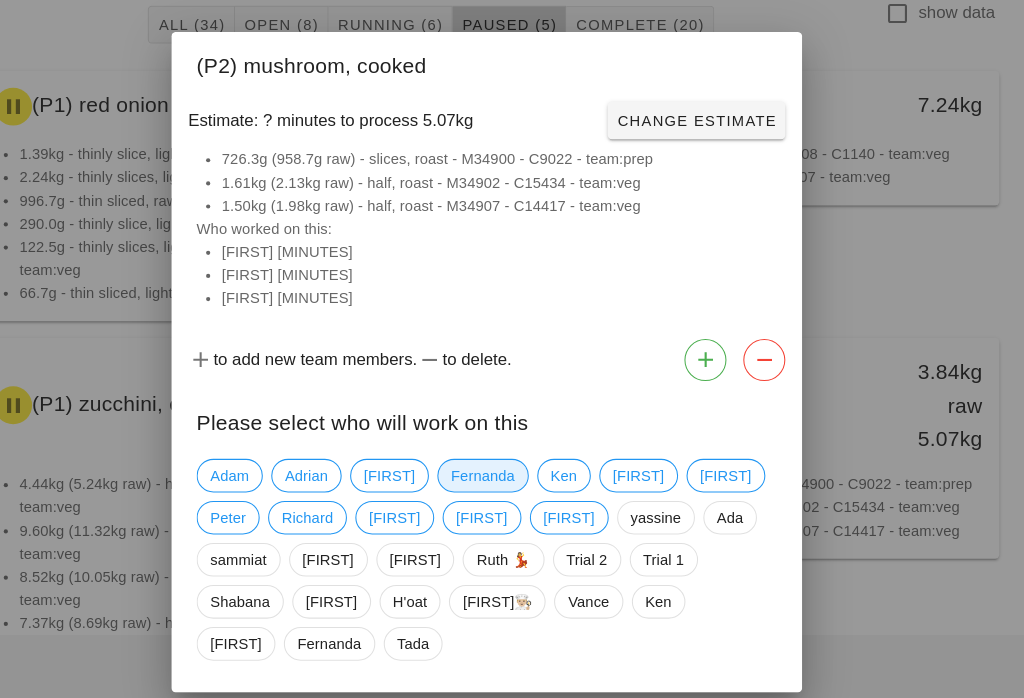 scroll, scrollTop: 183, scrollLeft: 0, axis: vertical 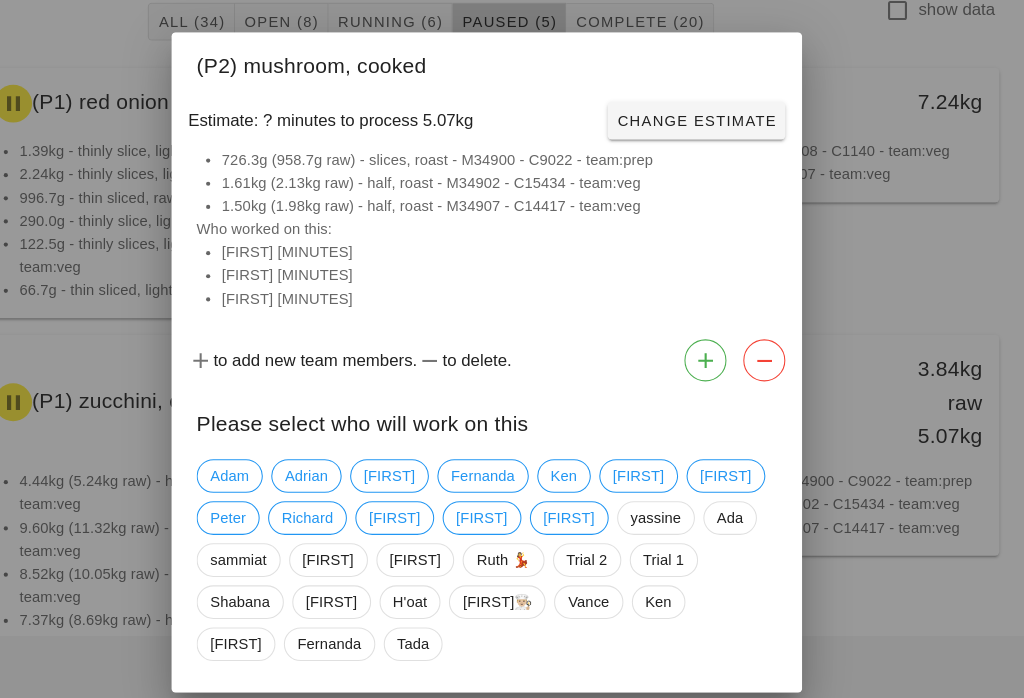 click on "Please select who will work on this" at bounding box center (512, 404) 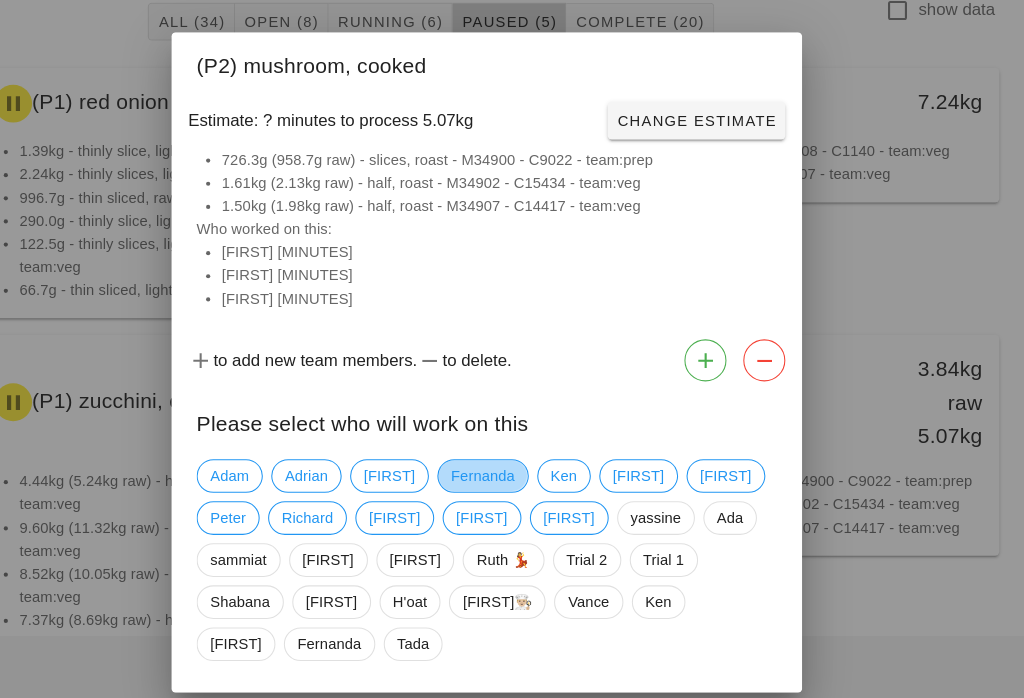 click on "Fernanda" at bounding box center [508, 457] 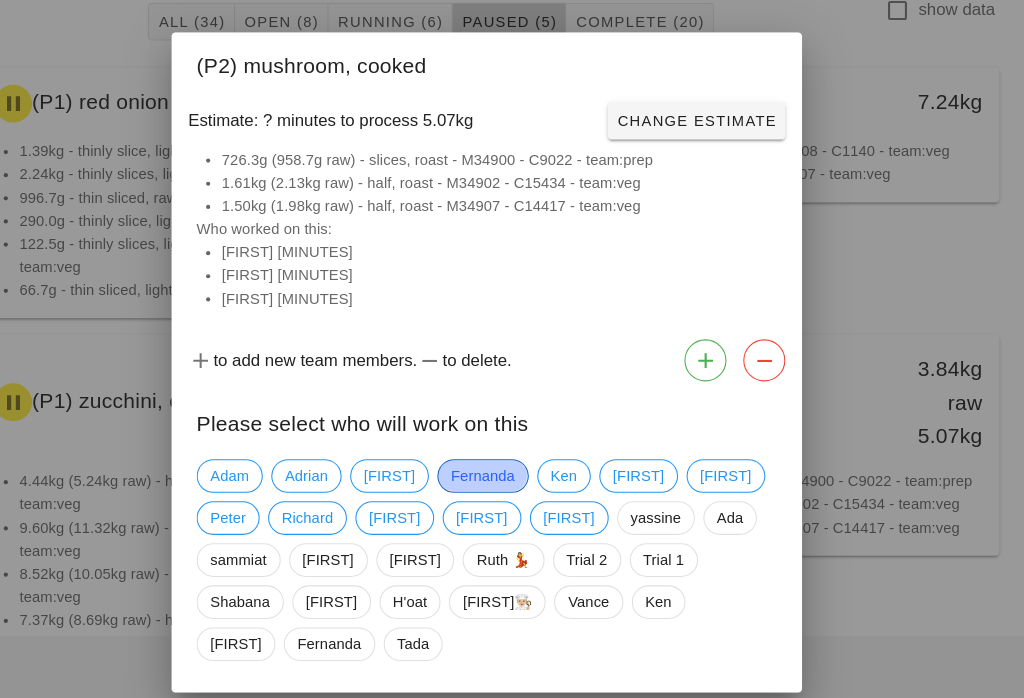 click on "Fernanda" at bounding box center (508, 457) 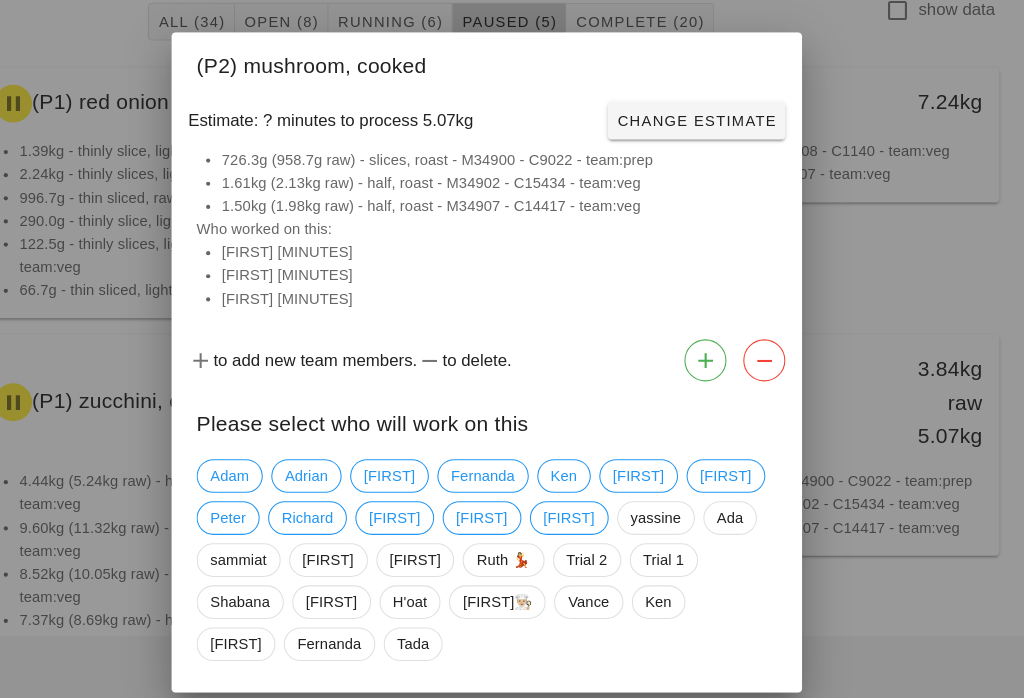 click at bounding box center [512, 349] 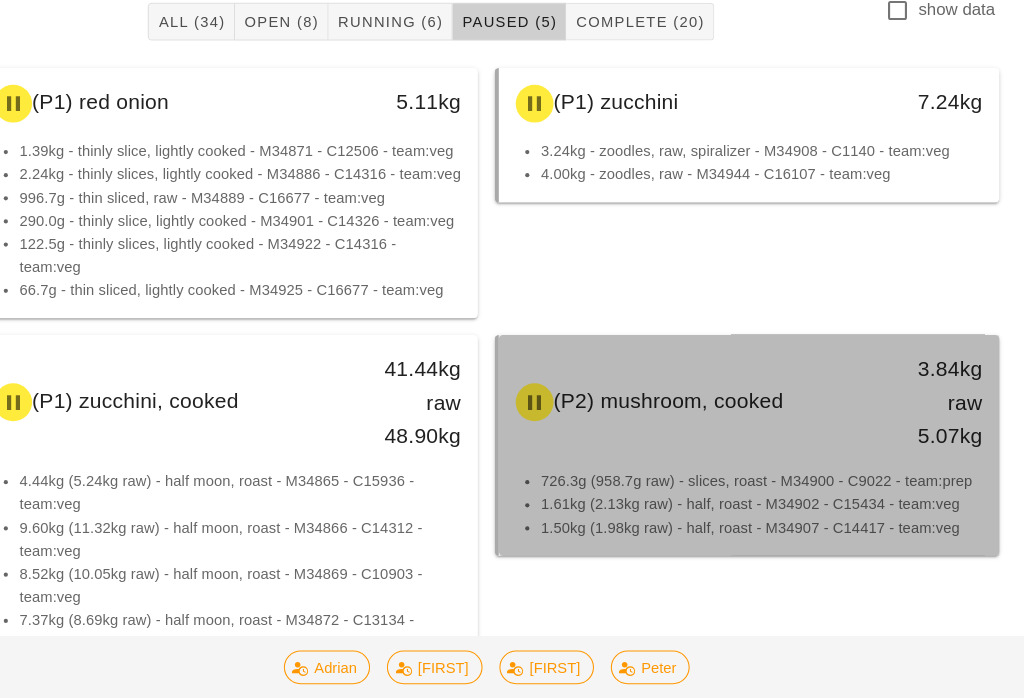 click on "726.3g (958.7g raw) - slices, roast - M34900 - C9022 - team:prep" at bounding box center [774, 462] 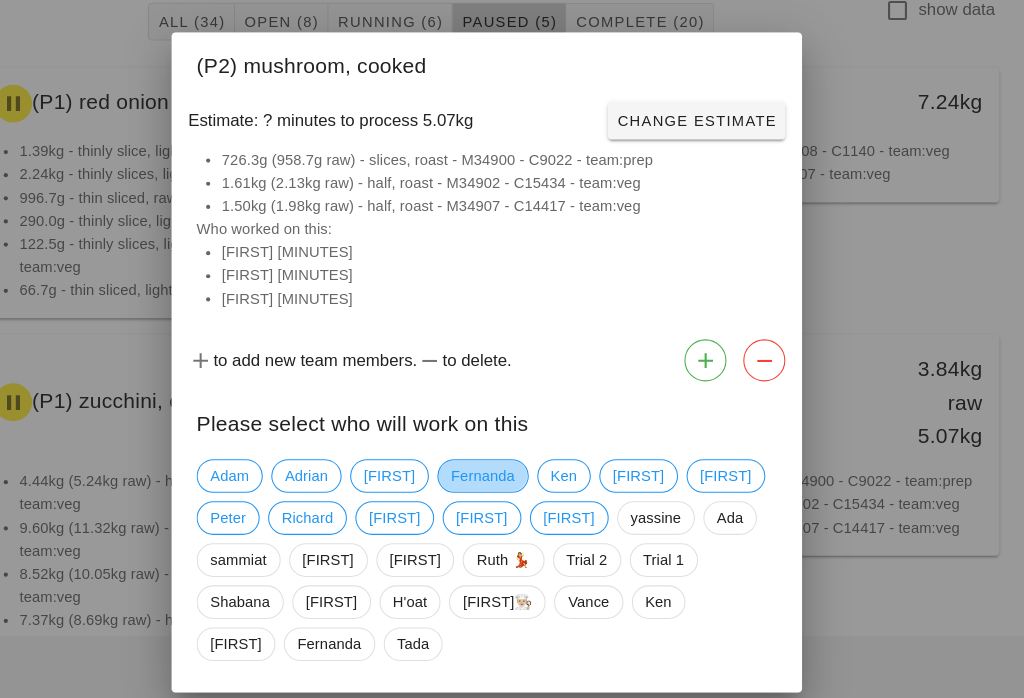 click on "Fernanda" at bounding box center (508, 457) 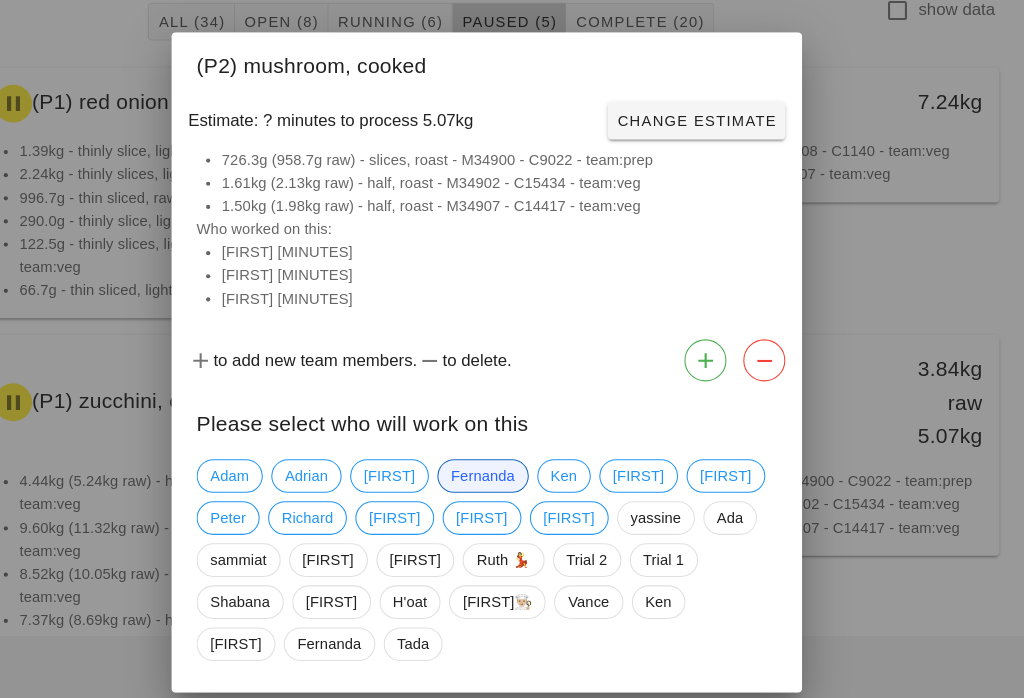 click on "Change Estimate" at bounding box center (711, 119) 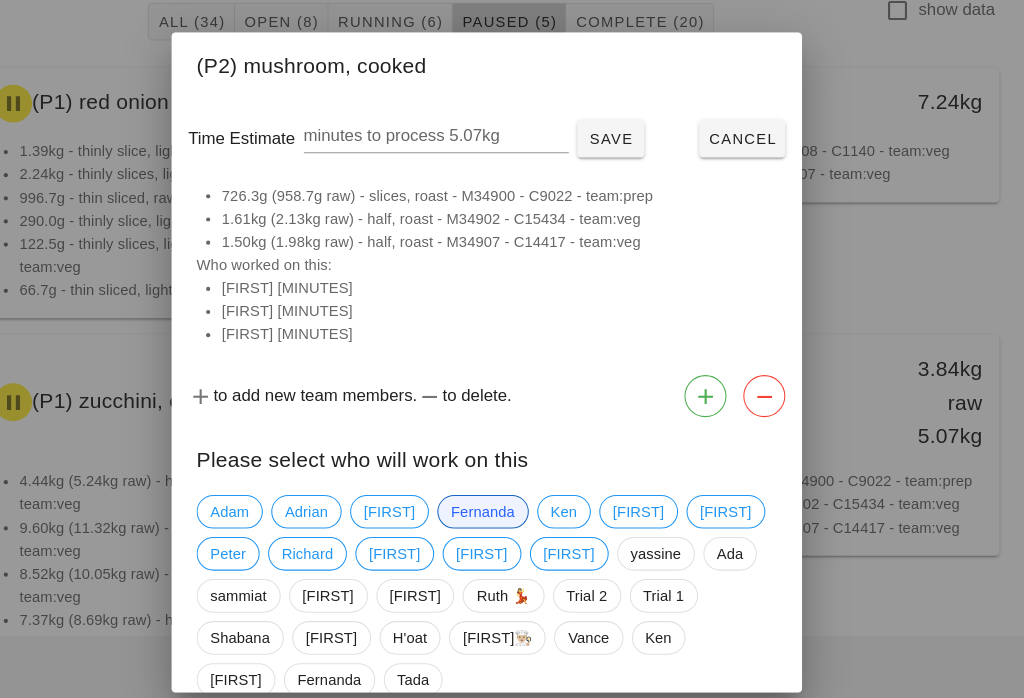 click on "Cancel" at bounding box center (755, 136) 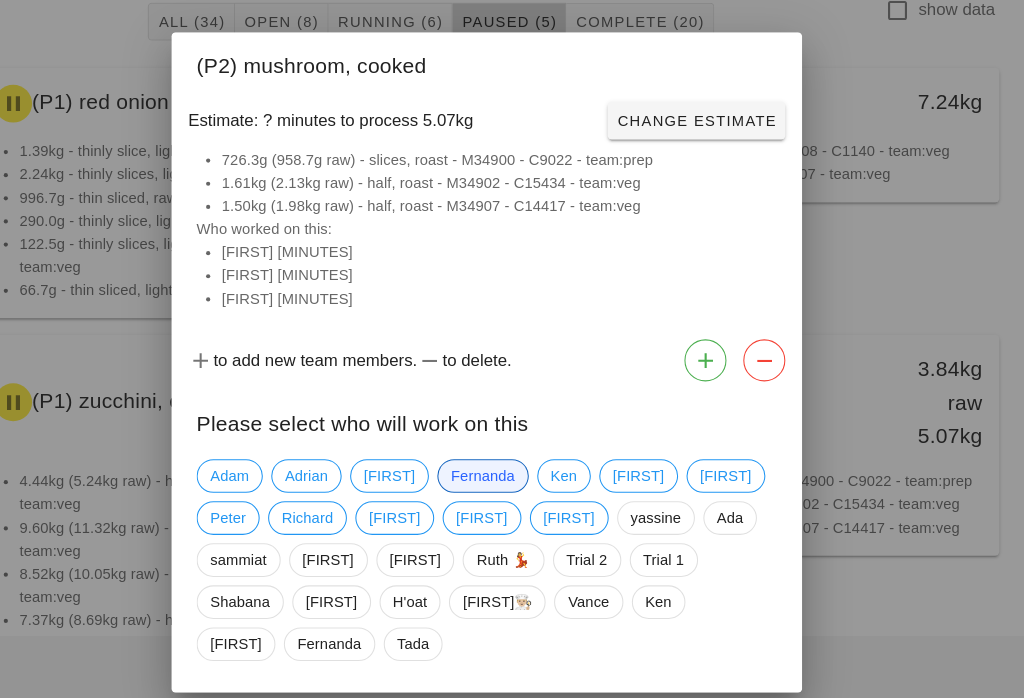 click at bounding box center [512, 349] 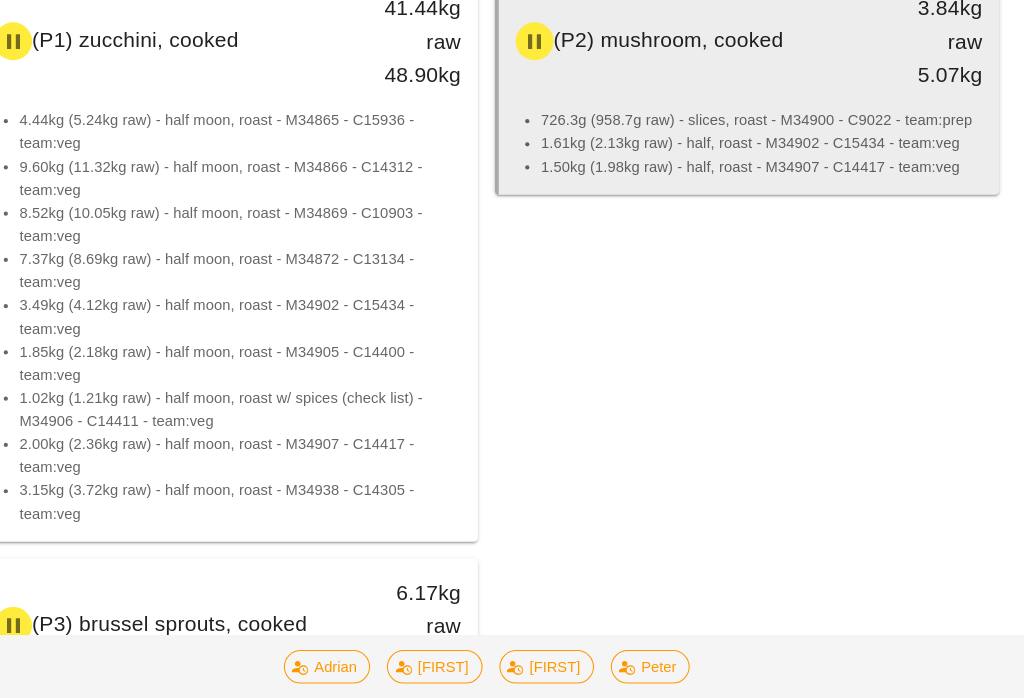 scroll, scrollTop: 546, scrollLeft: 0, axis: vertical 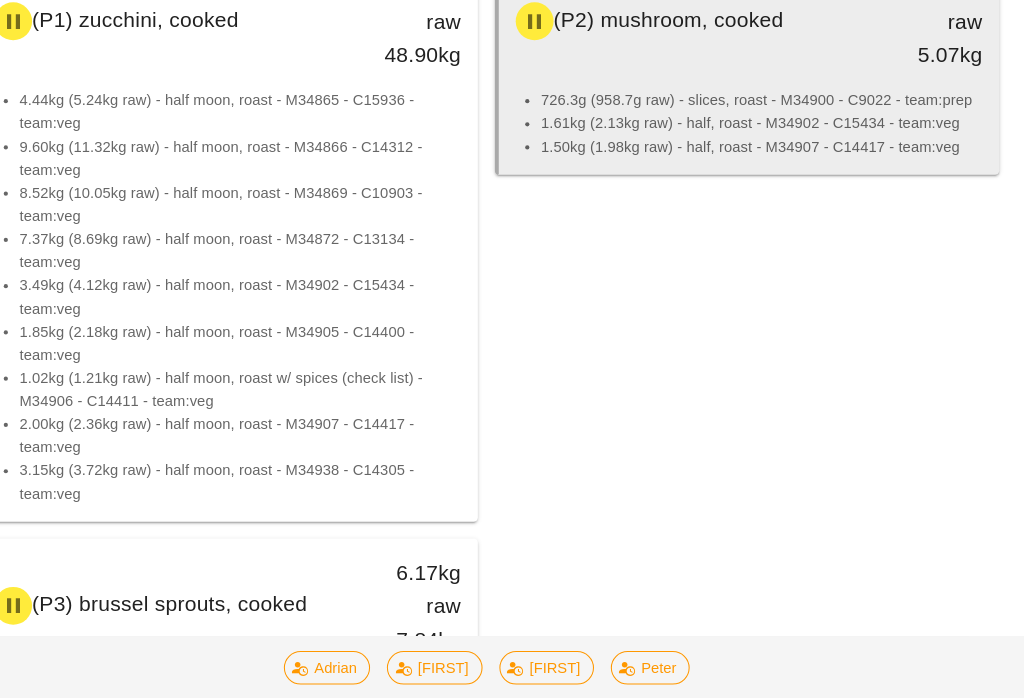 click on "1.61kg (2.13kg raw) - half, roast - M34902 - C15434 - team:veg" at bounding box center [774, 121] 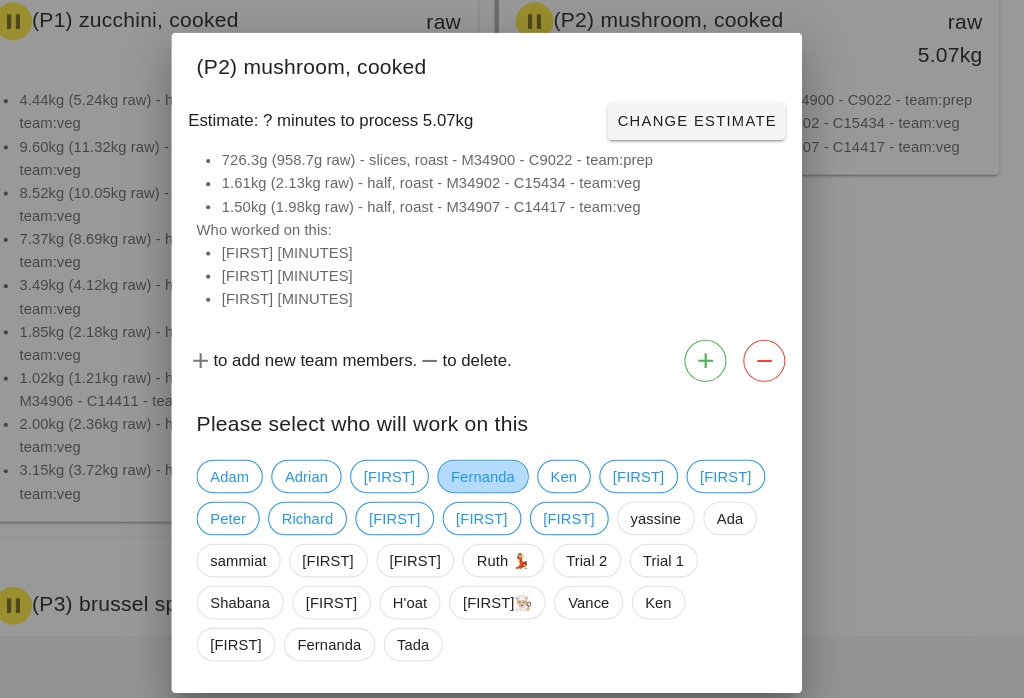 click on "Fernanda" at bounding box center (508, 457) 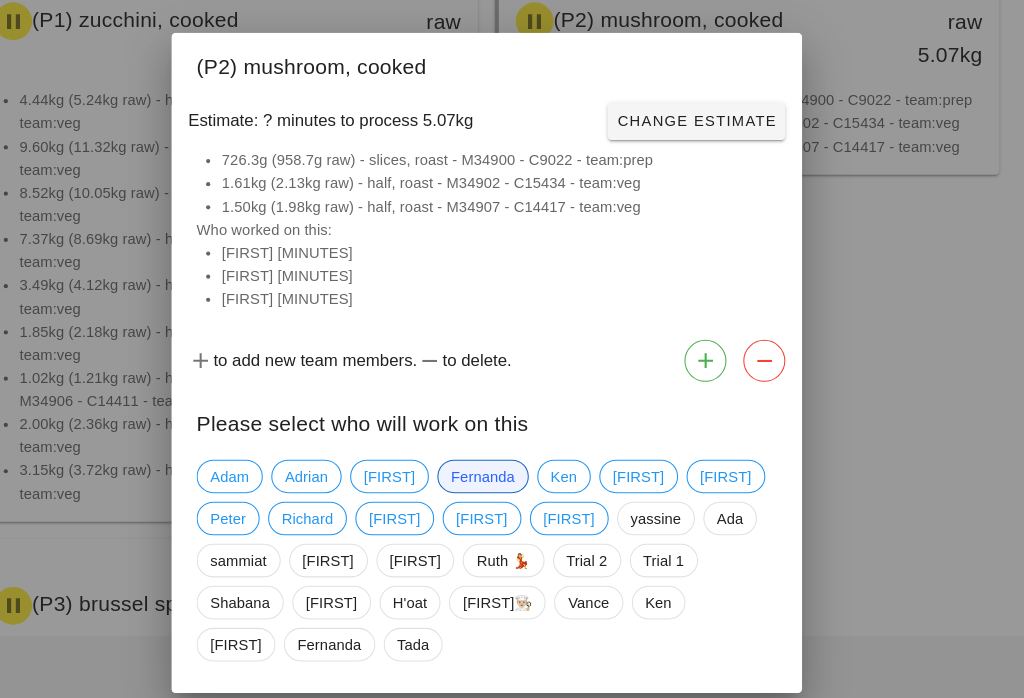 click at bounding box center [512, 349] 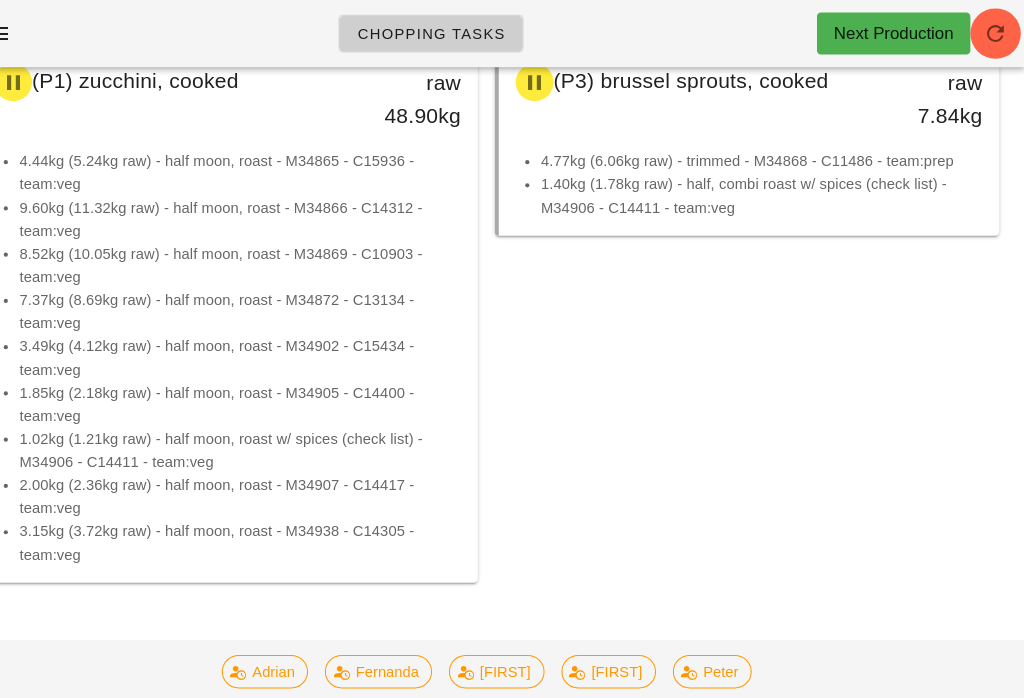 scroll, scrollTop: 514, scrollLeft: 0, axis: vertical 